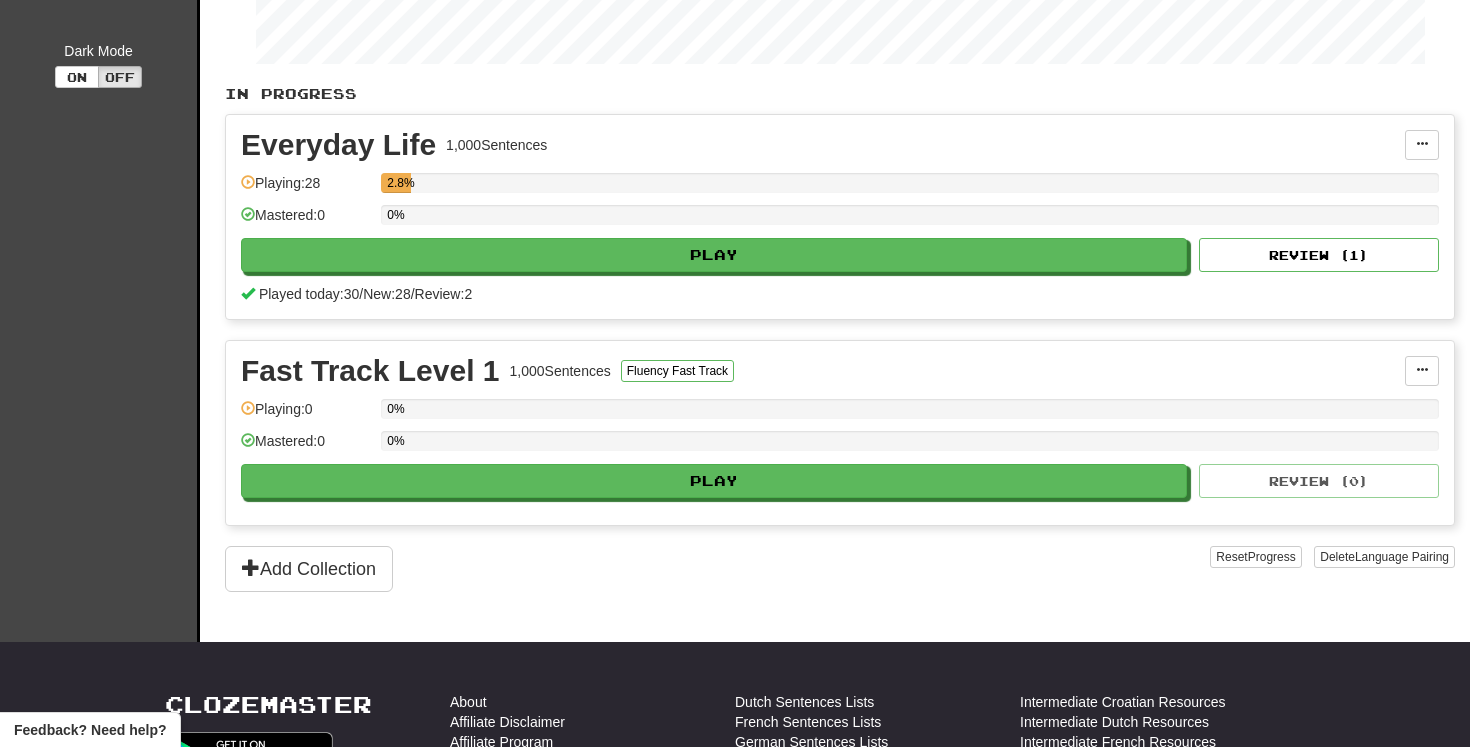 scroll, scrollTop: 0, scrollLeft: 0, axis: both 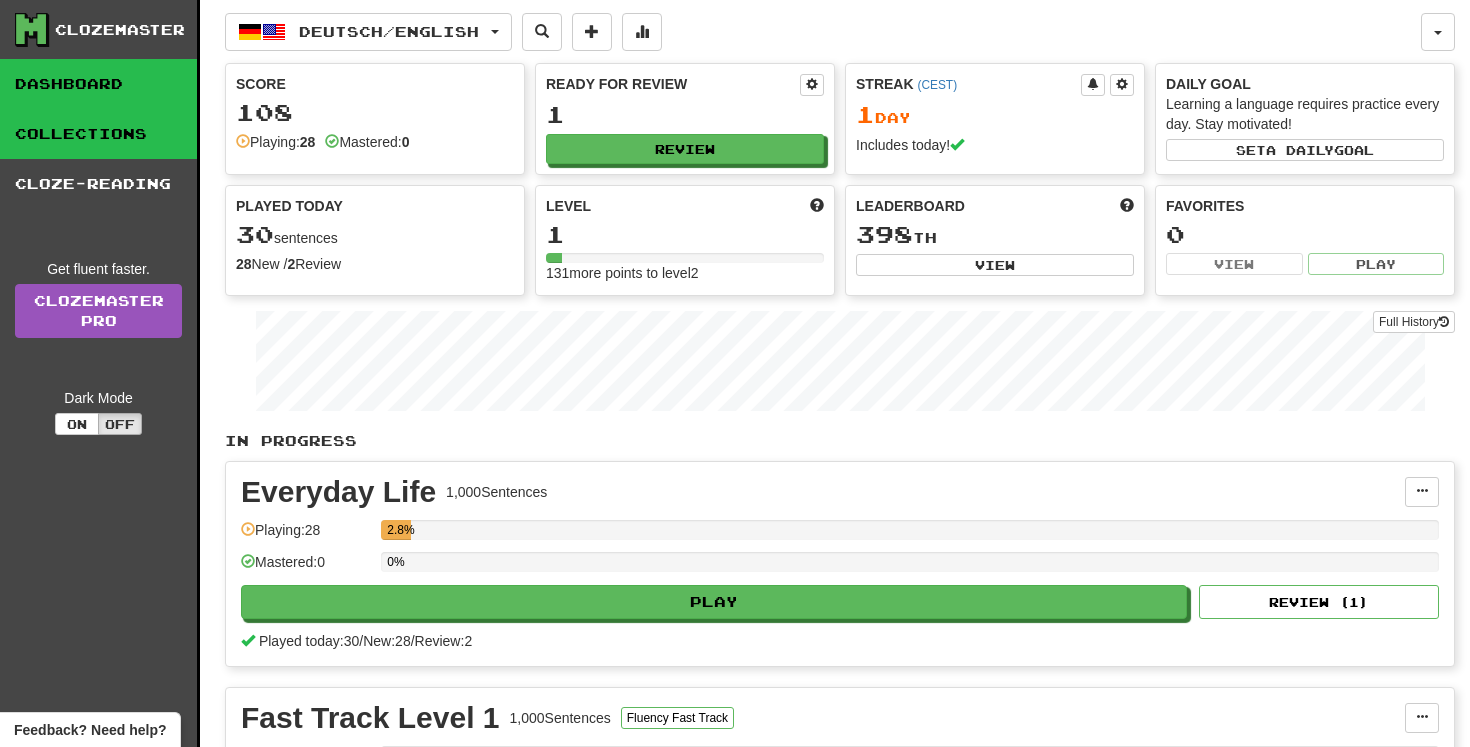 click on "Collections" at bounding box center (98, 134) 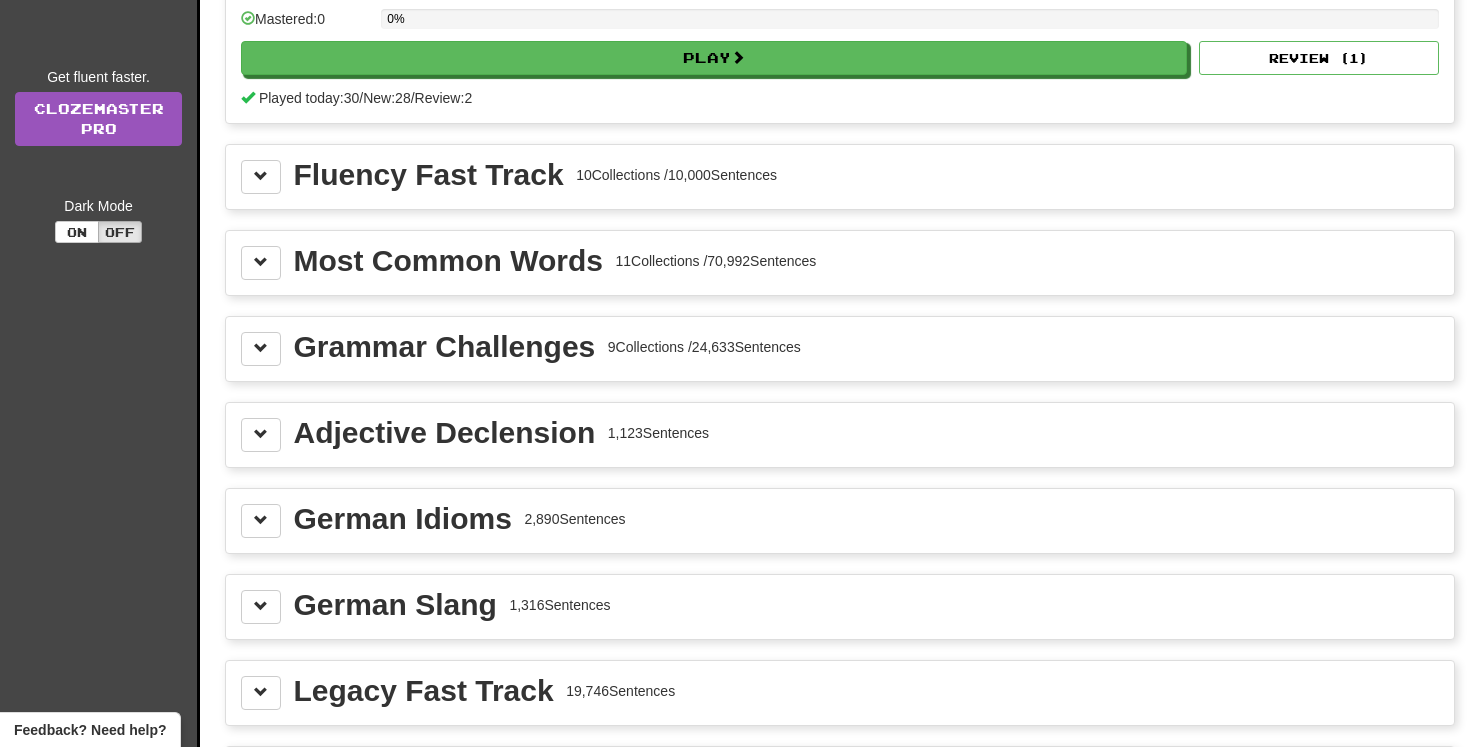 scroll, scrollTop: 145, scrollLeft: 0, axis: vertical 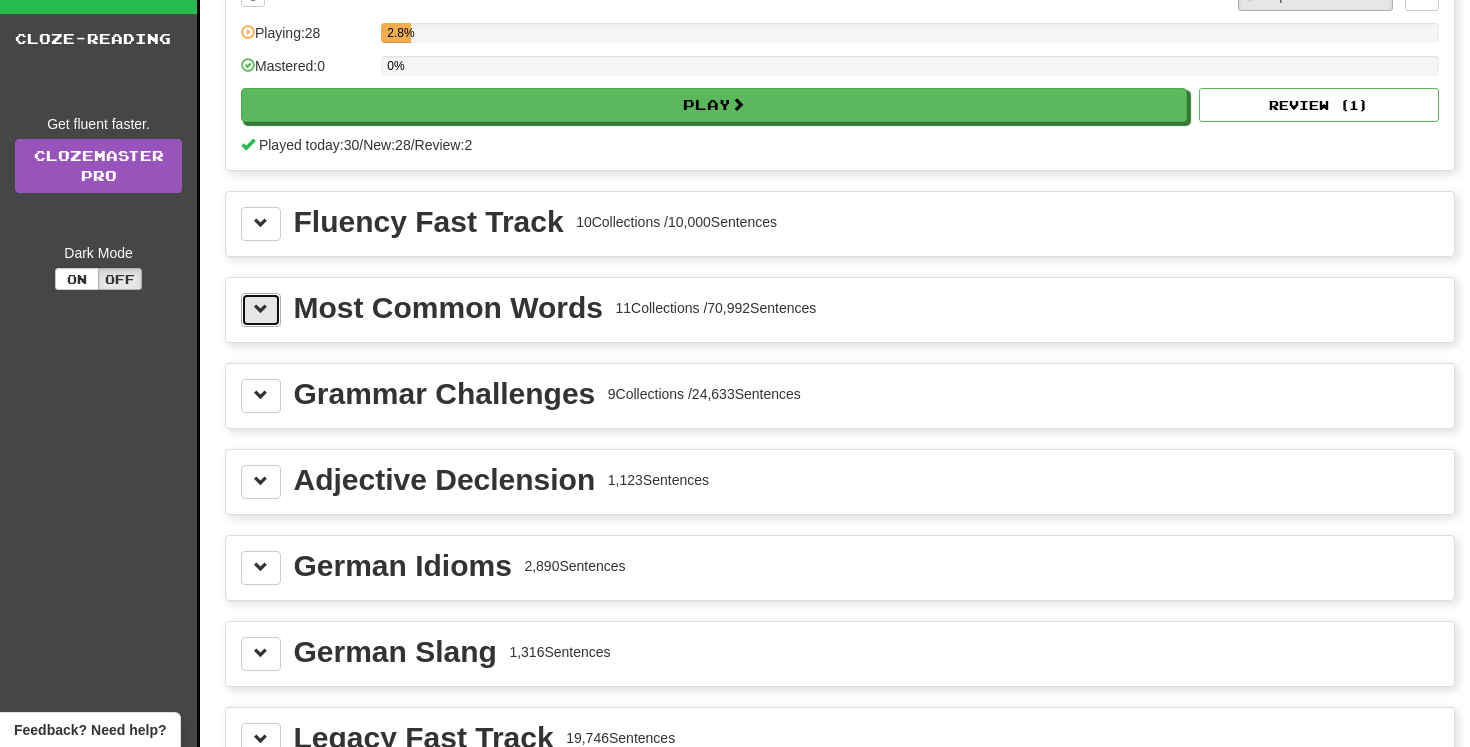 click at bounding box center (261, 309) 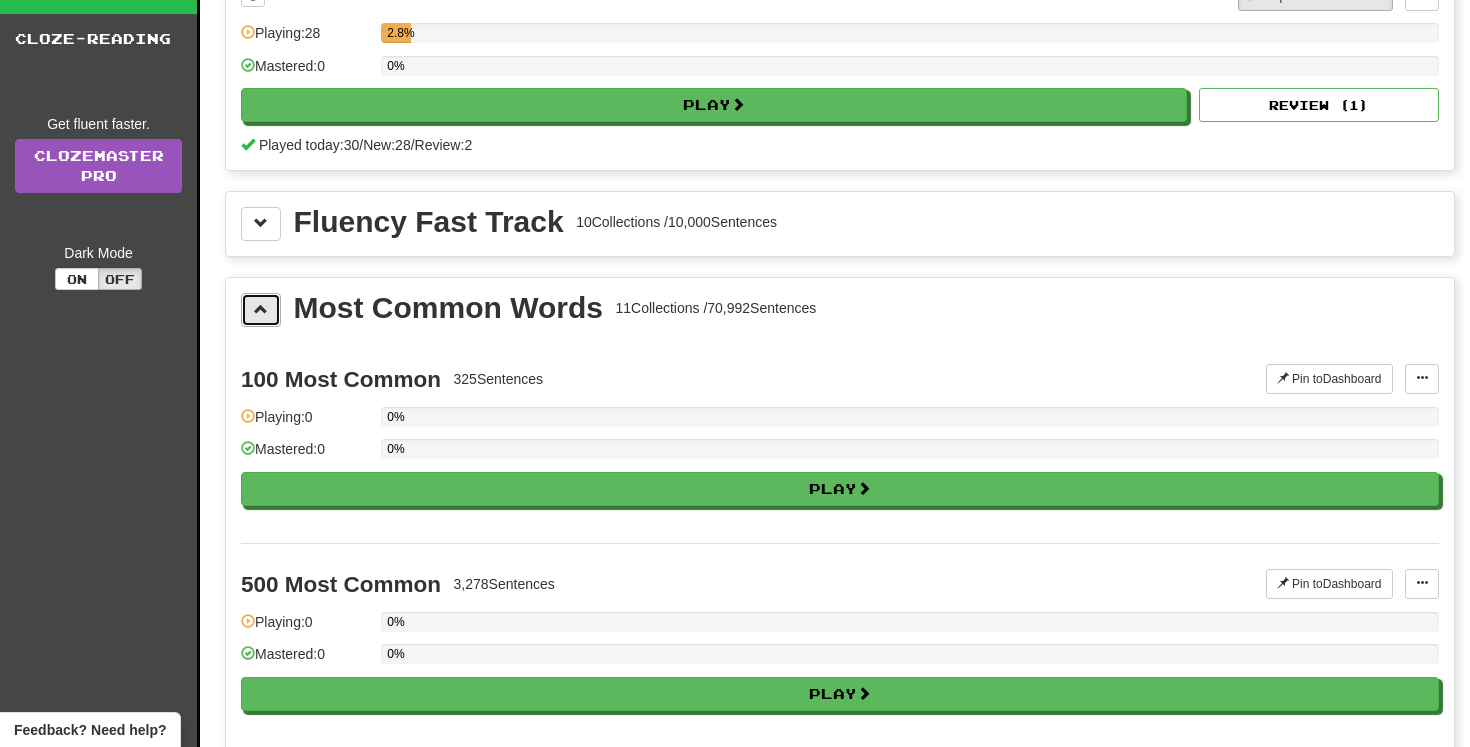 click at bounding box center [261, 309] 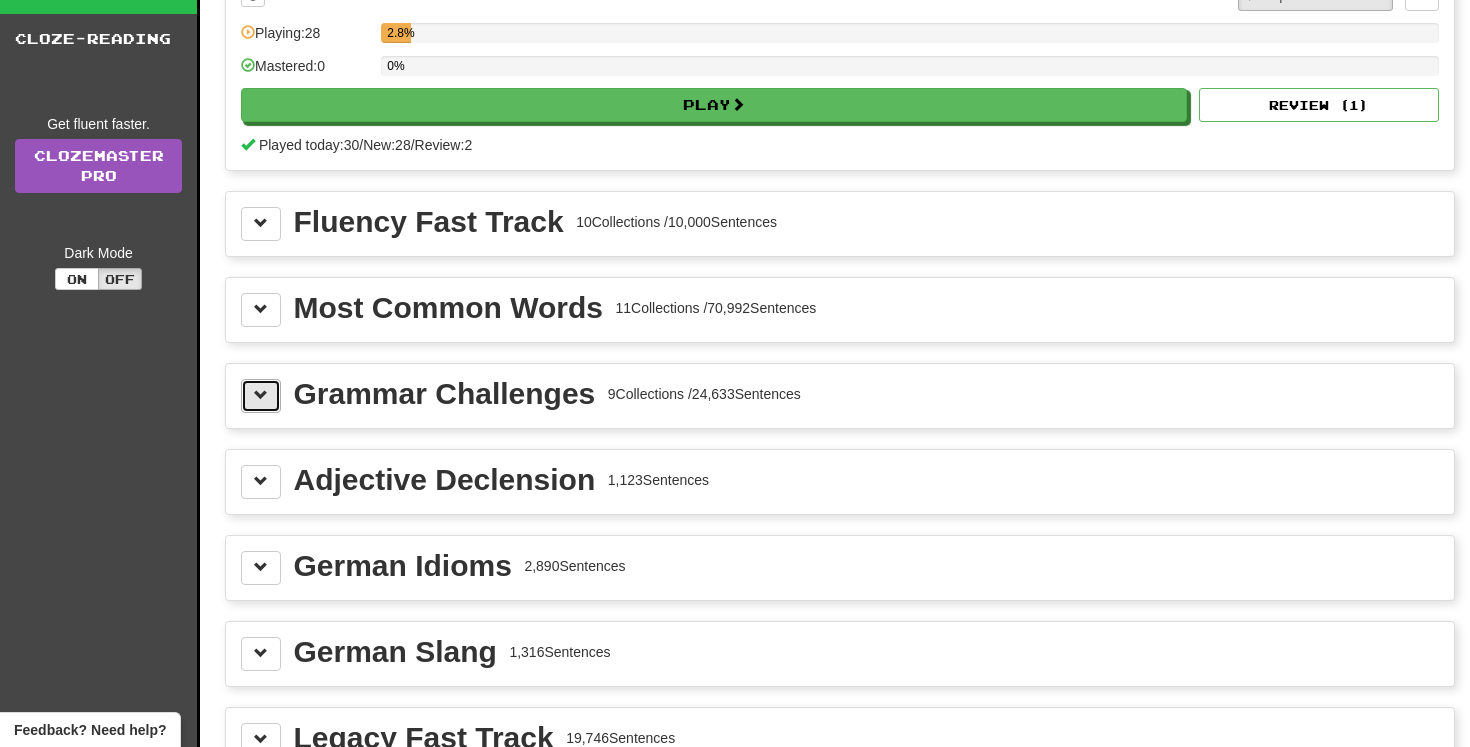 click at bounding box center (261, 395) 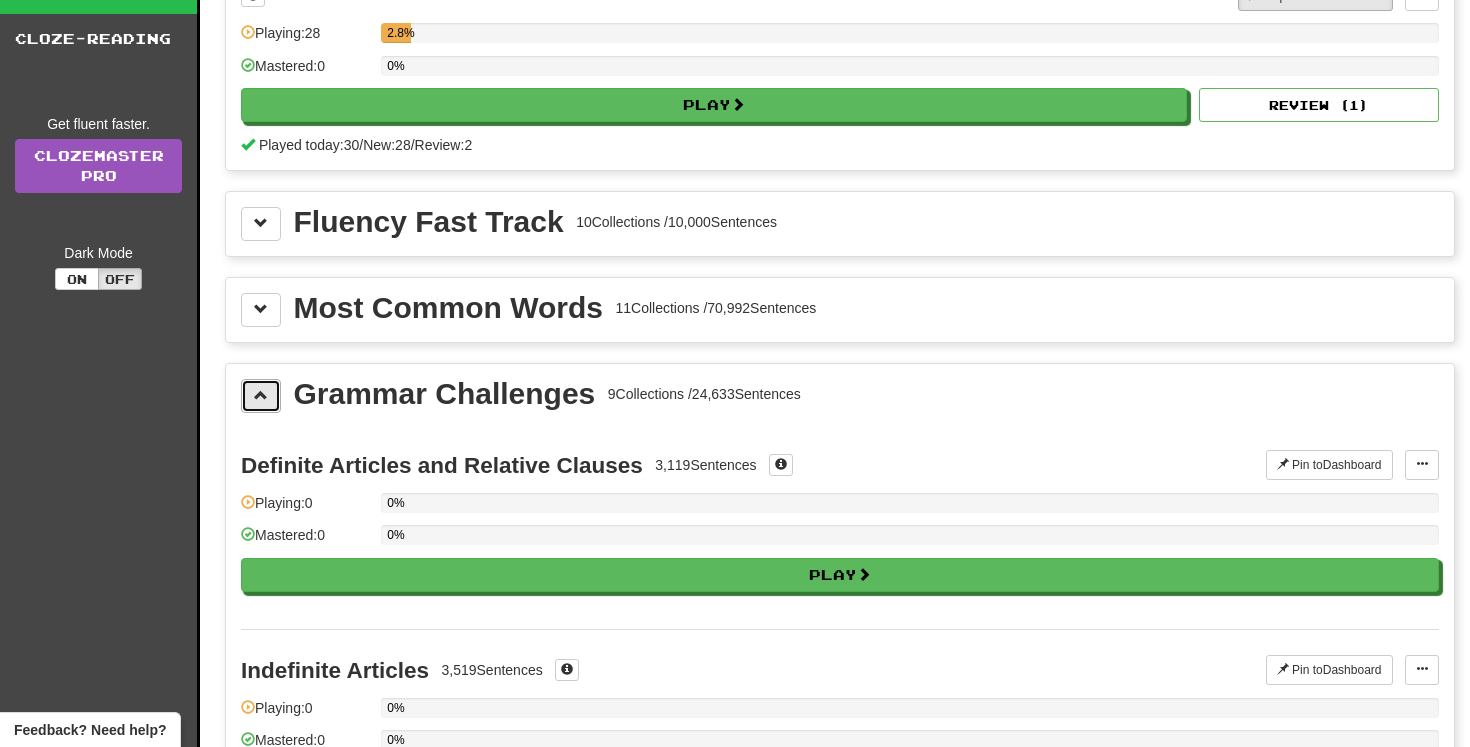 click at bounding box center (261, 395) 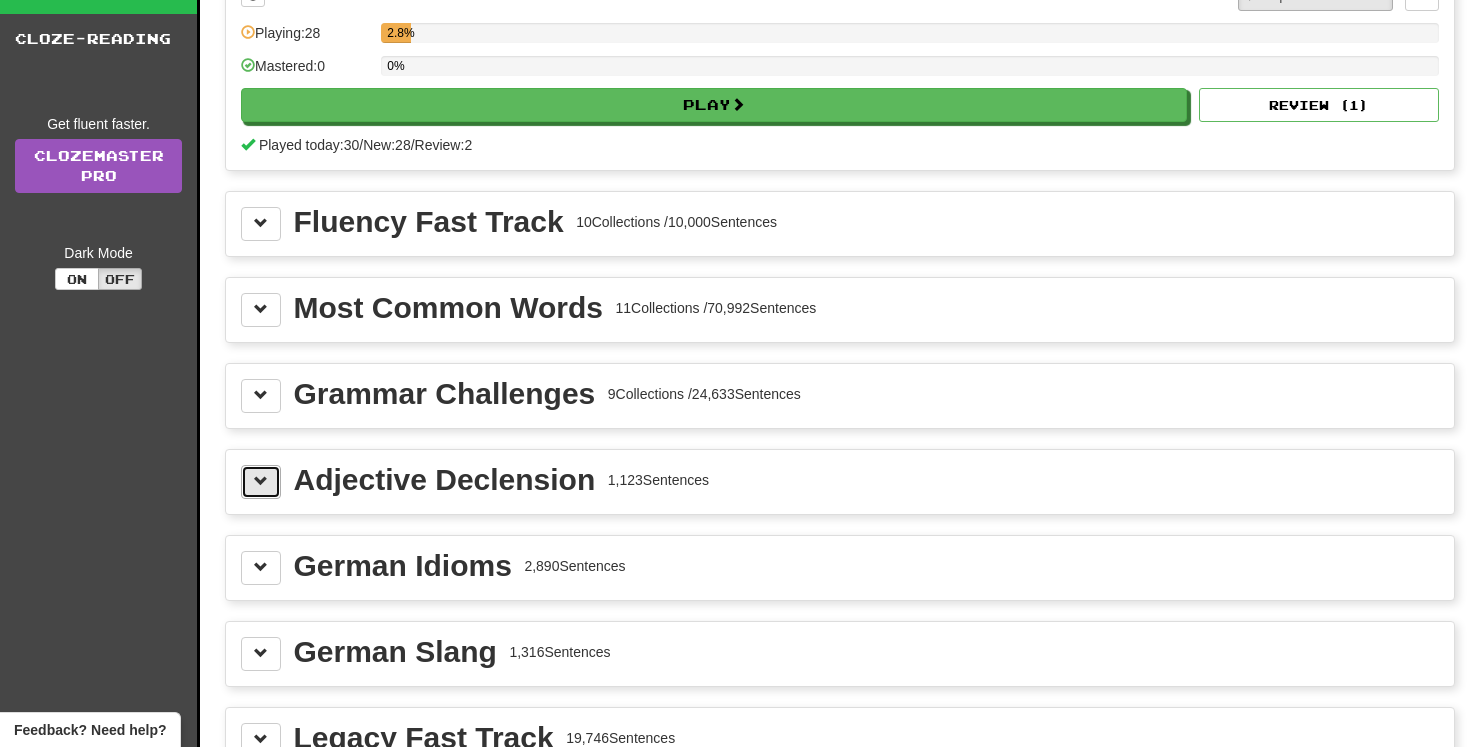 click at bounding box center (261, 482) 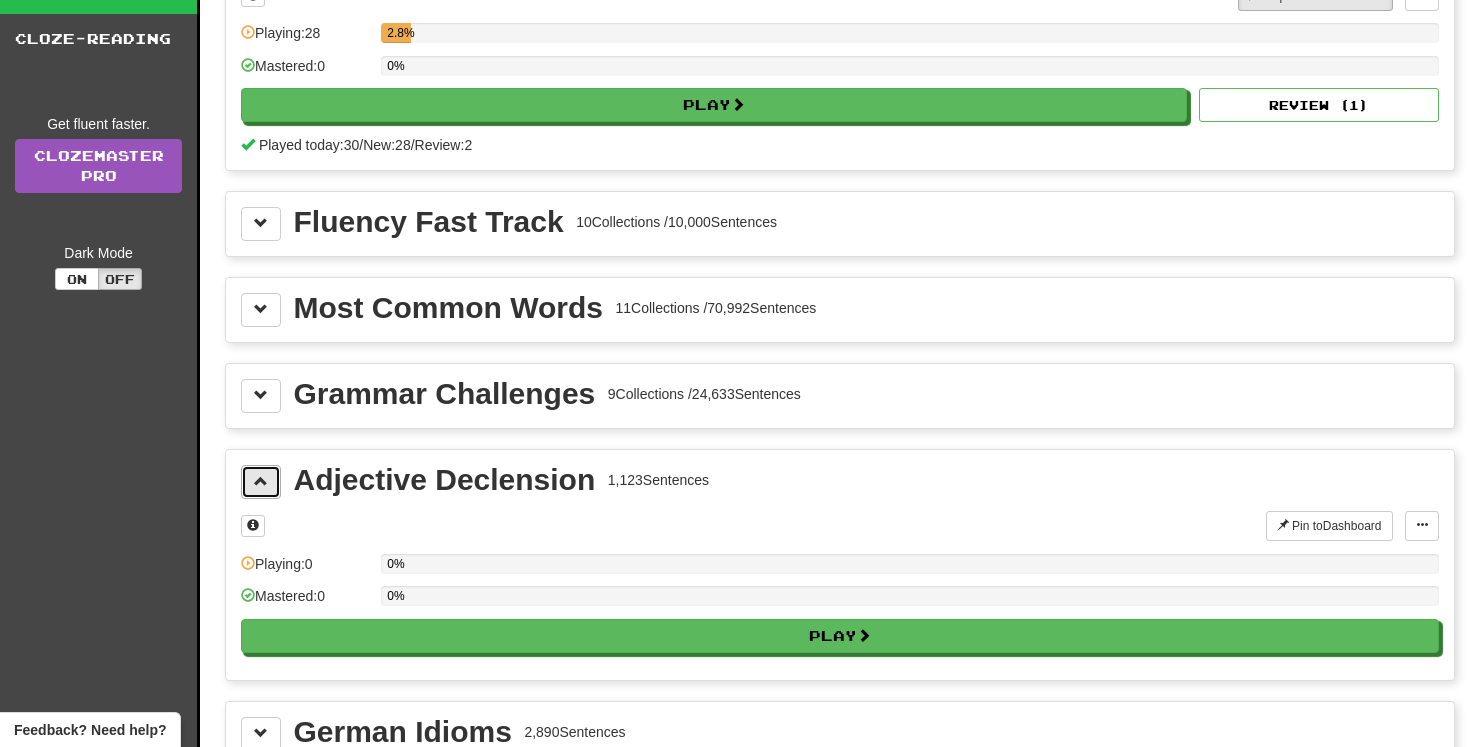 click at bounding box center [261, 482] 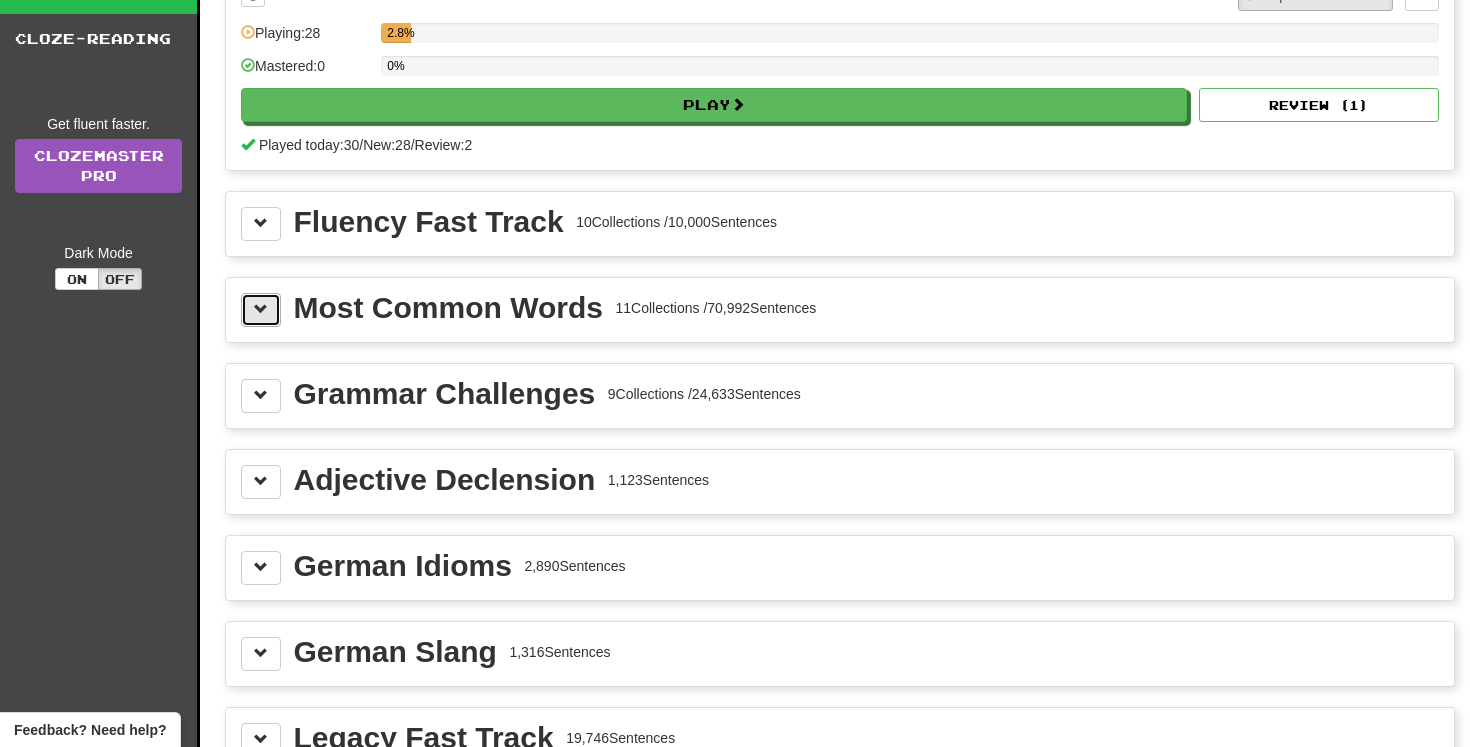 click at bounding box center (261, 309) 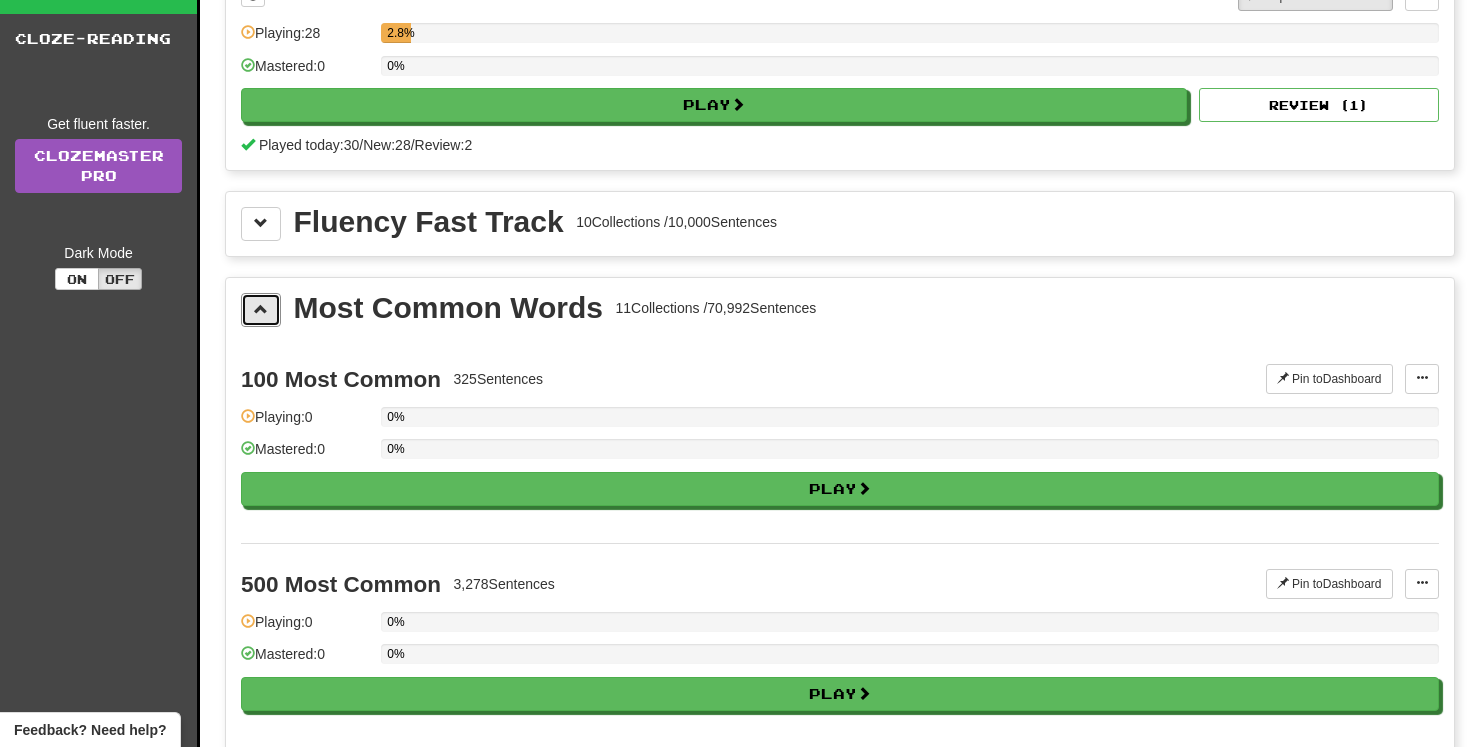 scroll, scrollTop: 0, scrollLeft: 0, axis: both 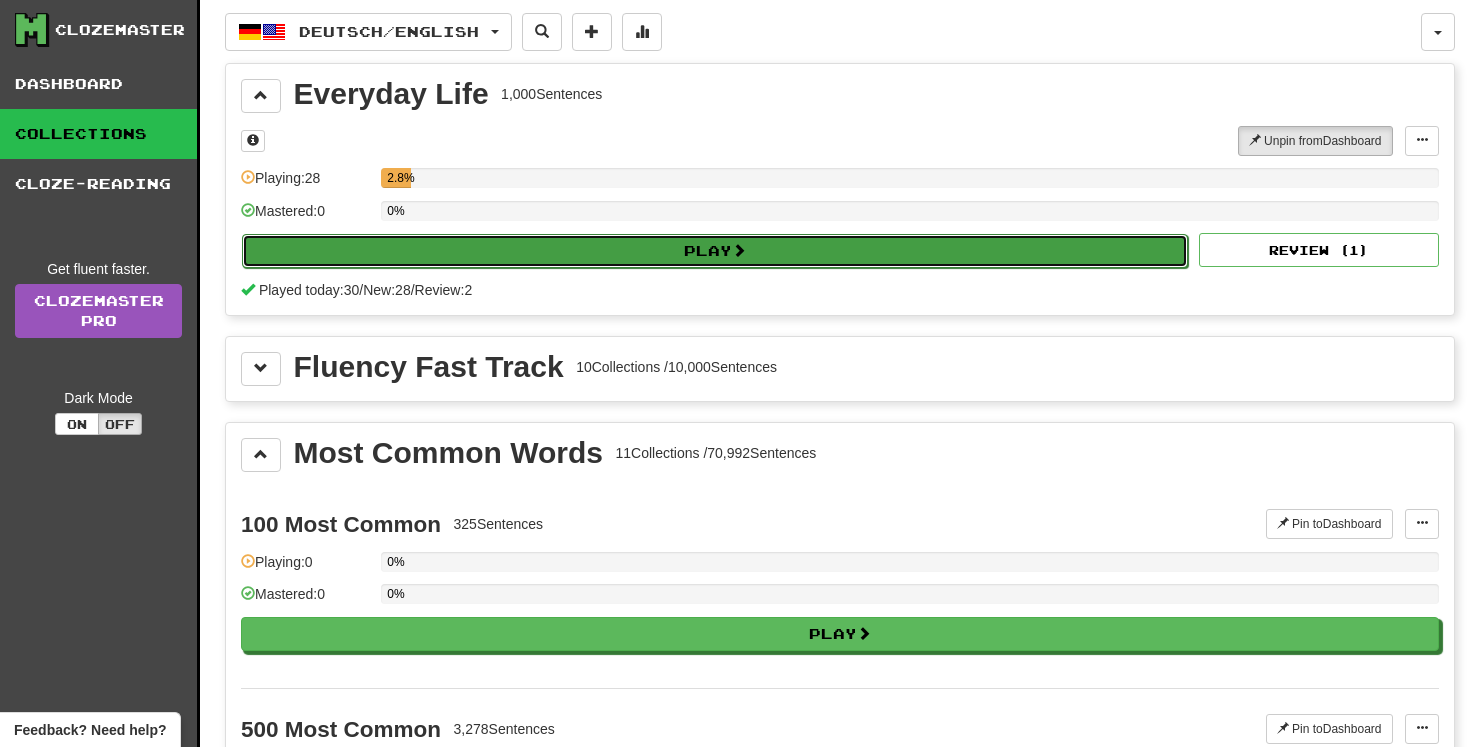 click on "Play" at bounding box center [715, 251] 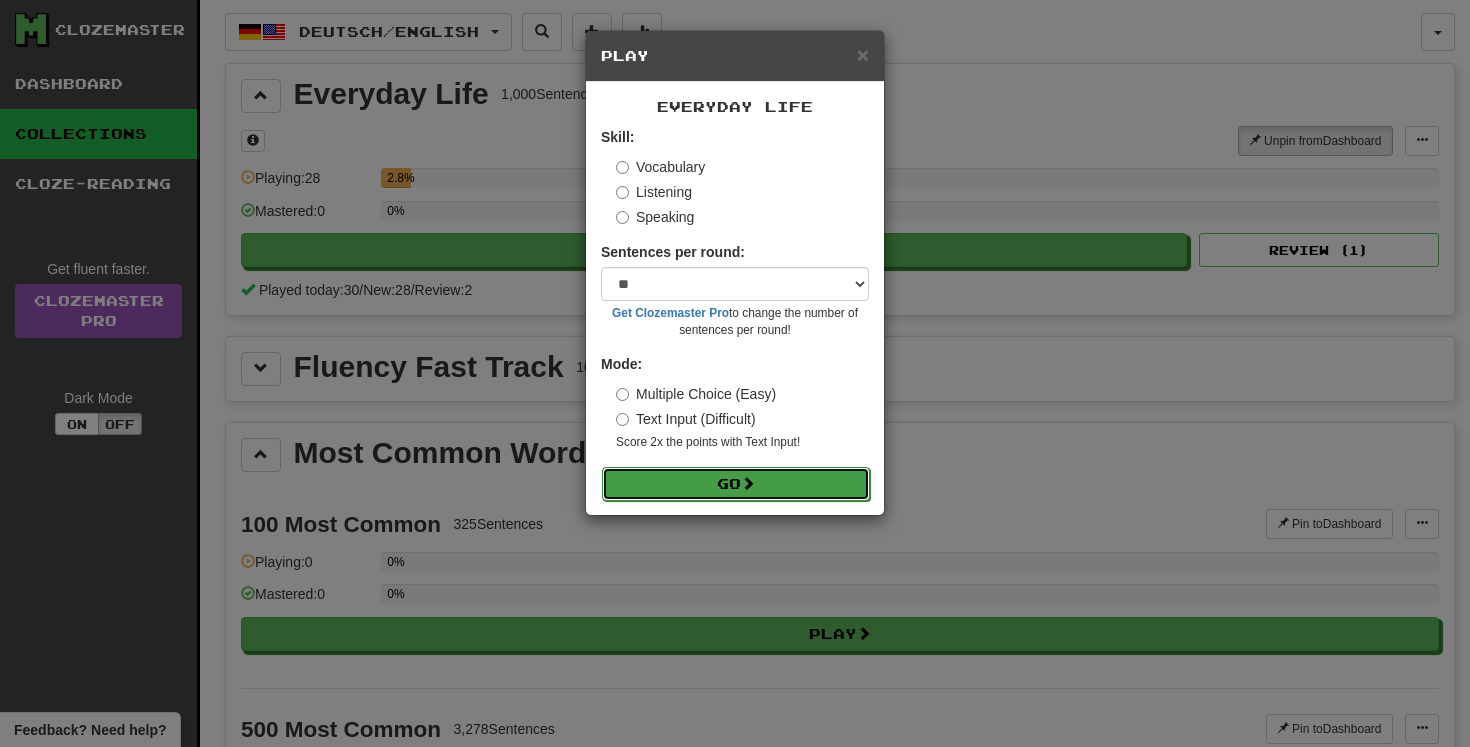 click on "Go" at bounding box center (736, 484) 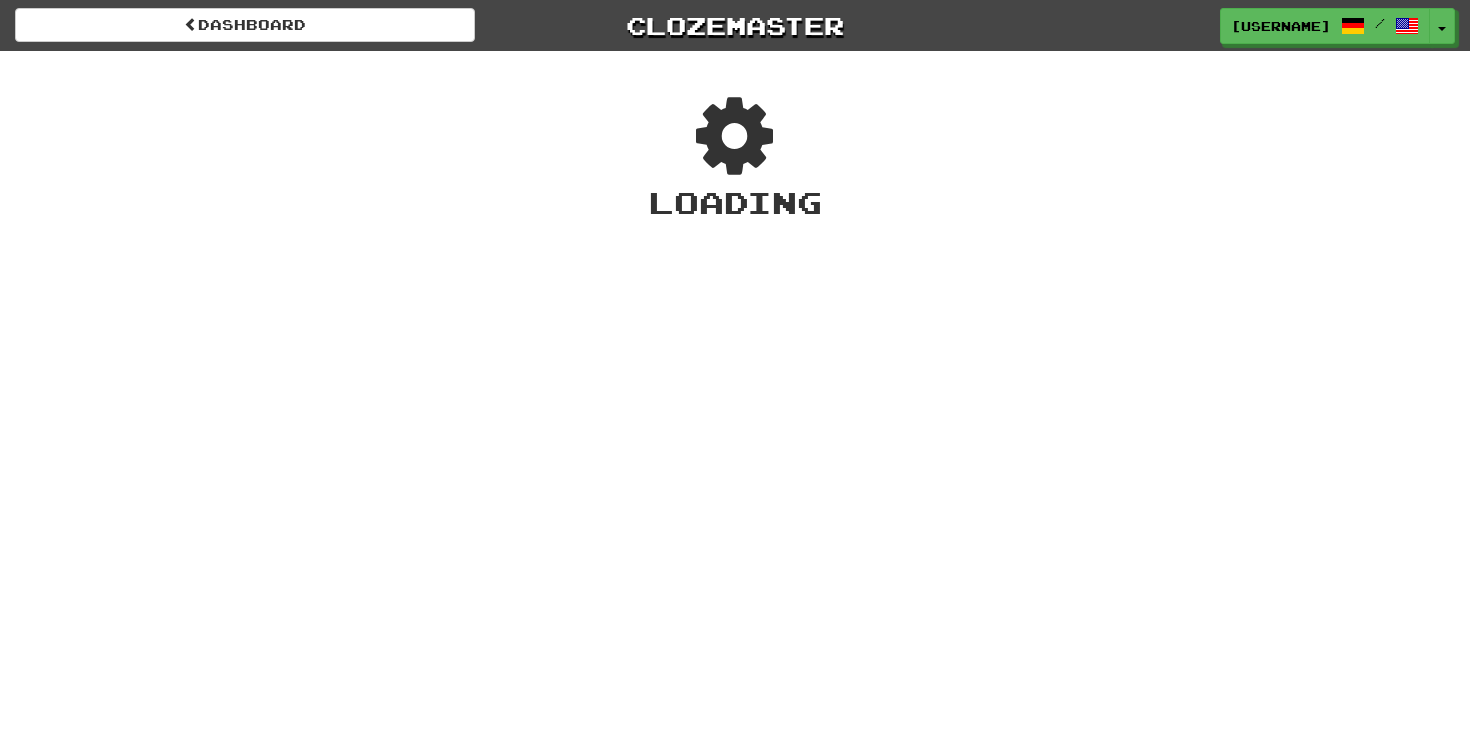 scroll, scrollTop: 0, scrollLeft: 0, axis: both 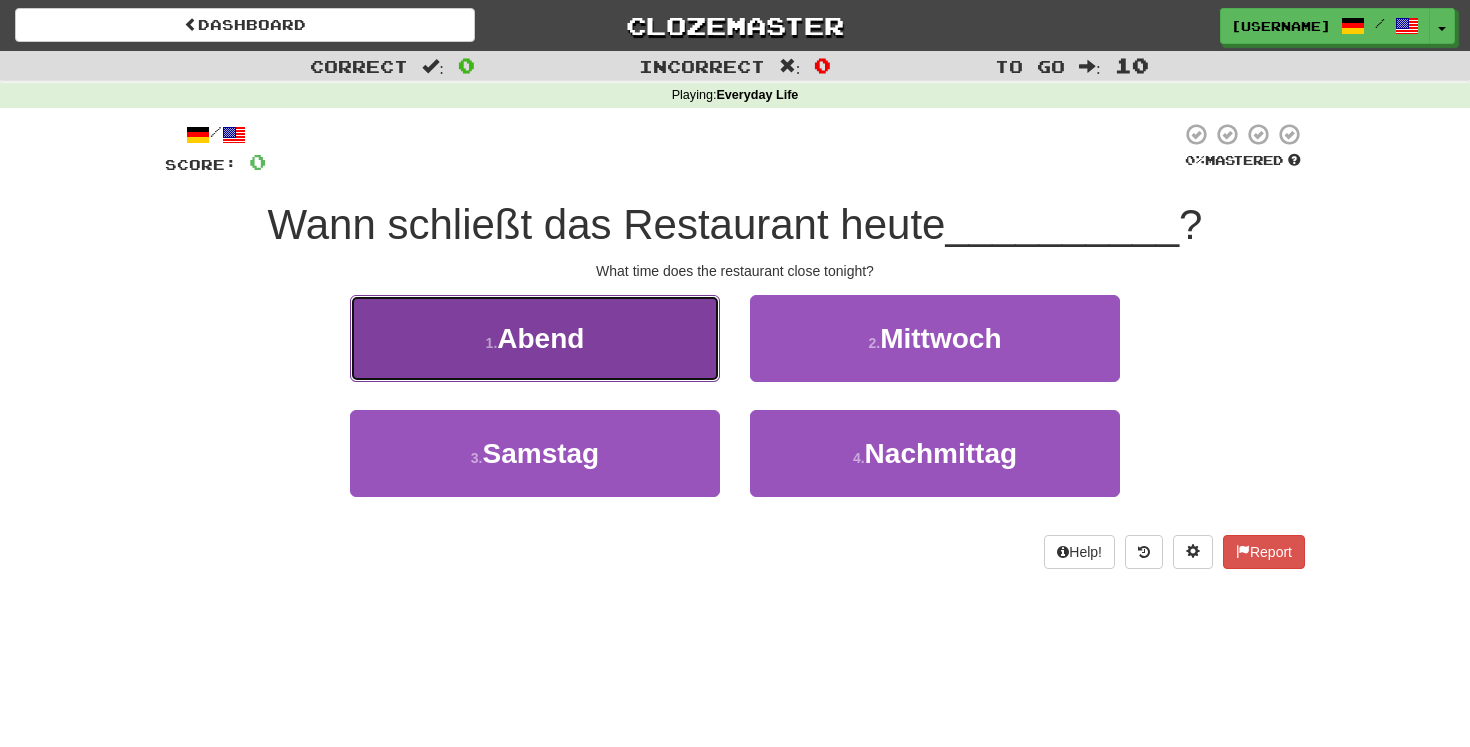 click on "Abend" at bounding box center [540, 338] 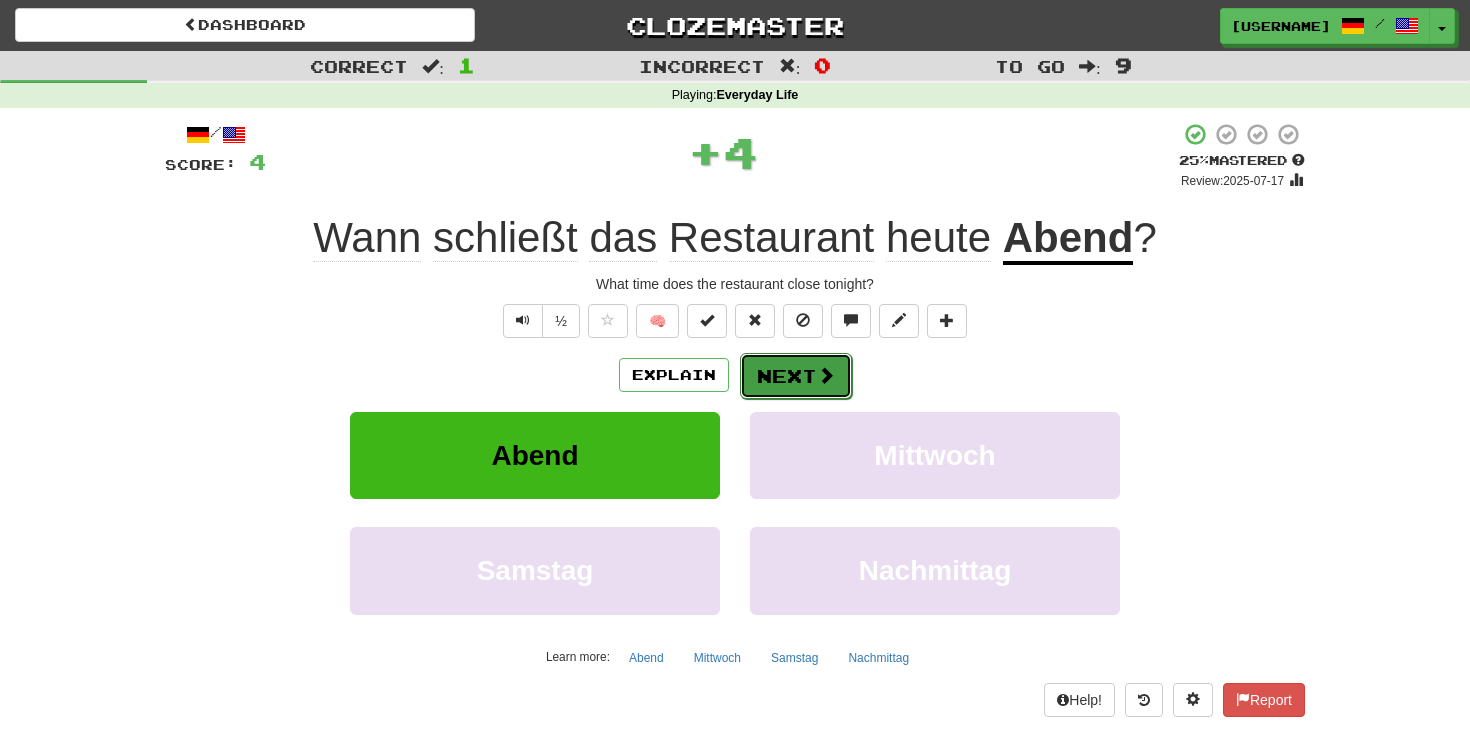 click at bounding box center (826, 375) 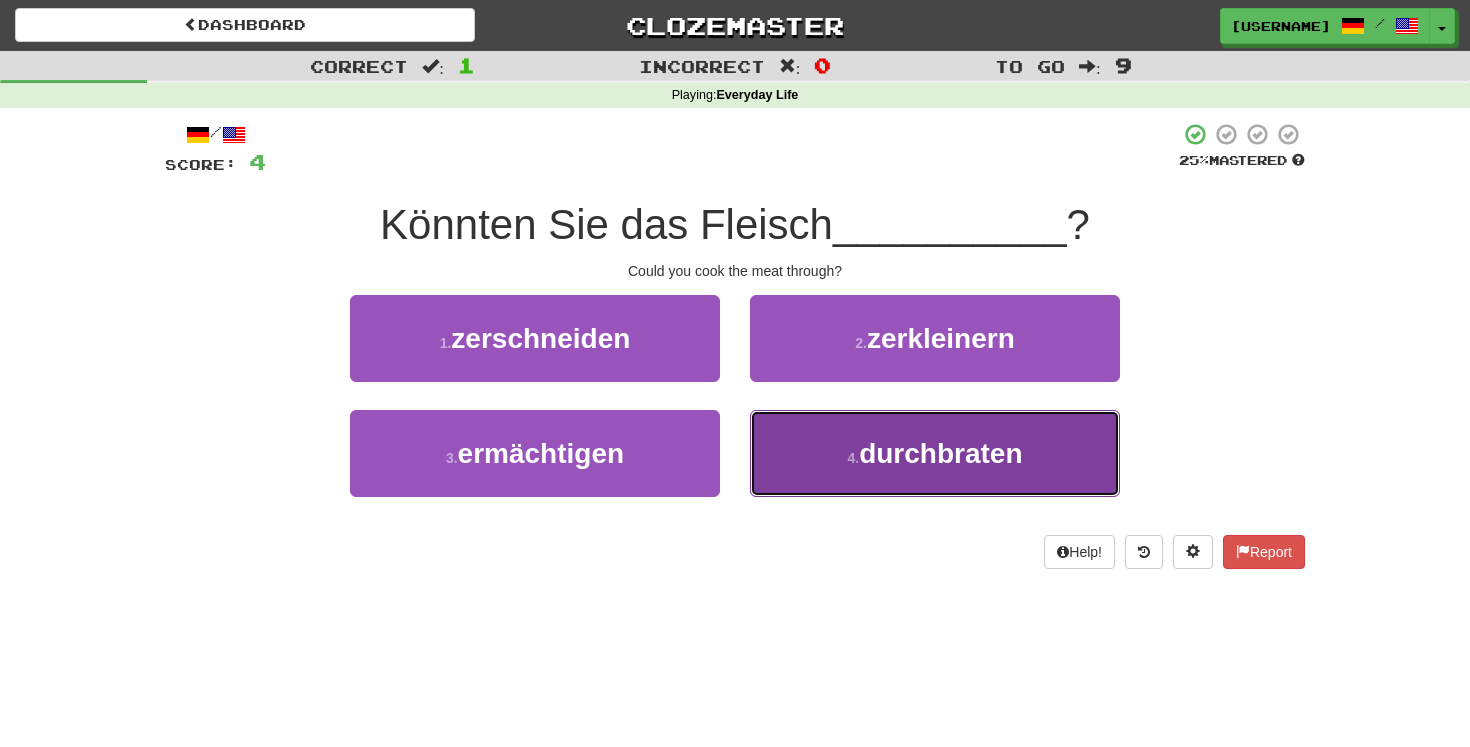 click on "4 .  durchbraten" at bounding box center [935, 453] 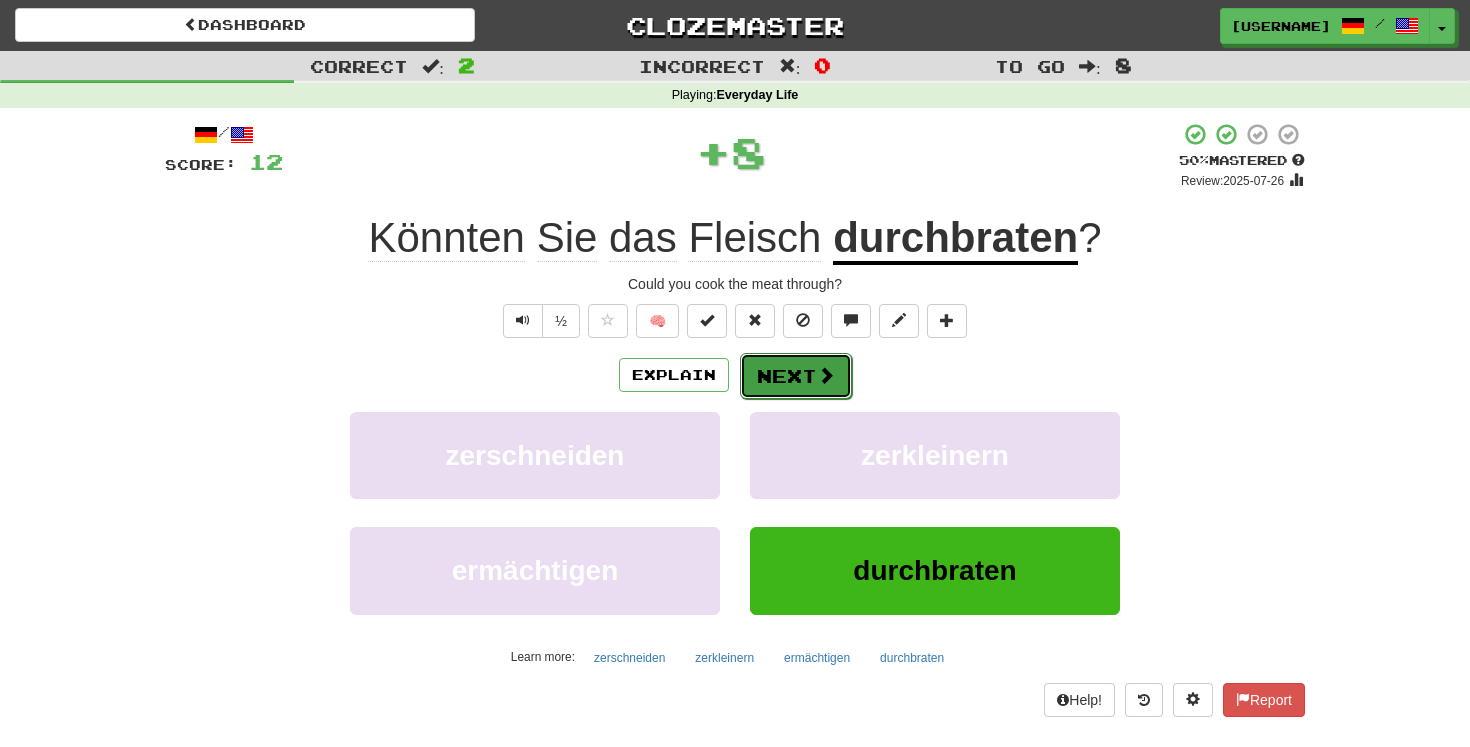 click on "Next" at bounding box center [796, 376] 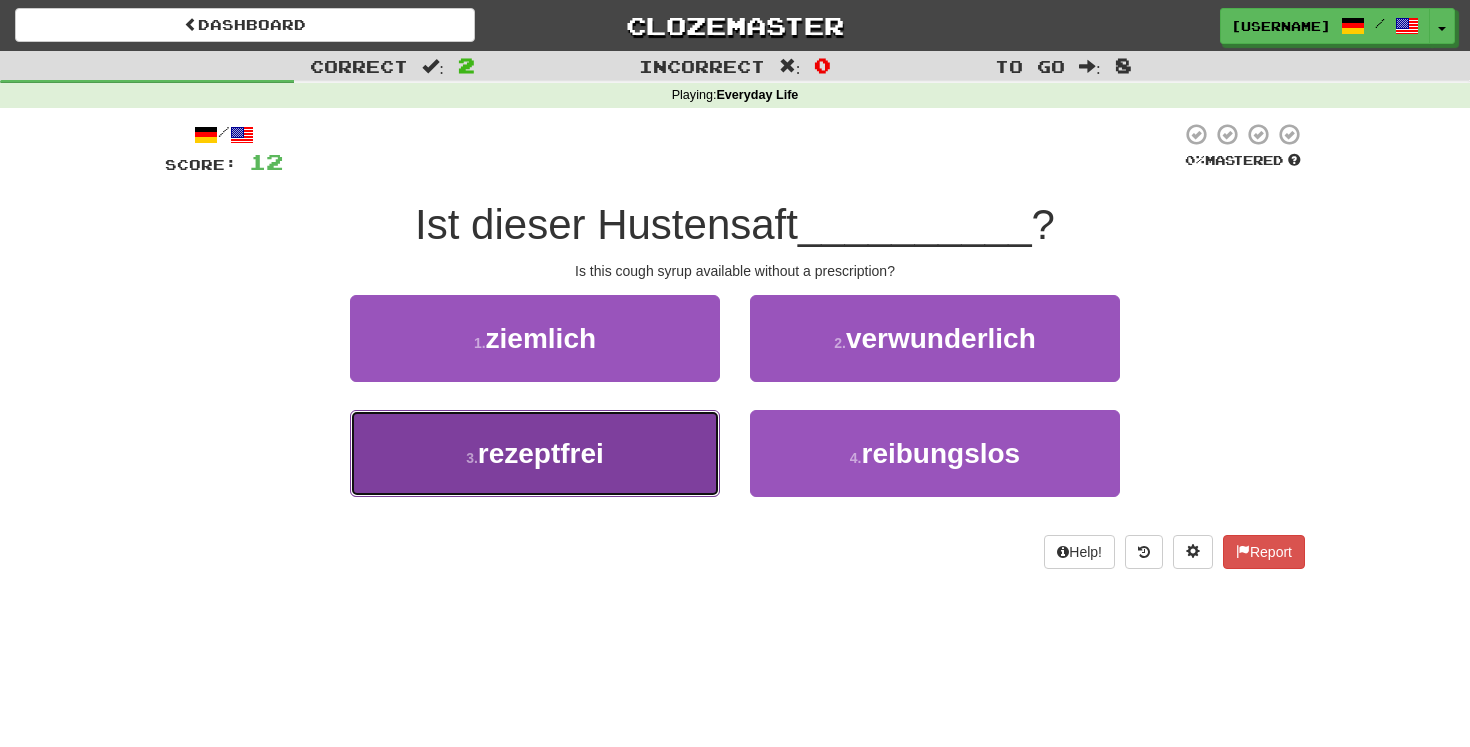 click on "3 .  rezeptfrei" at bounding box center (535, 453) 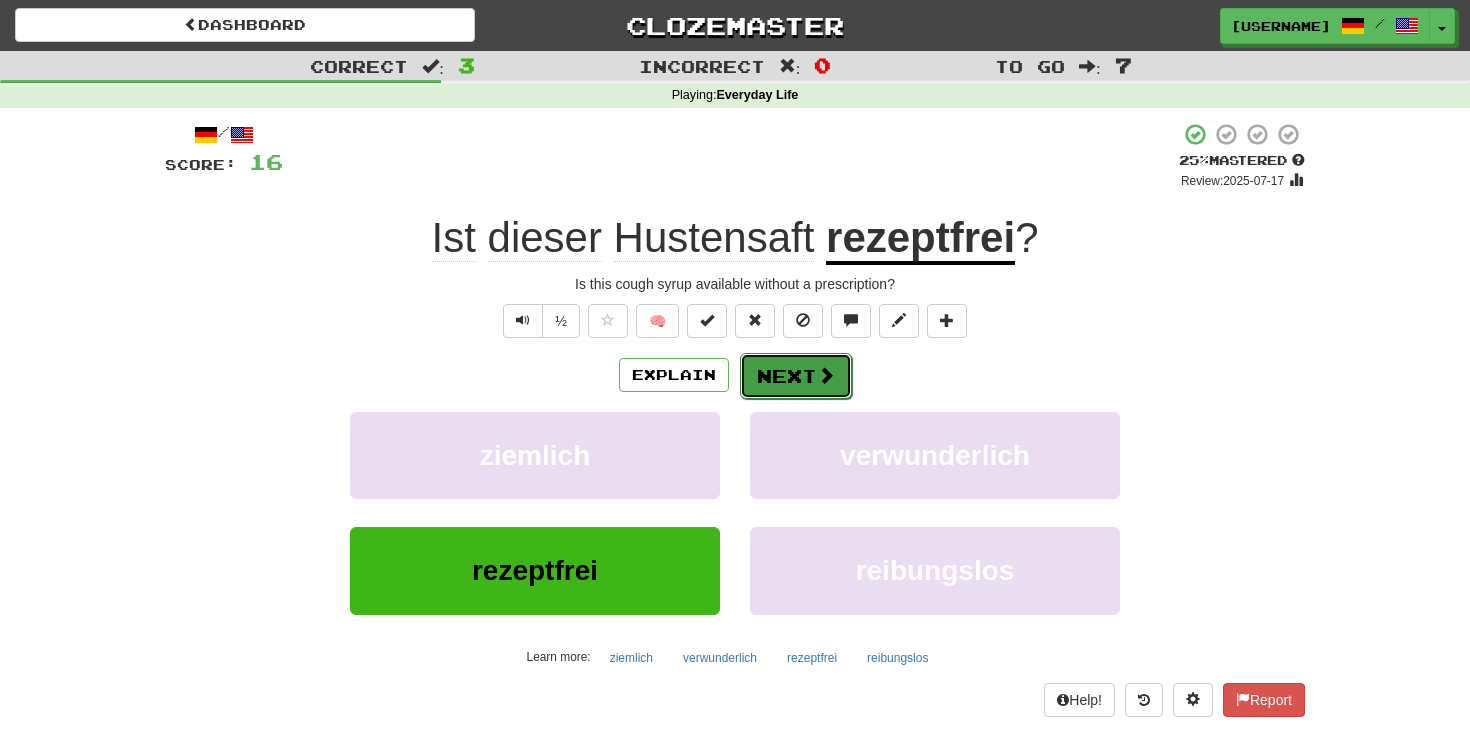 click at bounding box center (826, 375) 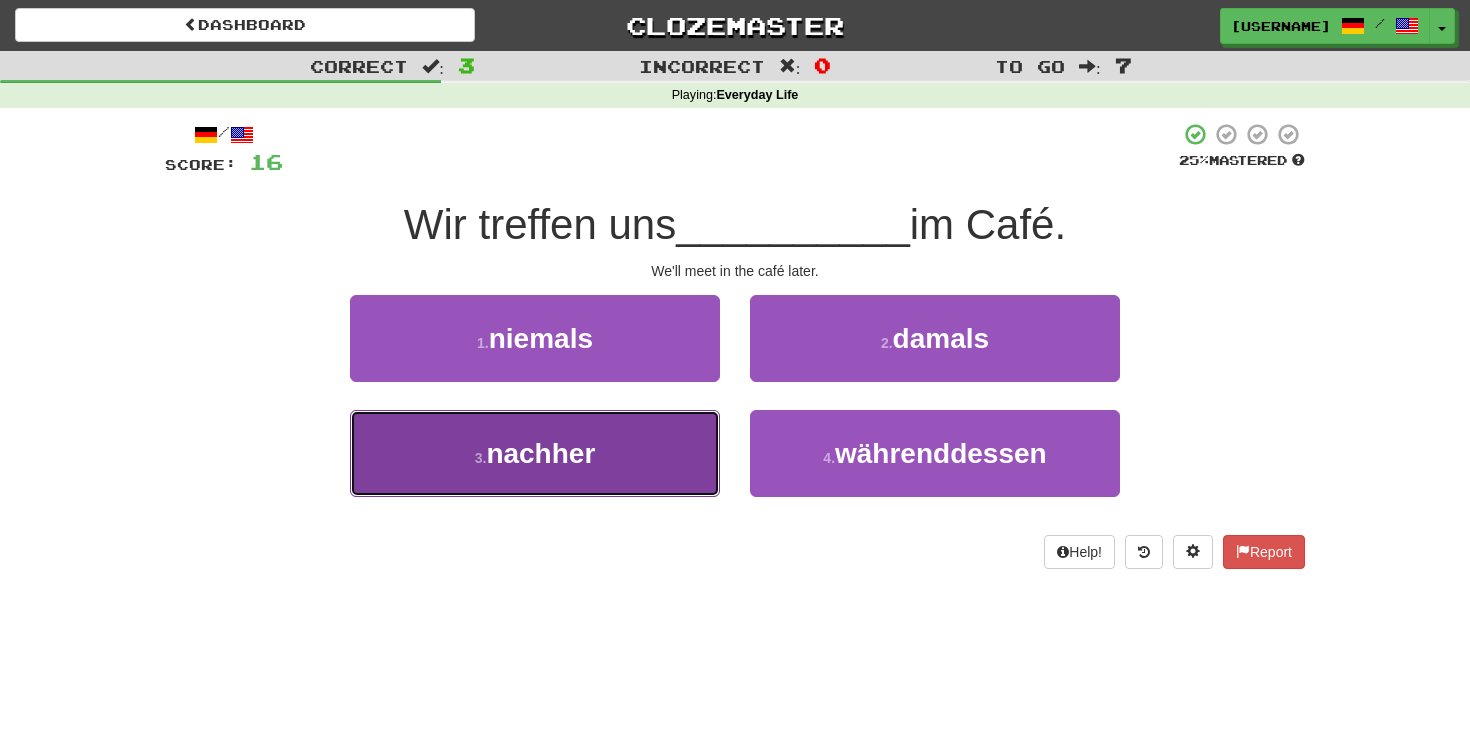 click on "nachher" at bounding box center [540, 453] 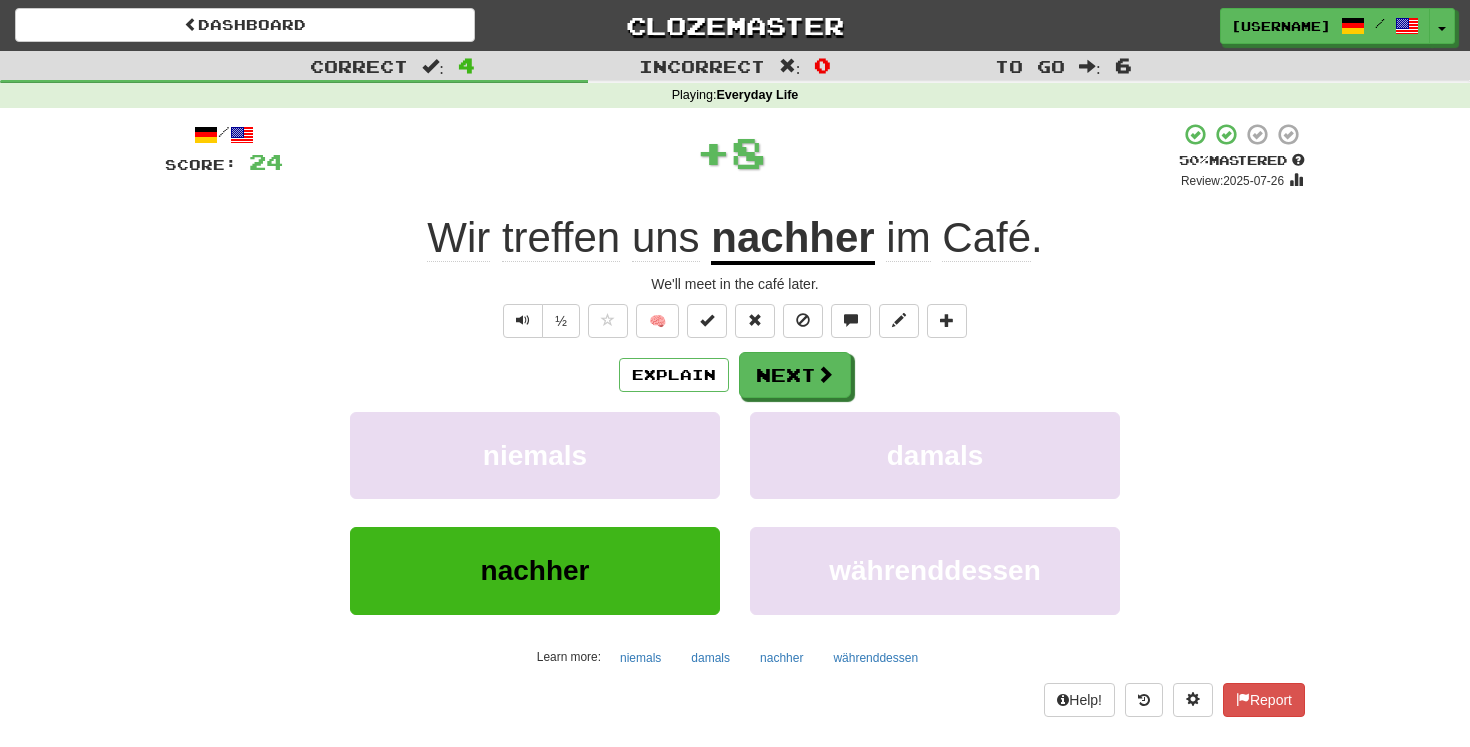 click on "Explain Next" at bounding box center [735, 375] 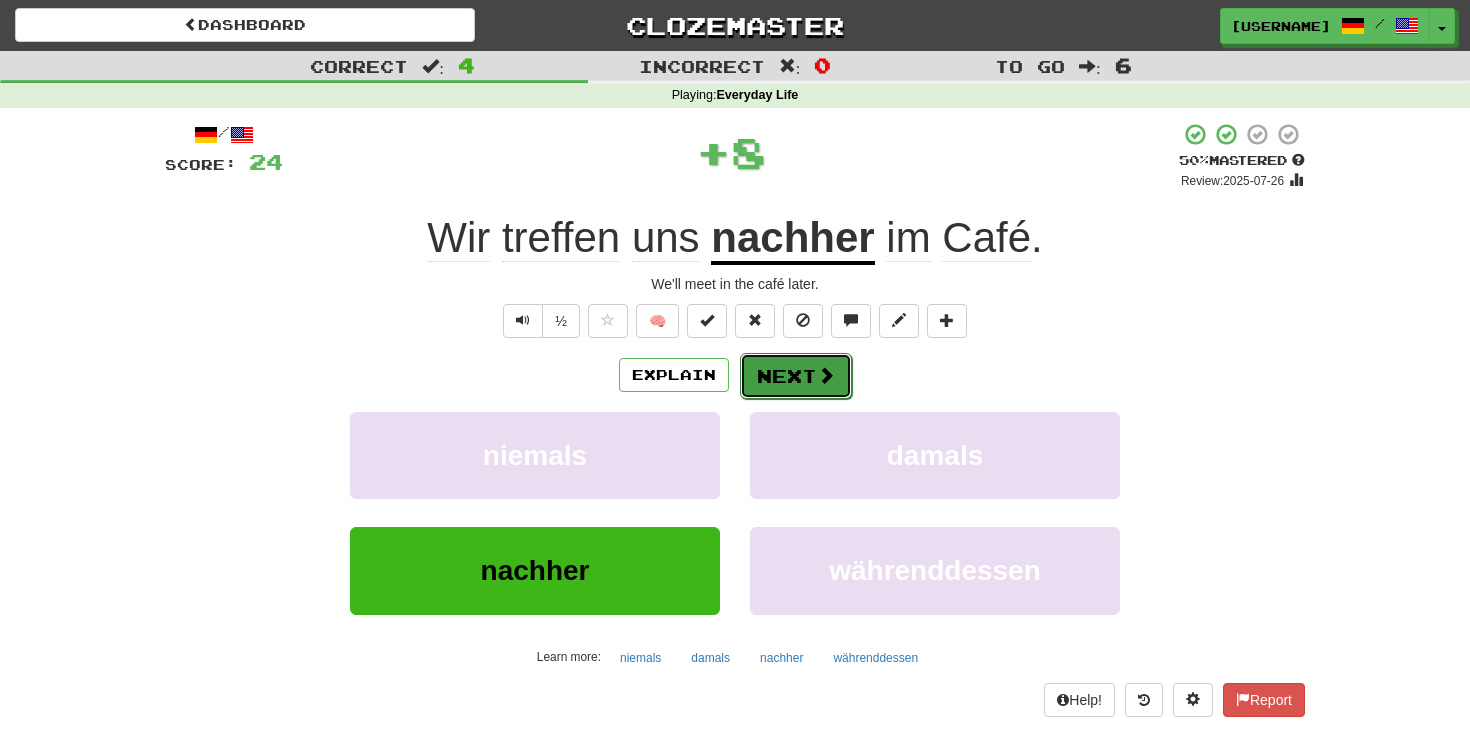 click at bounding box center [826, 375] 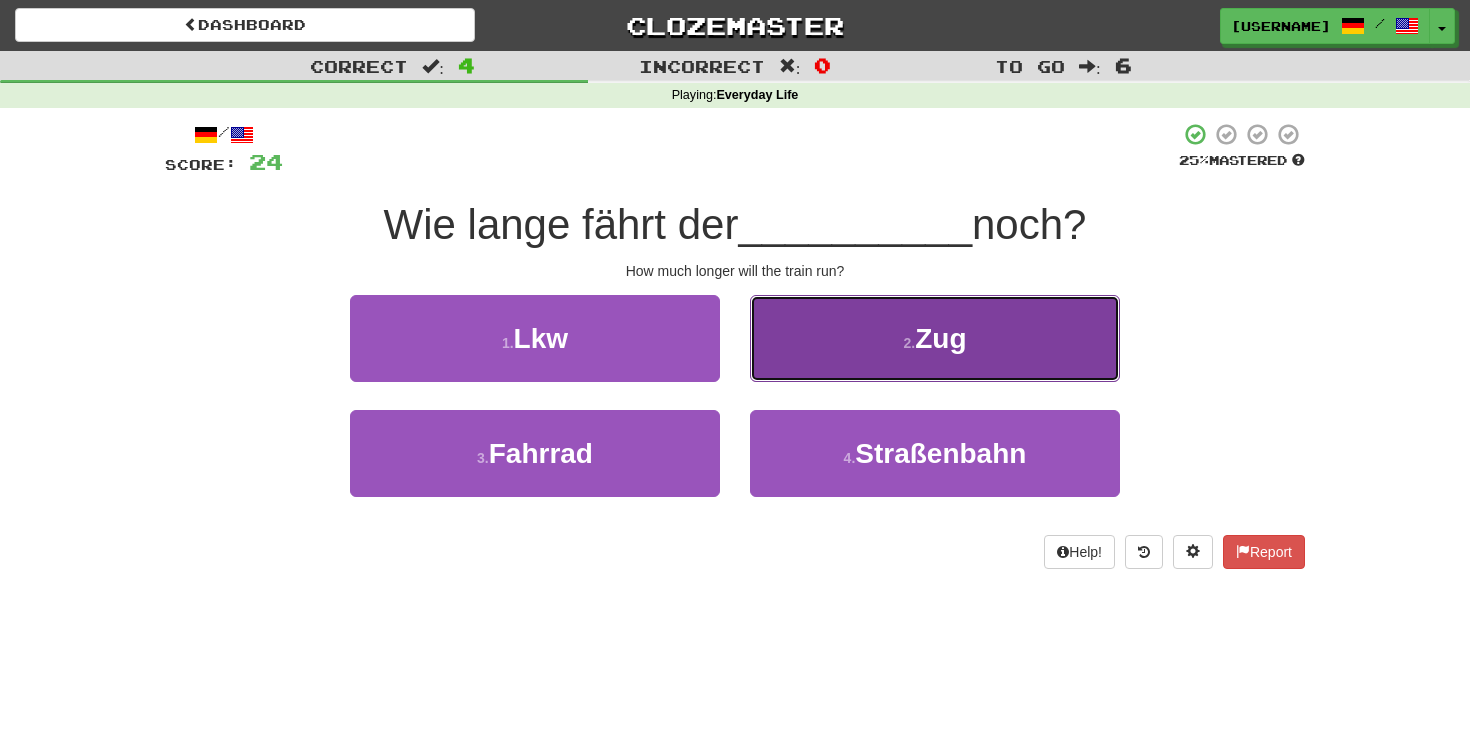 click on "2 .  Zug" at bounding box center [935, 338] 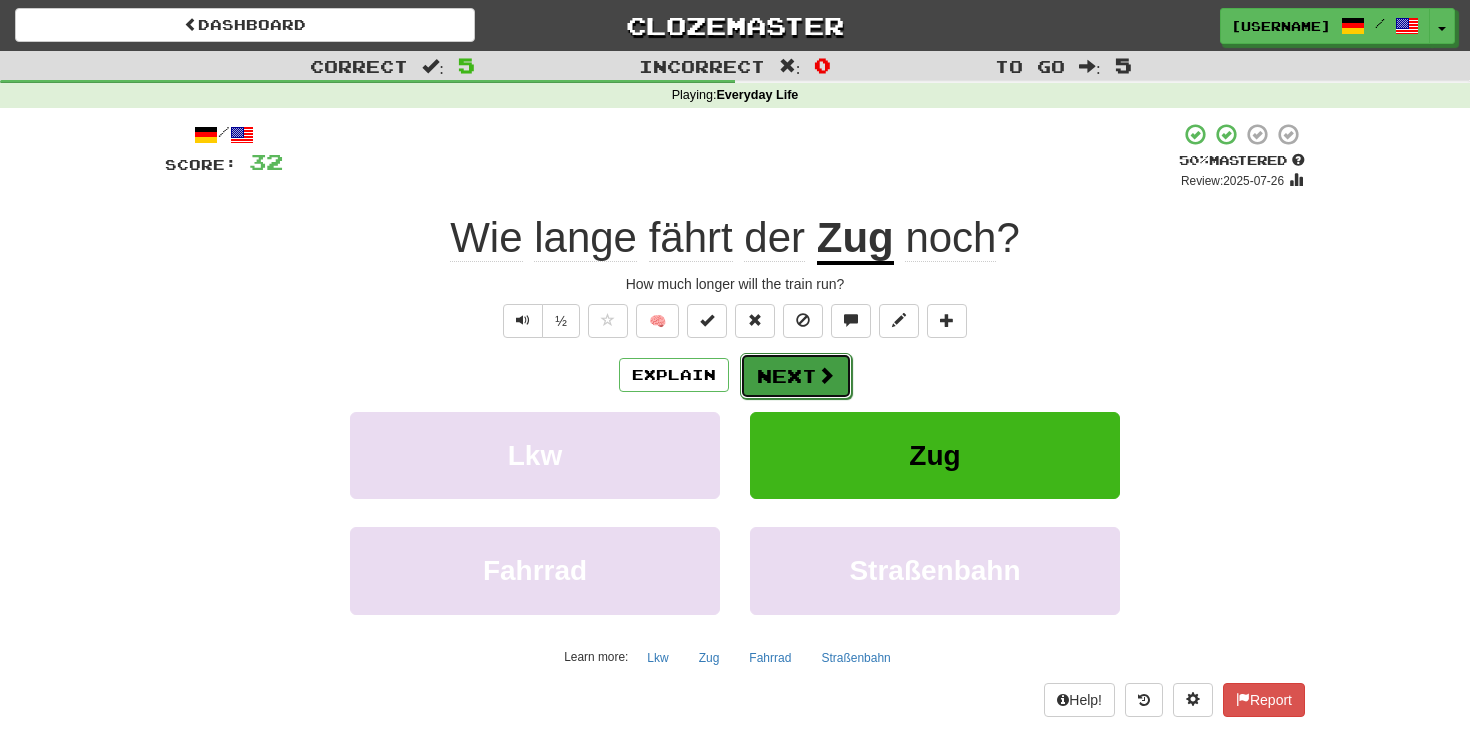 click at bounding box center [826, 375] 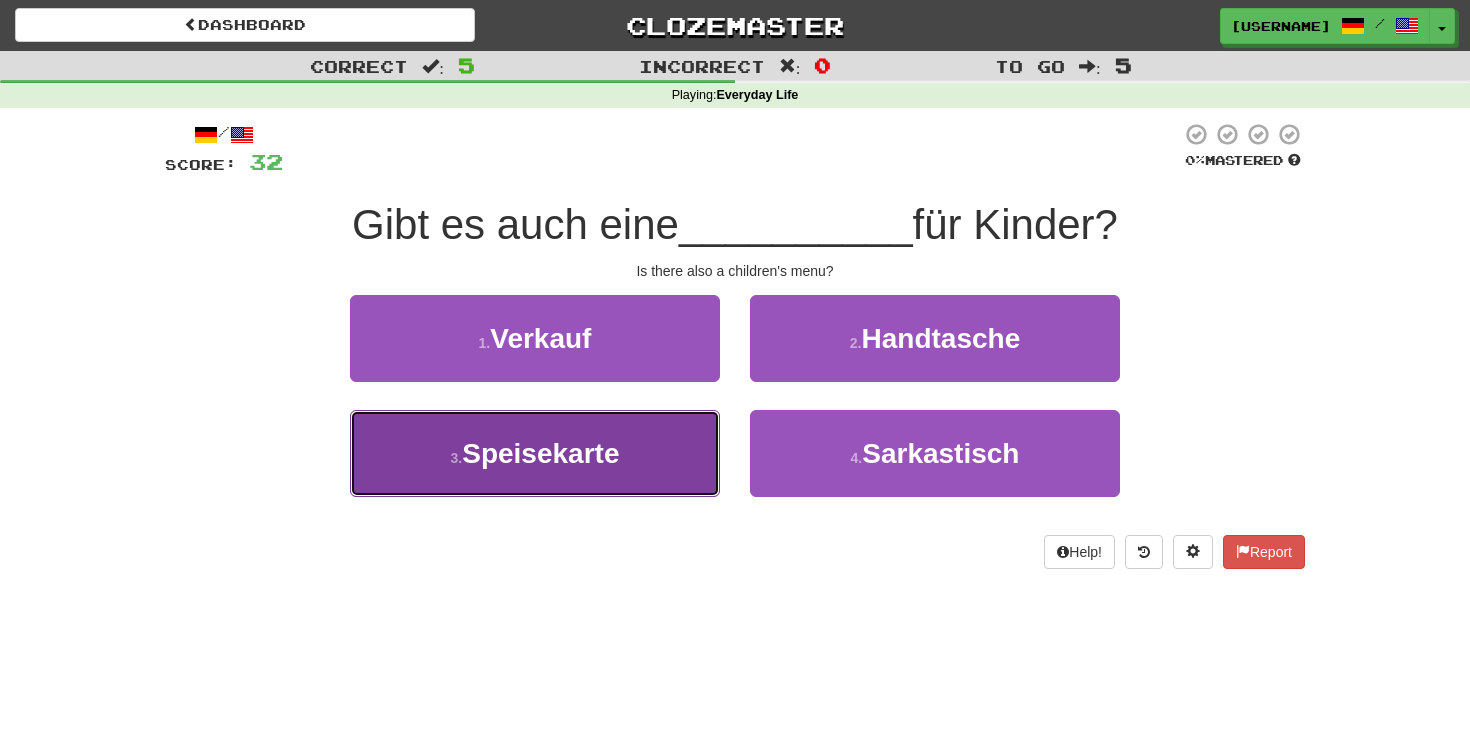 click on "3 .  Speisekarte" at bounding box center [535, 453] 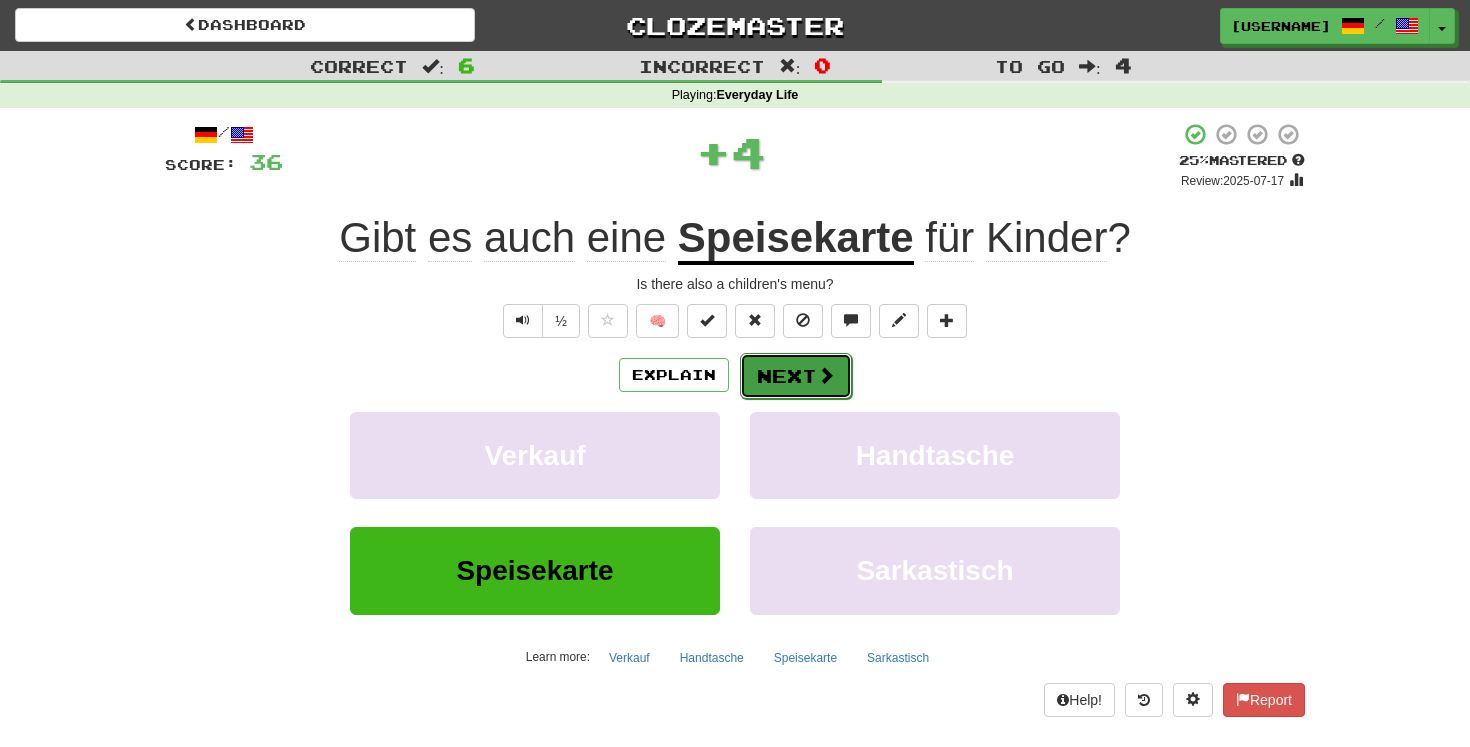 click at bounding box center (826, 375) 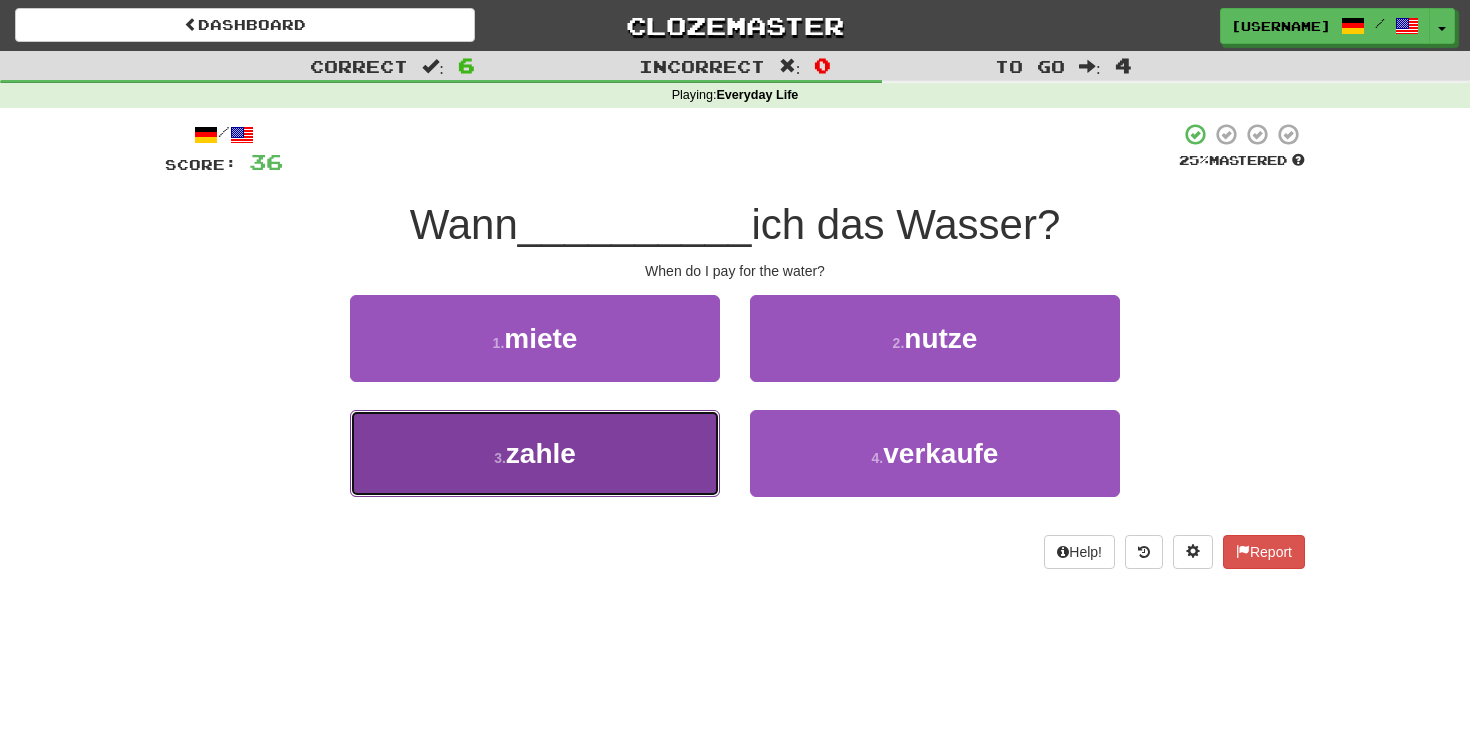 click on "3 .  zahle" at bounding box center (535, 453) 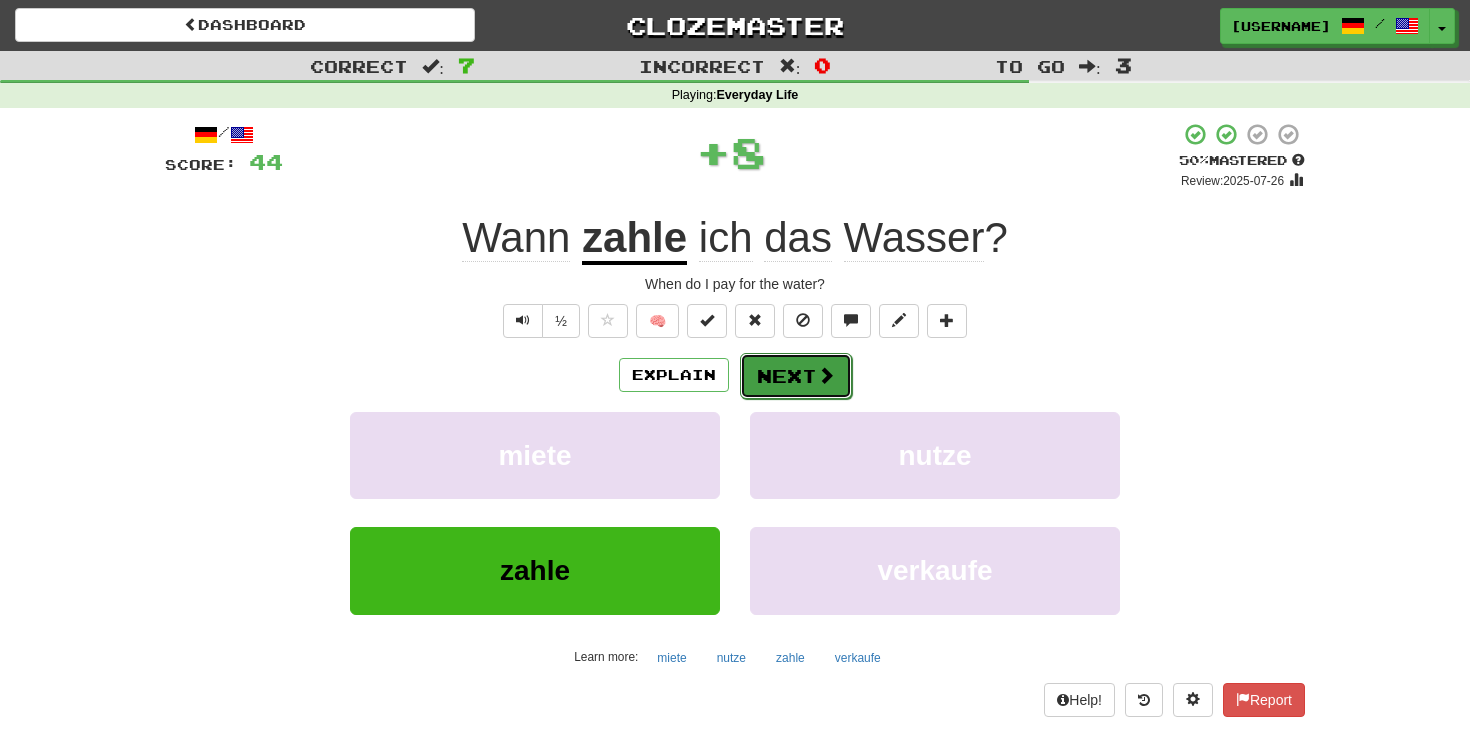 click on "Next" at bounding box center (796, 376) 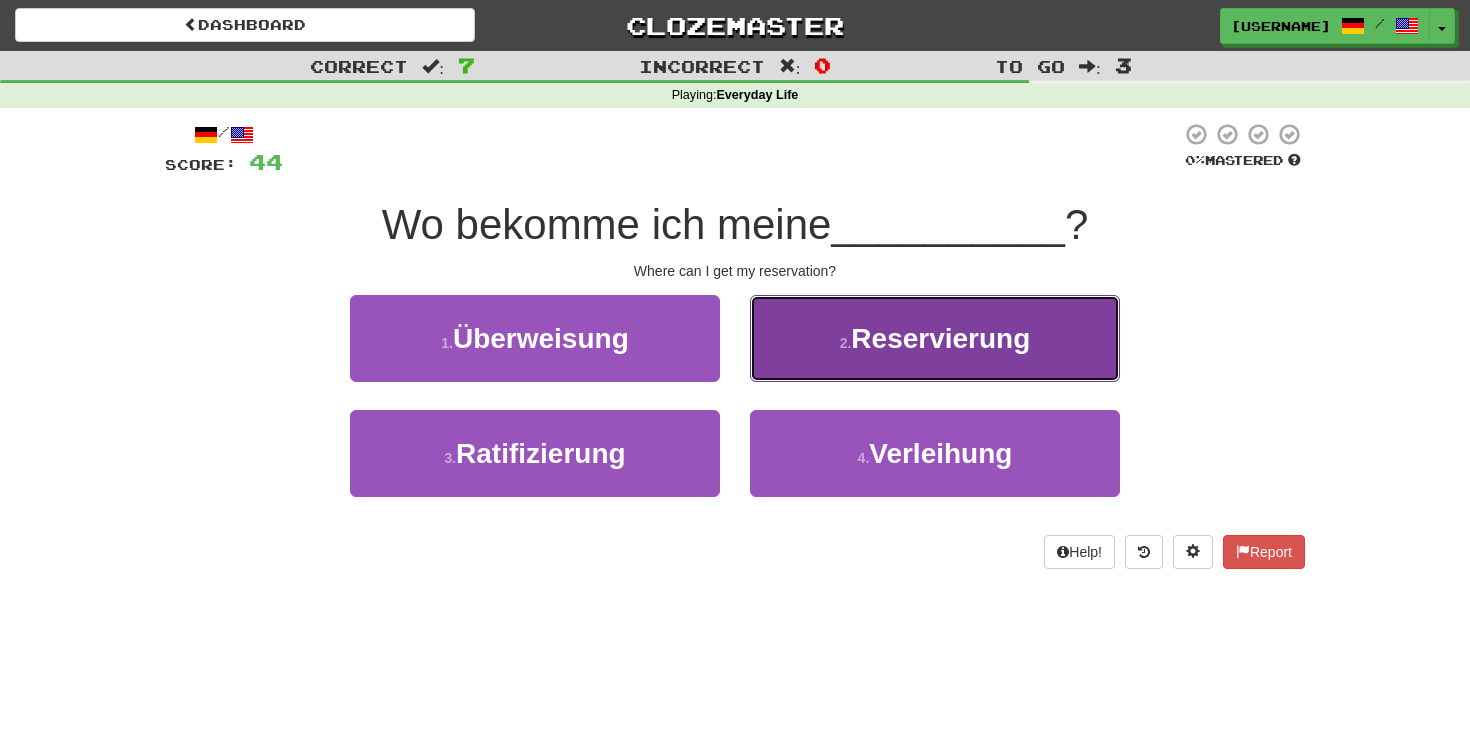 click on "2 .  Reservierung" at bounding box center (935, 338) 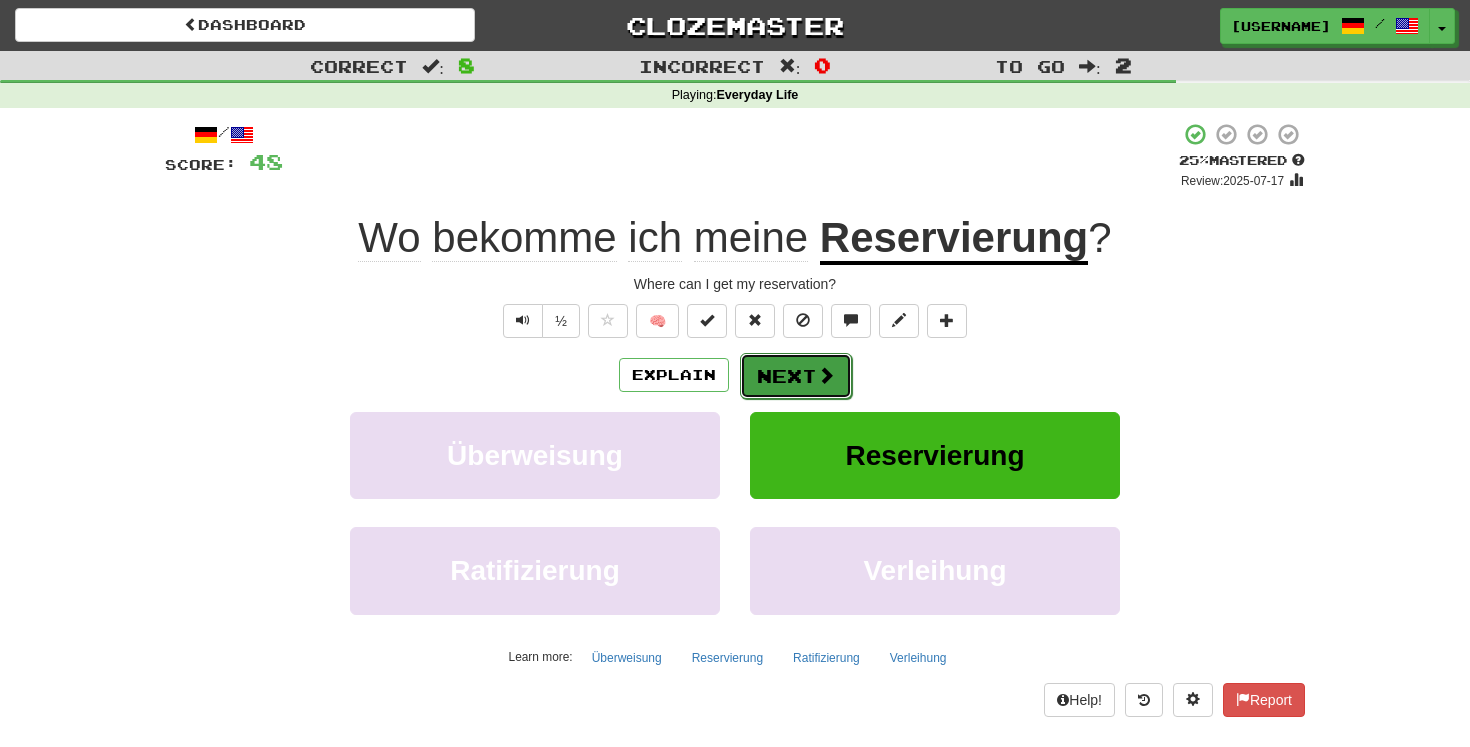 click on "Next" at bounding box center [796, 376] 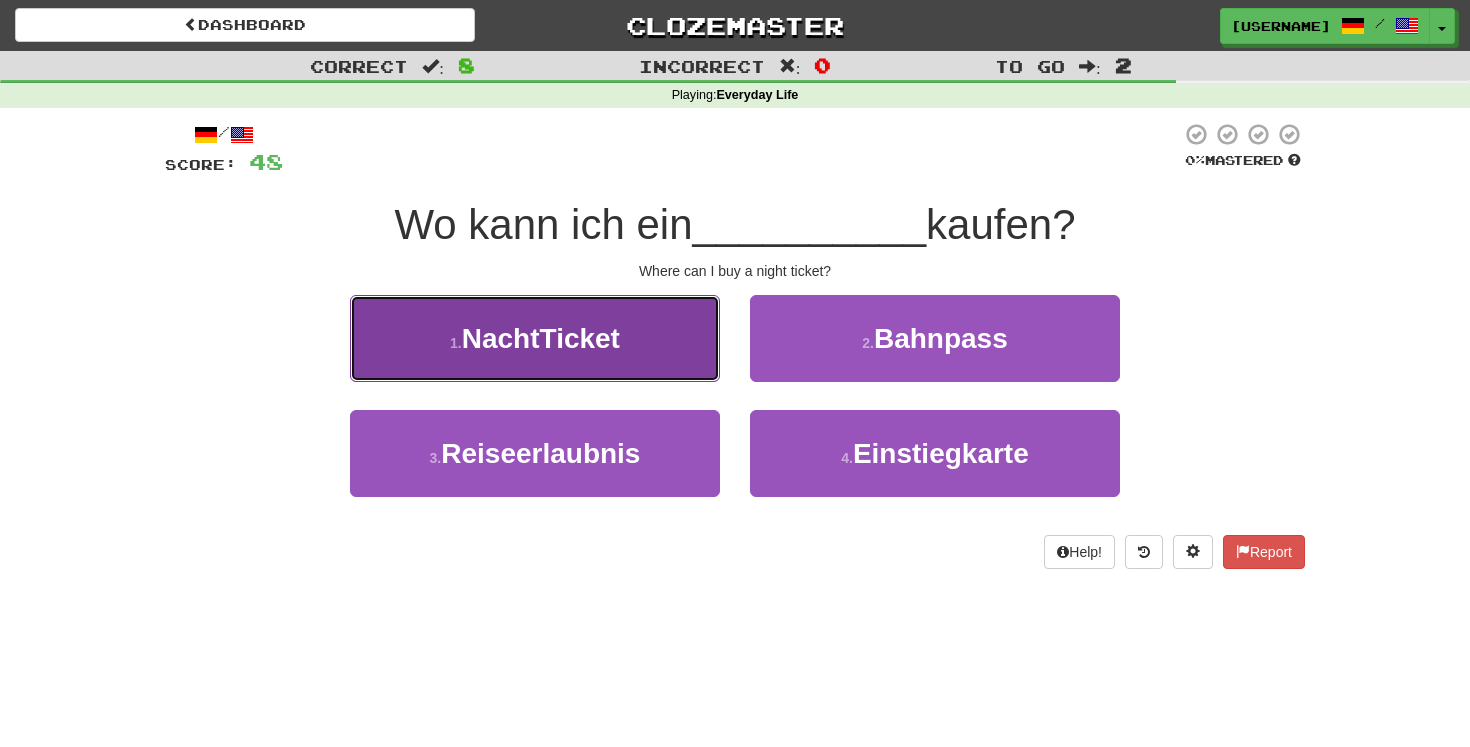 click on "1 .  NachtTicket" at bounding box center (535, 338) 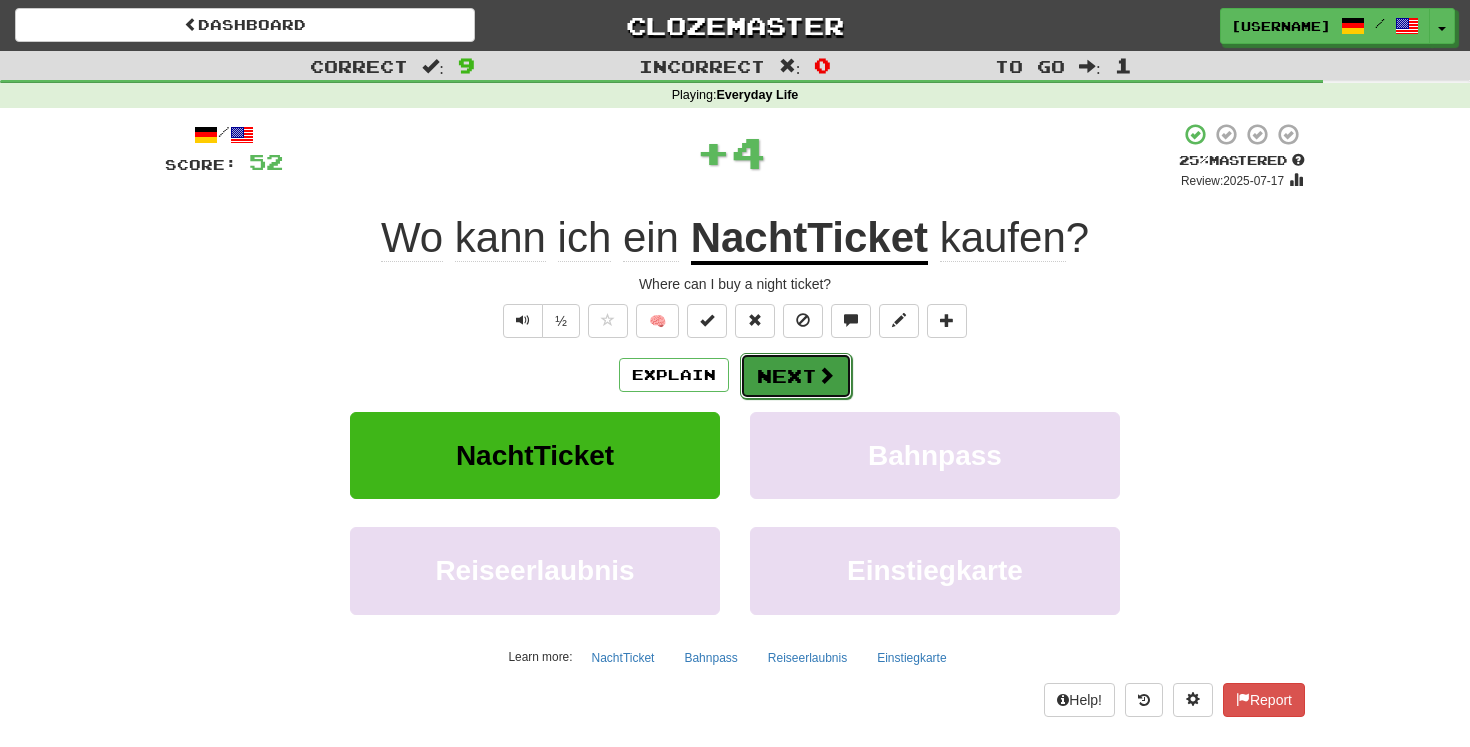 click on "Next" at bounding box center [796, 376] 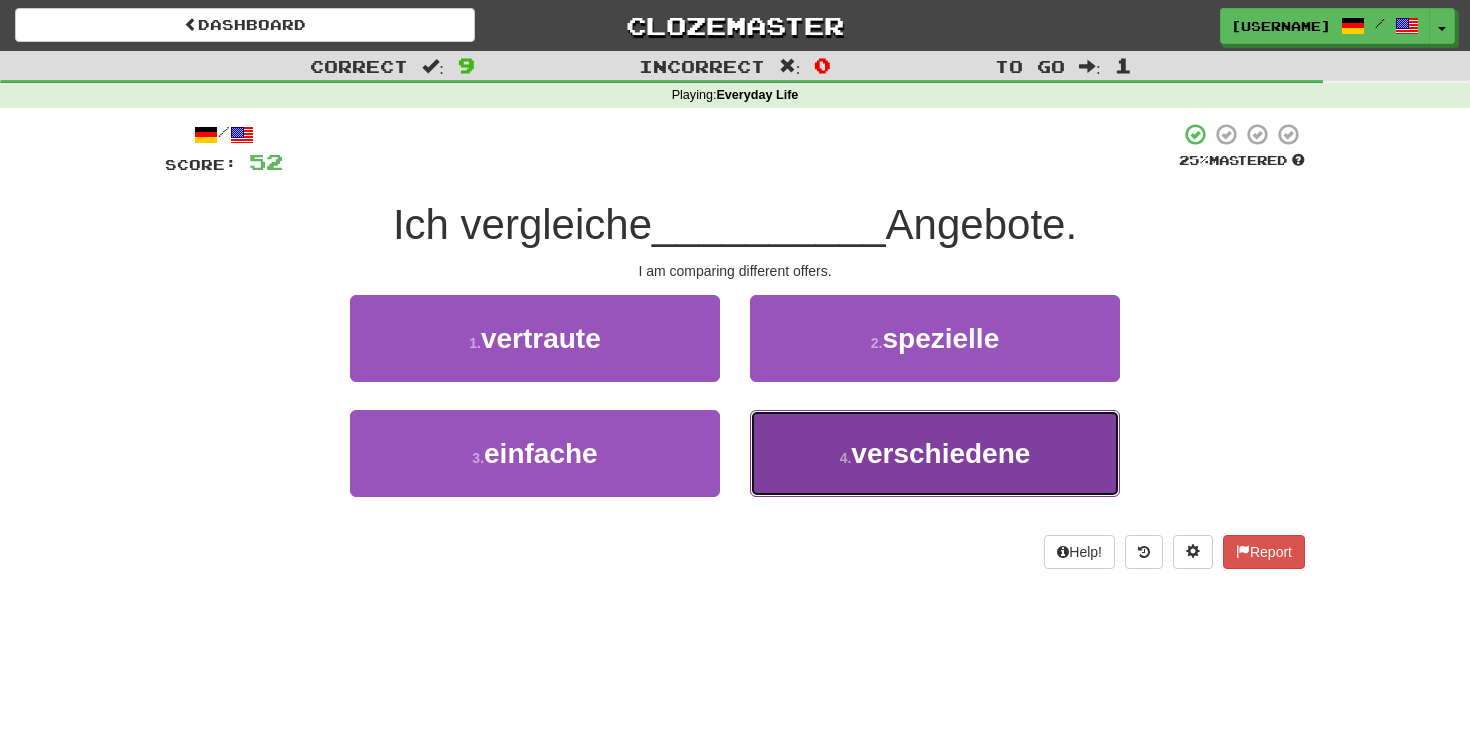 click on "4 .  verschiedene" at bounding box center [935, 453] 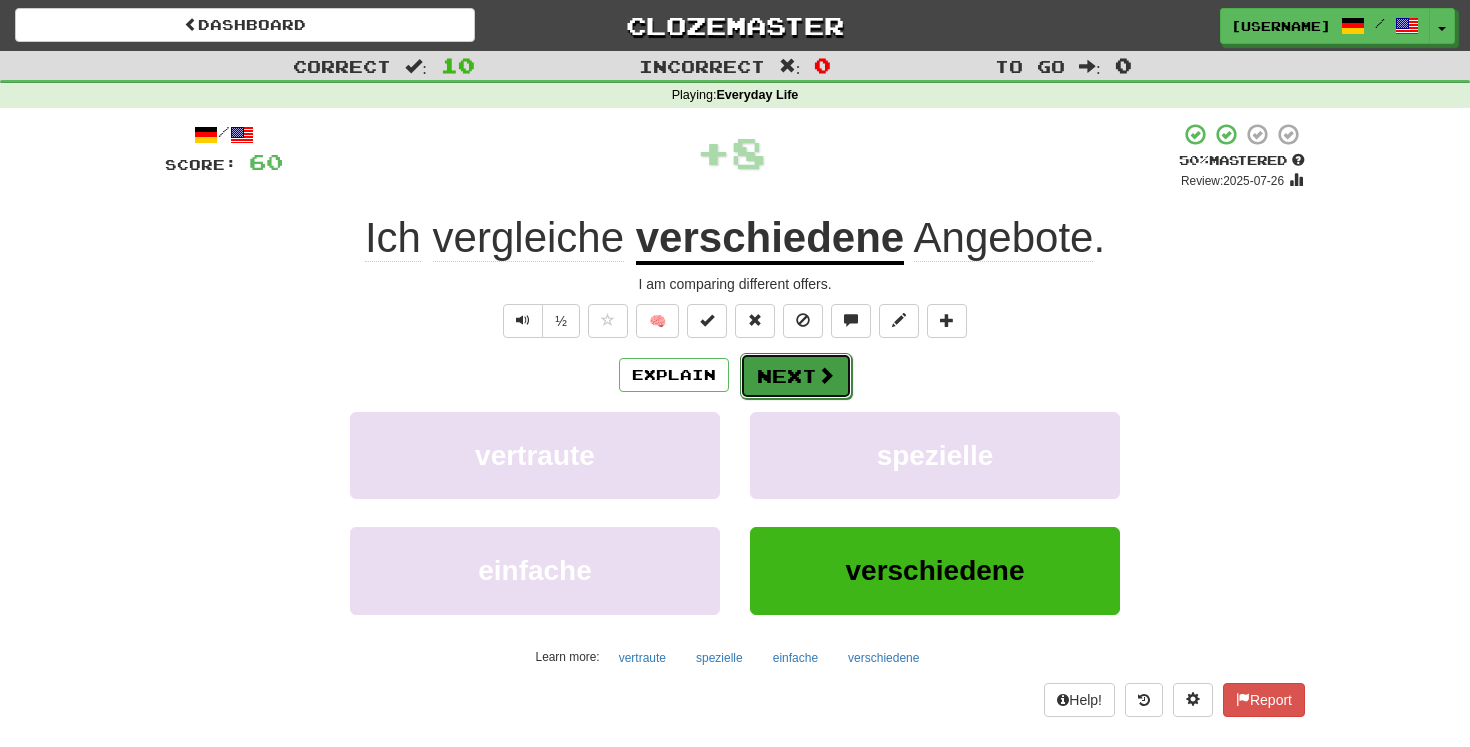 click on "Next" at bounding box center [796, 376] 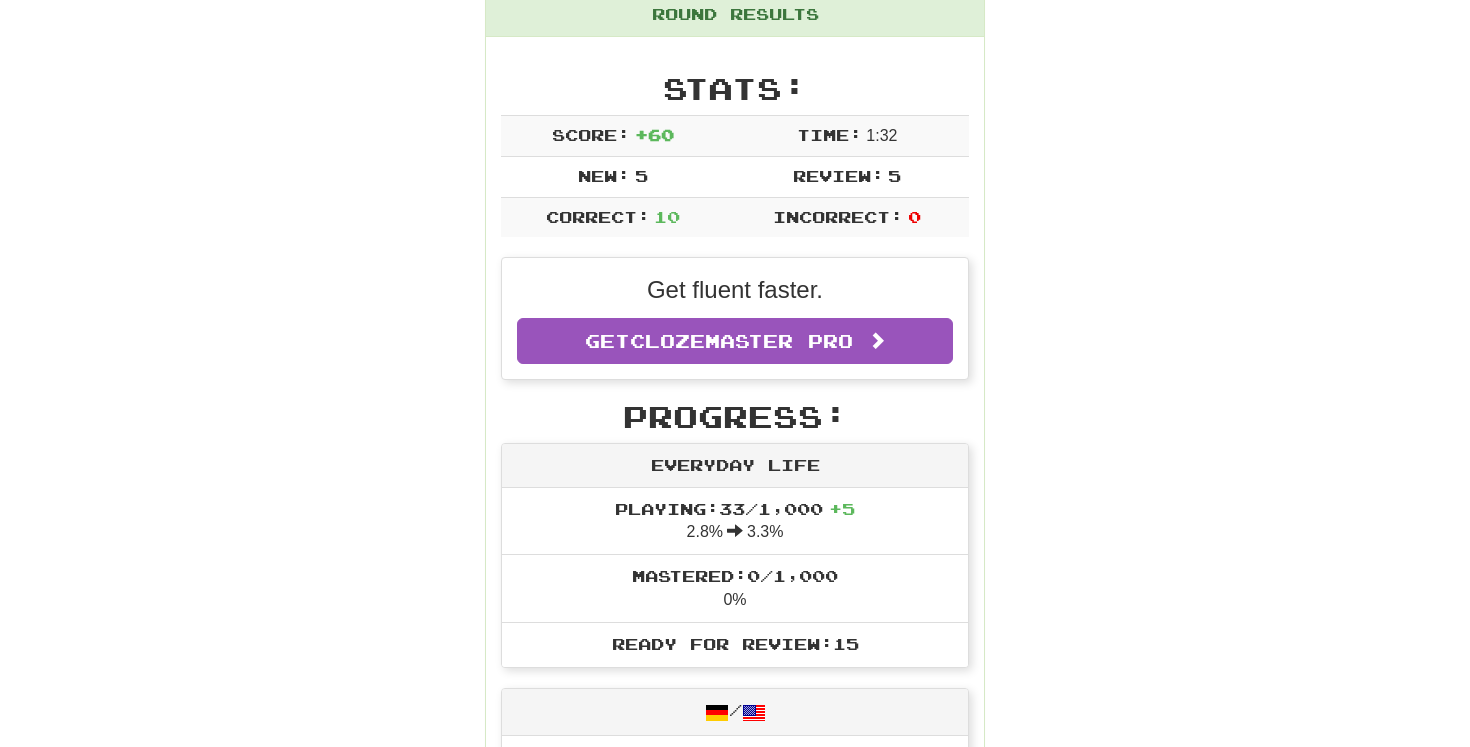scroll, scrollTop: 0, scrollLeft: 0, axis: both 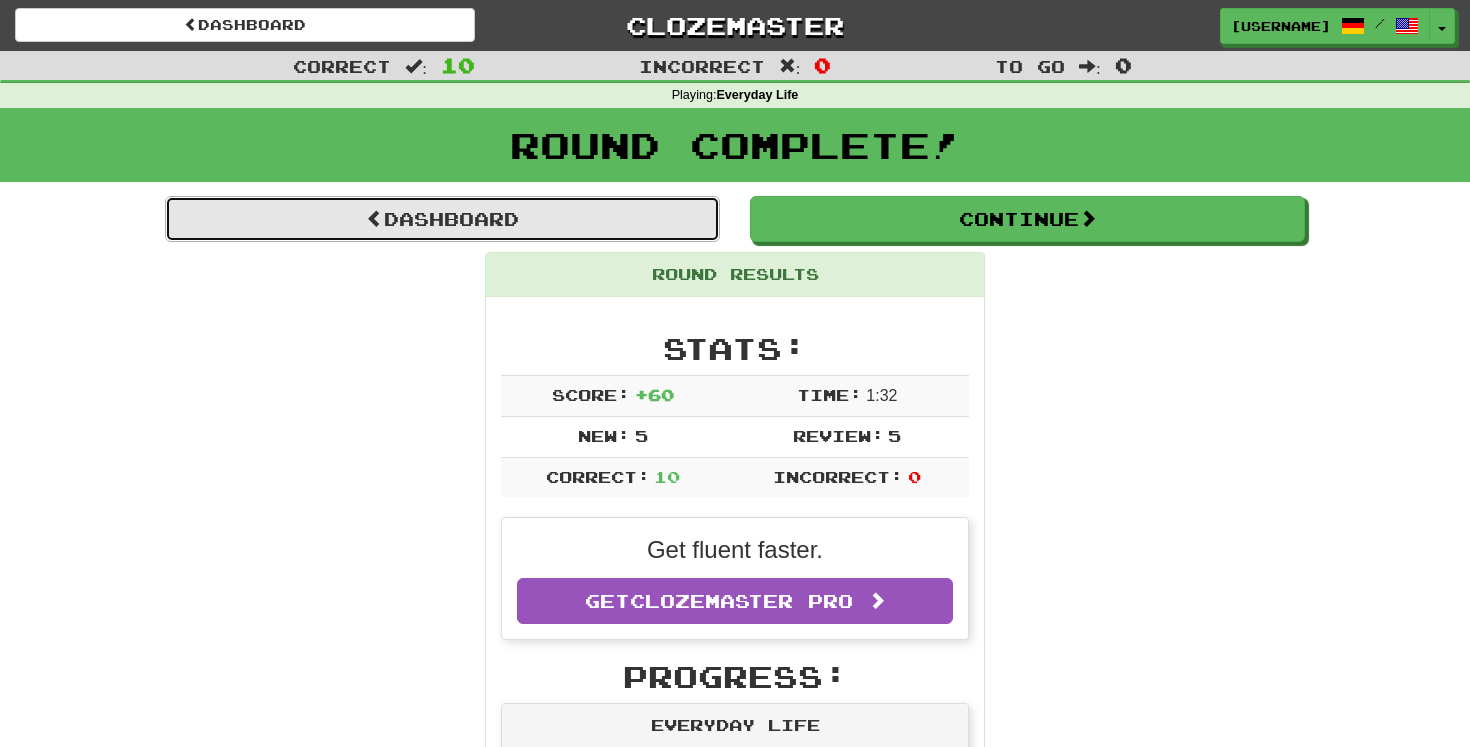 click on "Dashboard" at bounding box center [442, 219] 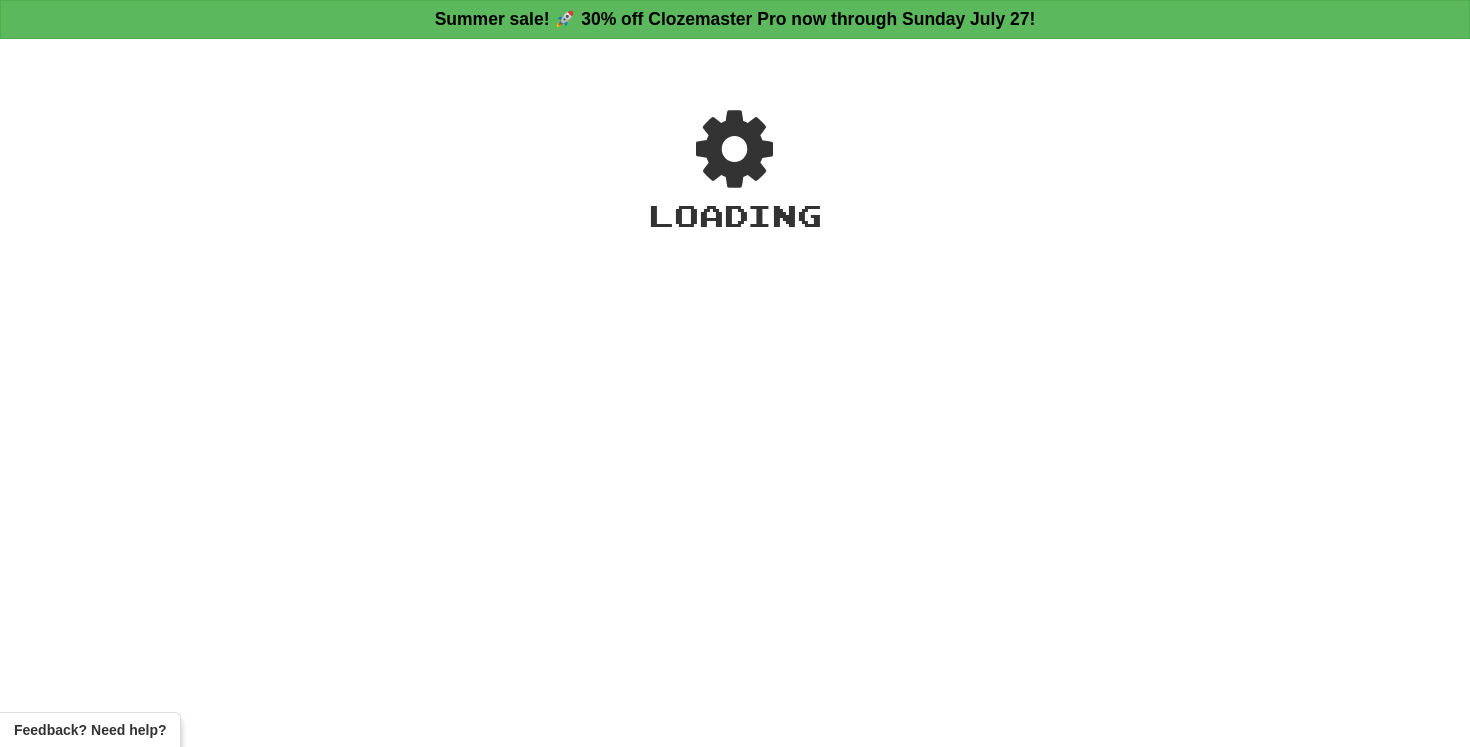 scroll, scrollTop: 0, scrollLeft: 0, axis: both 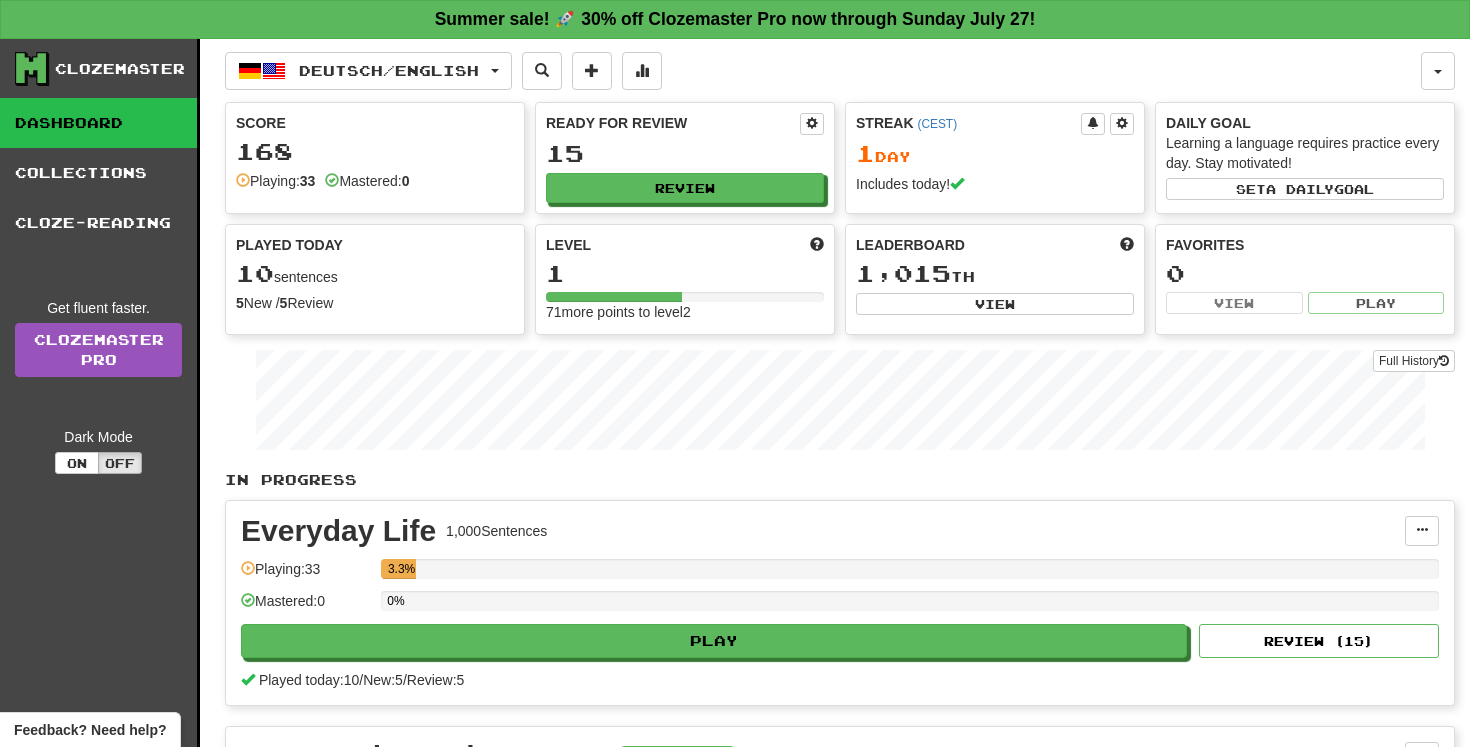 click on "Dashboard" at bounding box center [98, 123] 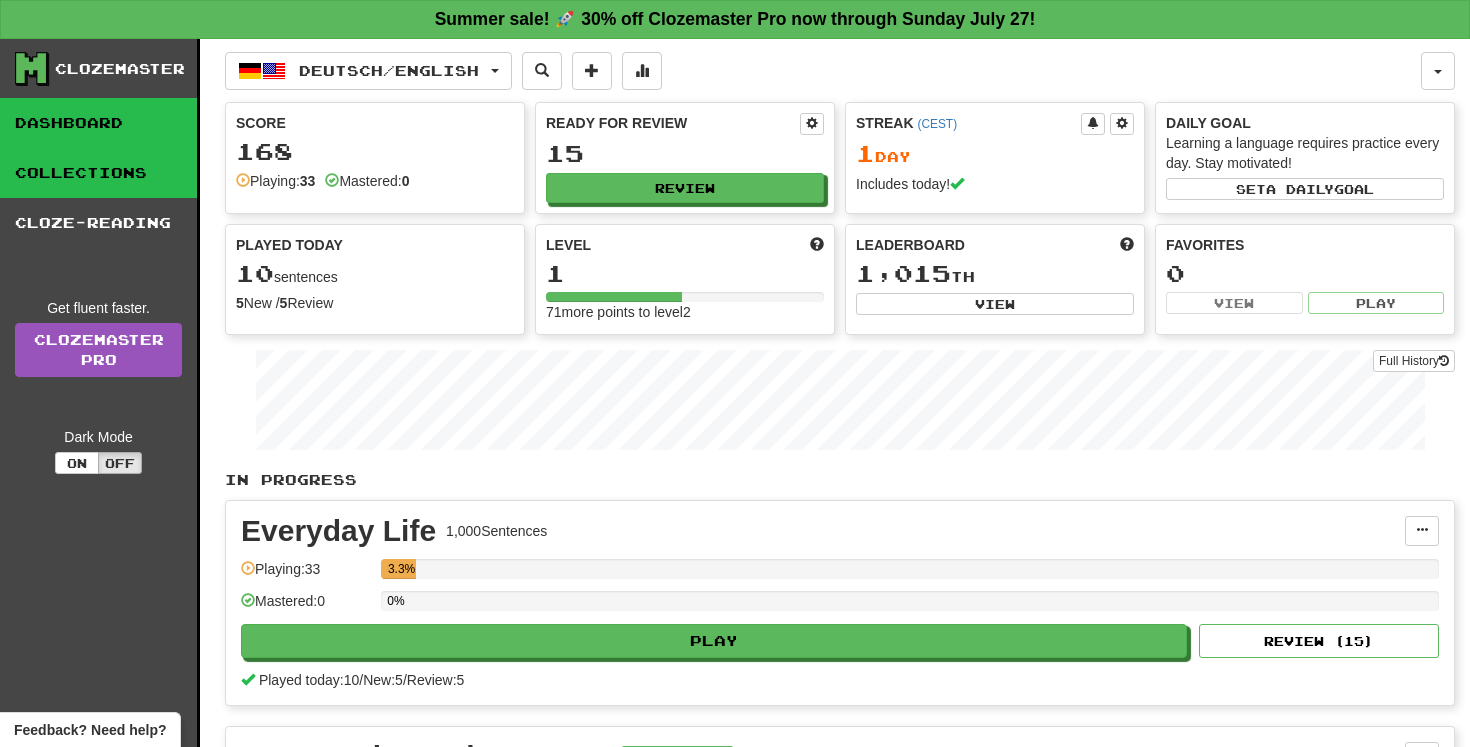 click on "Collections" at bounding box center [98, 173] 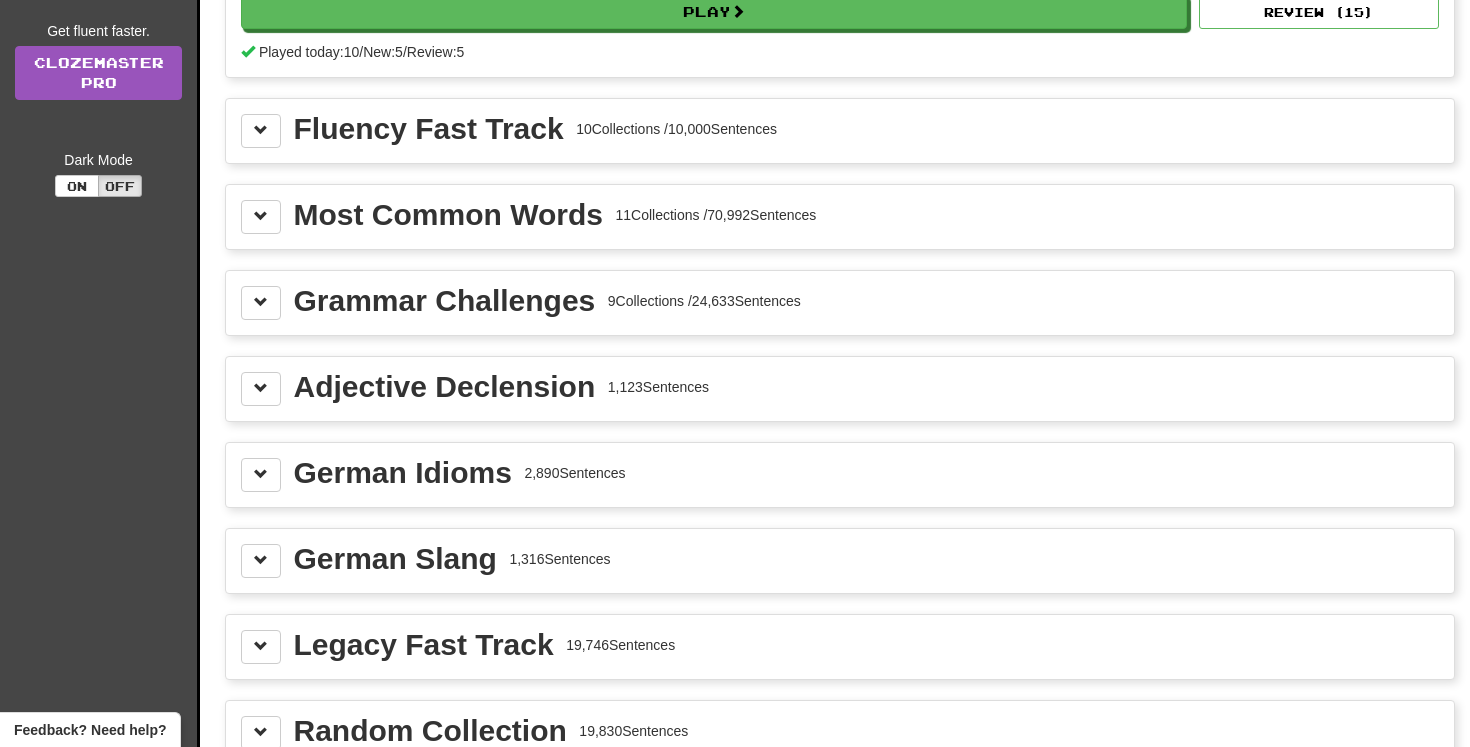 scroll, scrollTop: 287, scrollLeft: 0, axis: vertical 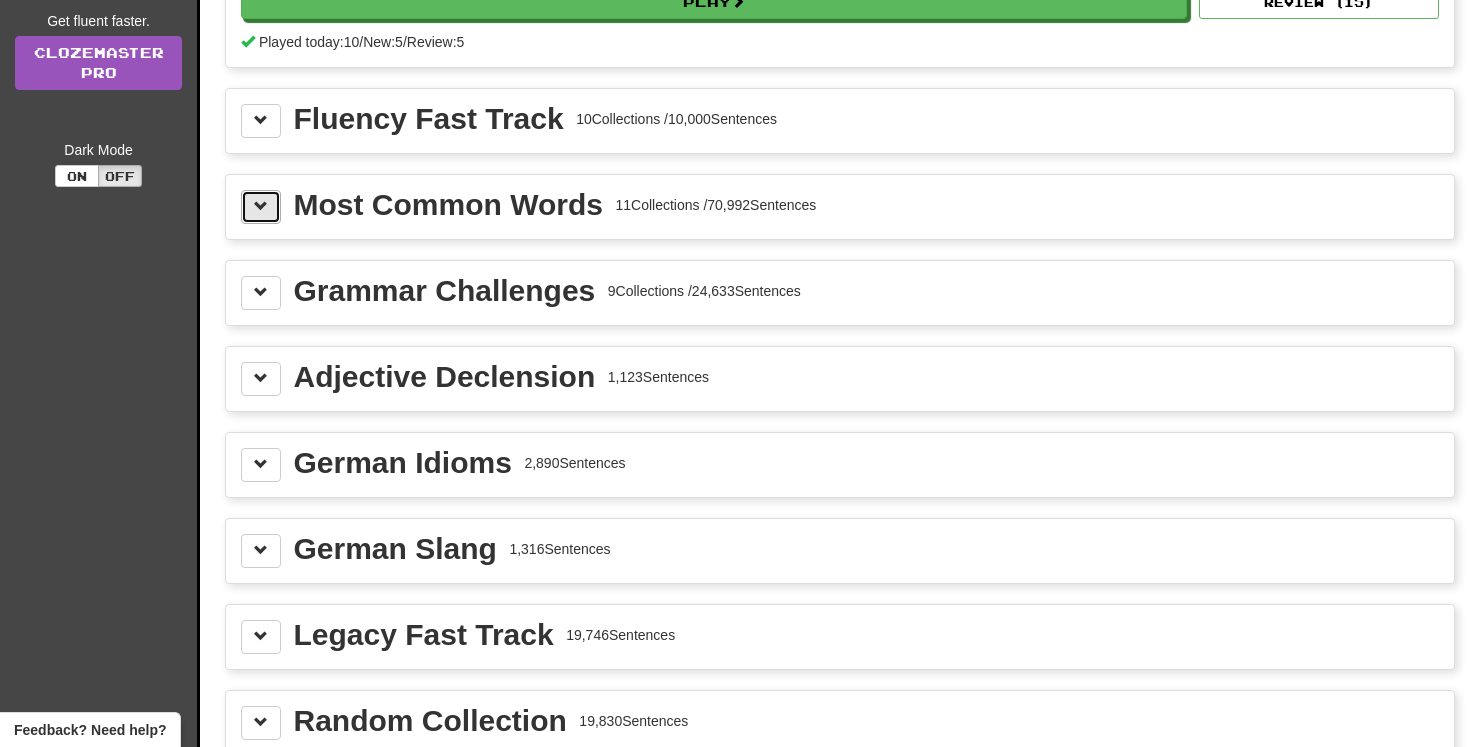 click at bounding box center [261, 206] 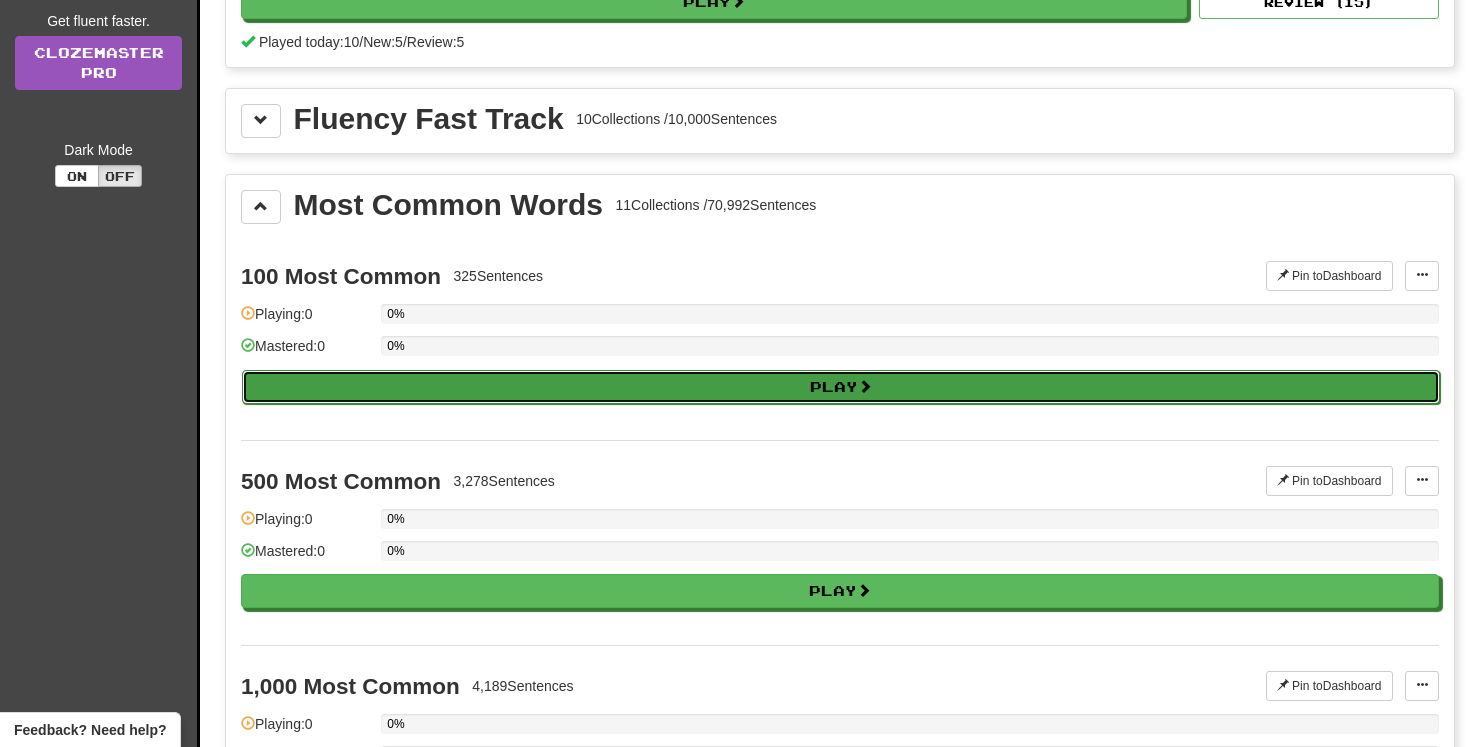 click on "Play" at bounding box center [841, 387] 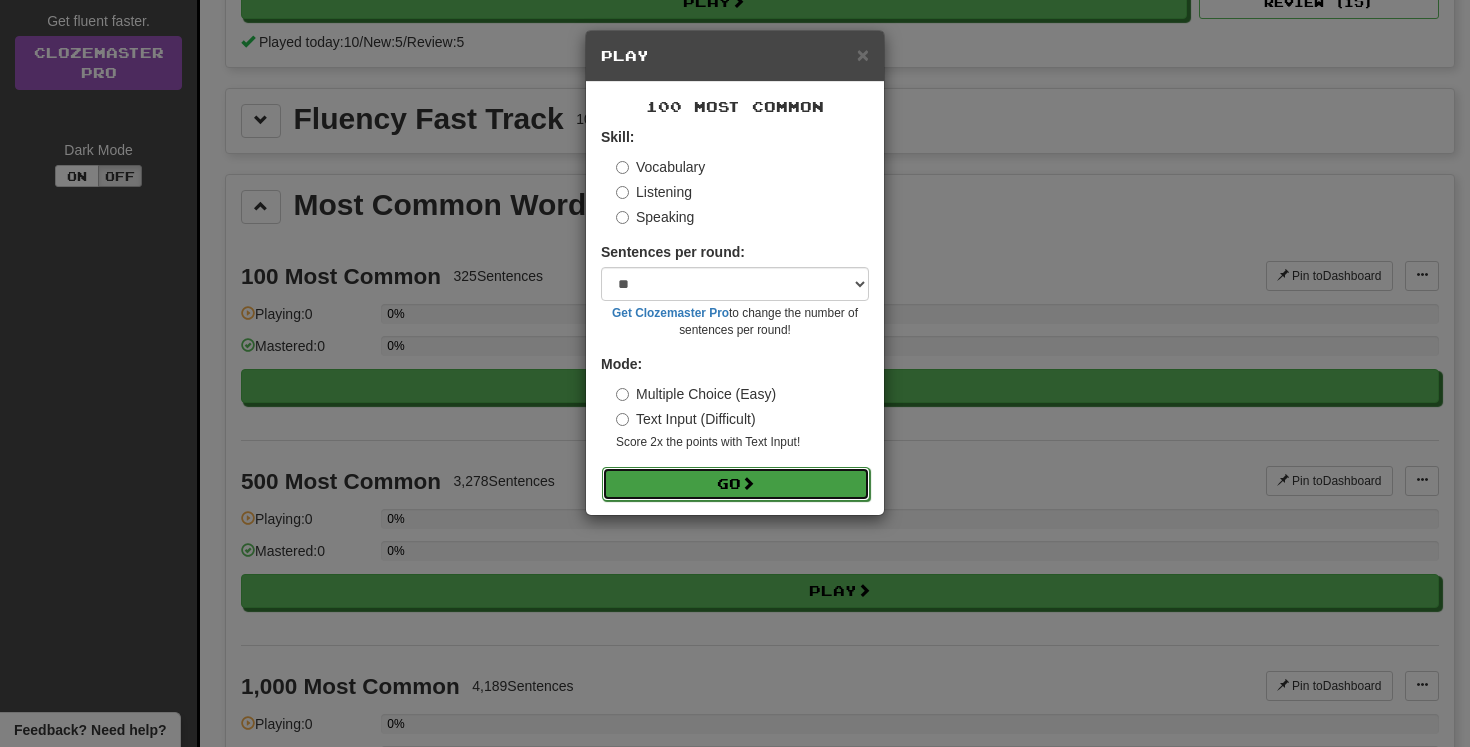 click at bounding box center [748, 483] 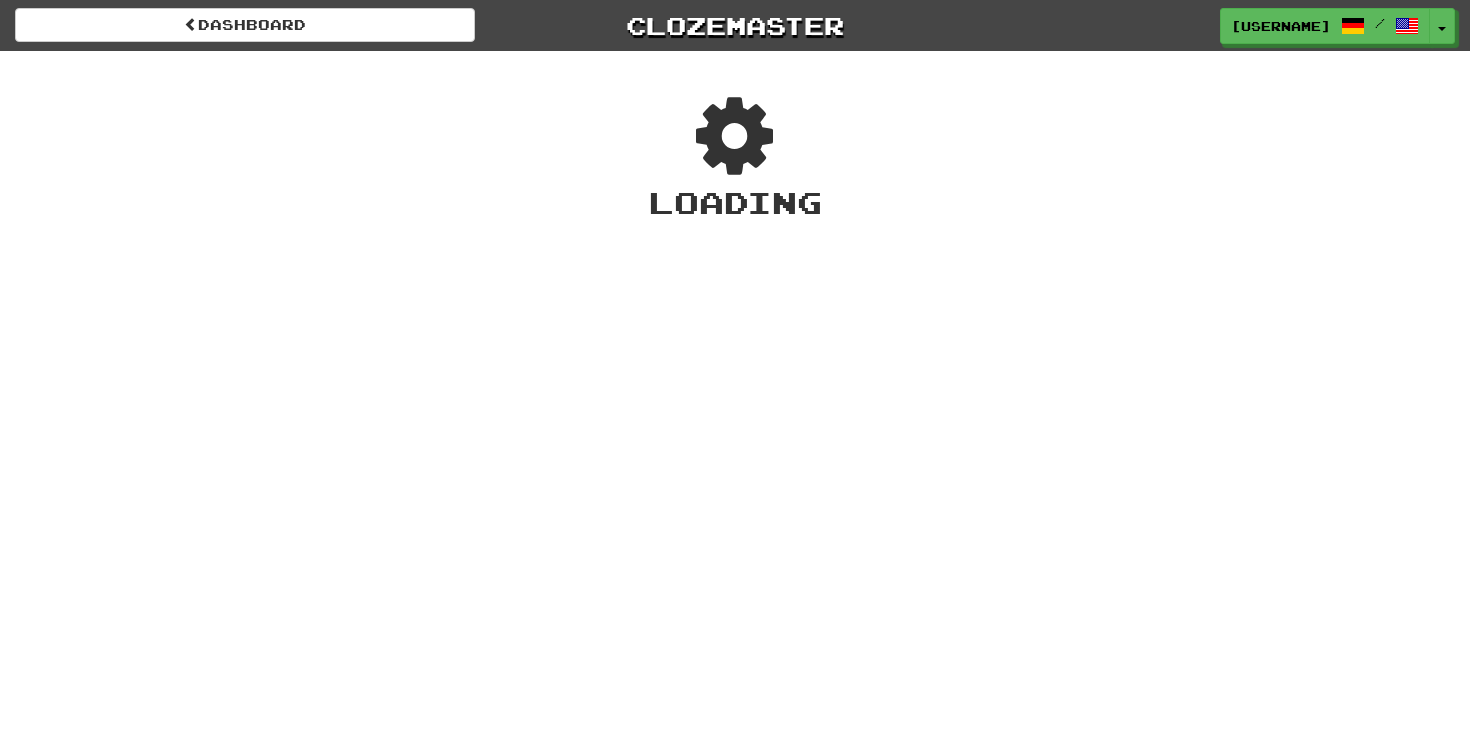 scroll, scrollTop: 0, scrollLeft: 0, axis: both 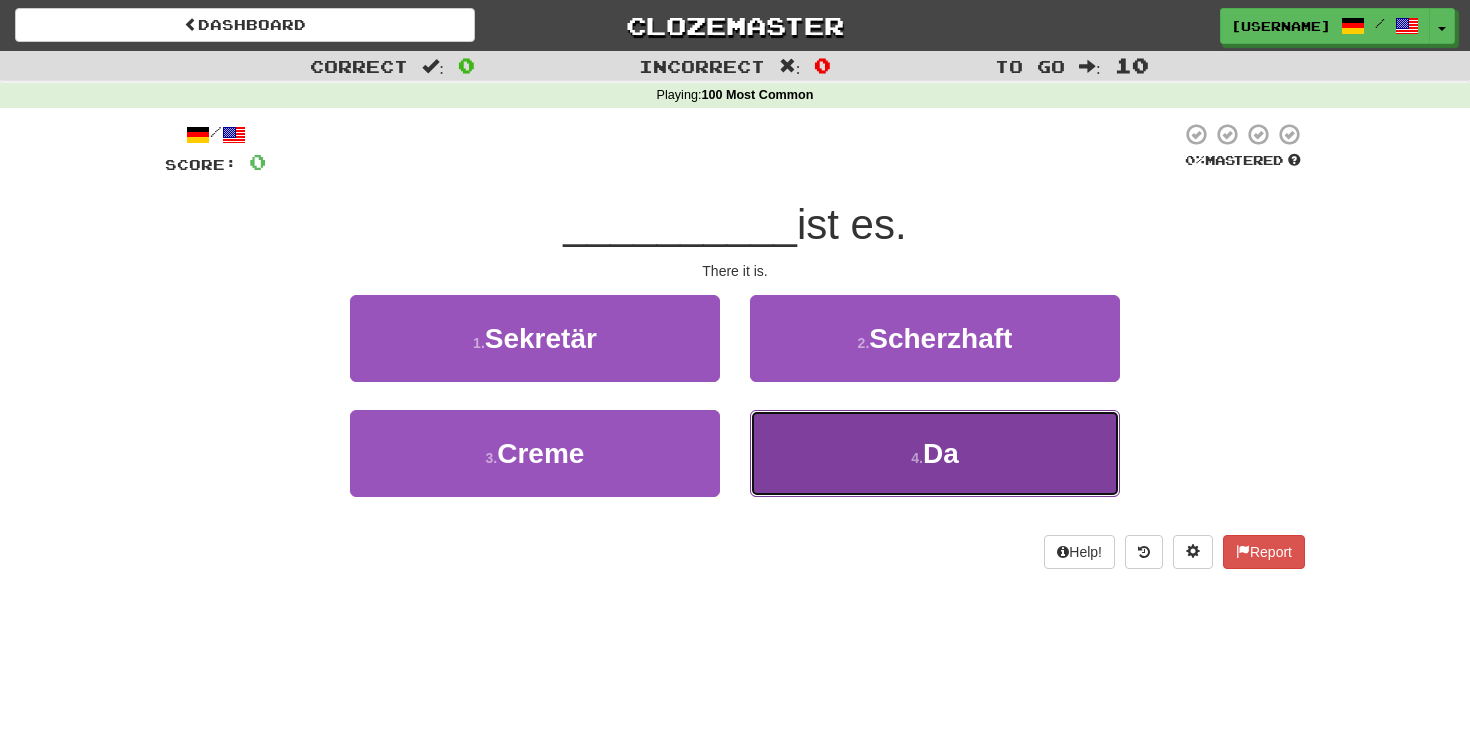 click on "4 ." at bounding box center (917, 458) 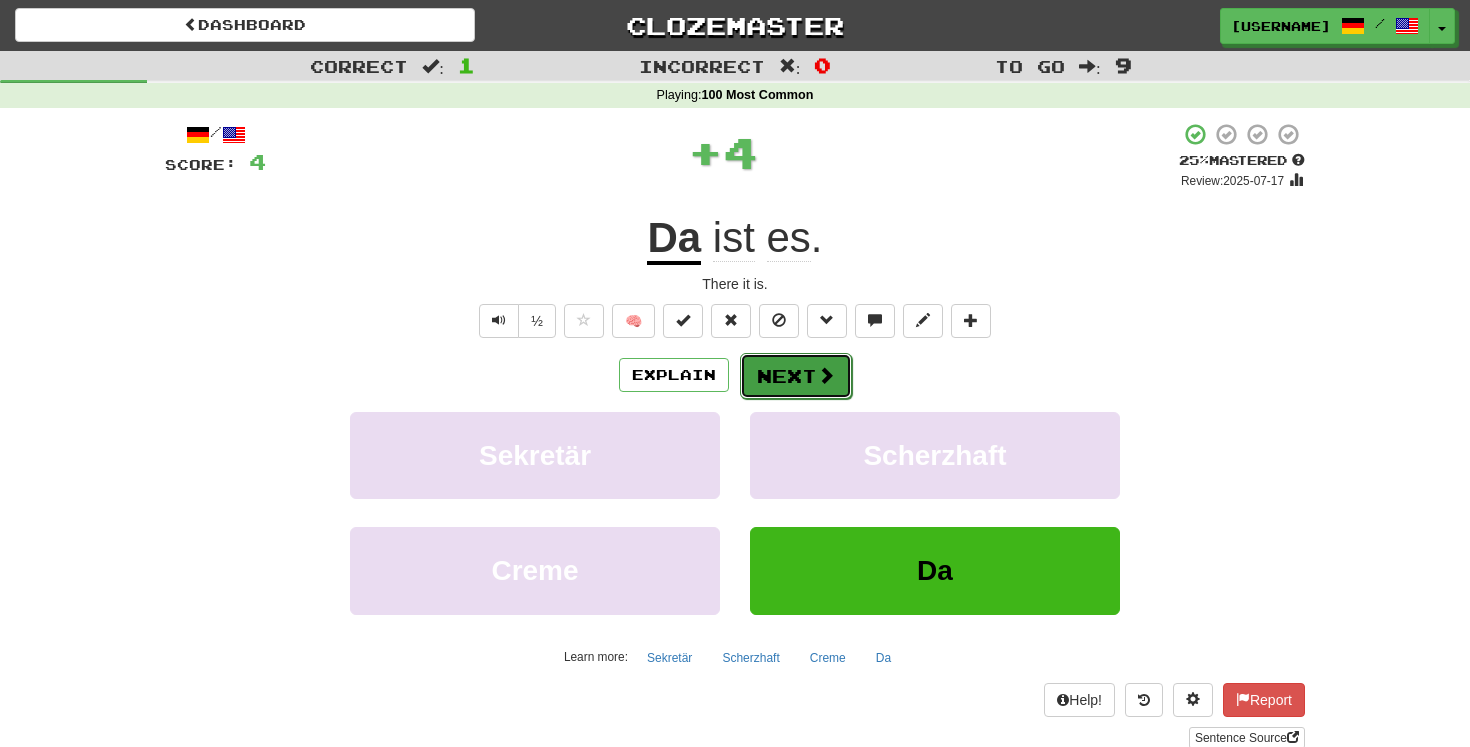 click on "Next" at bounding box center [796, 376] 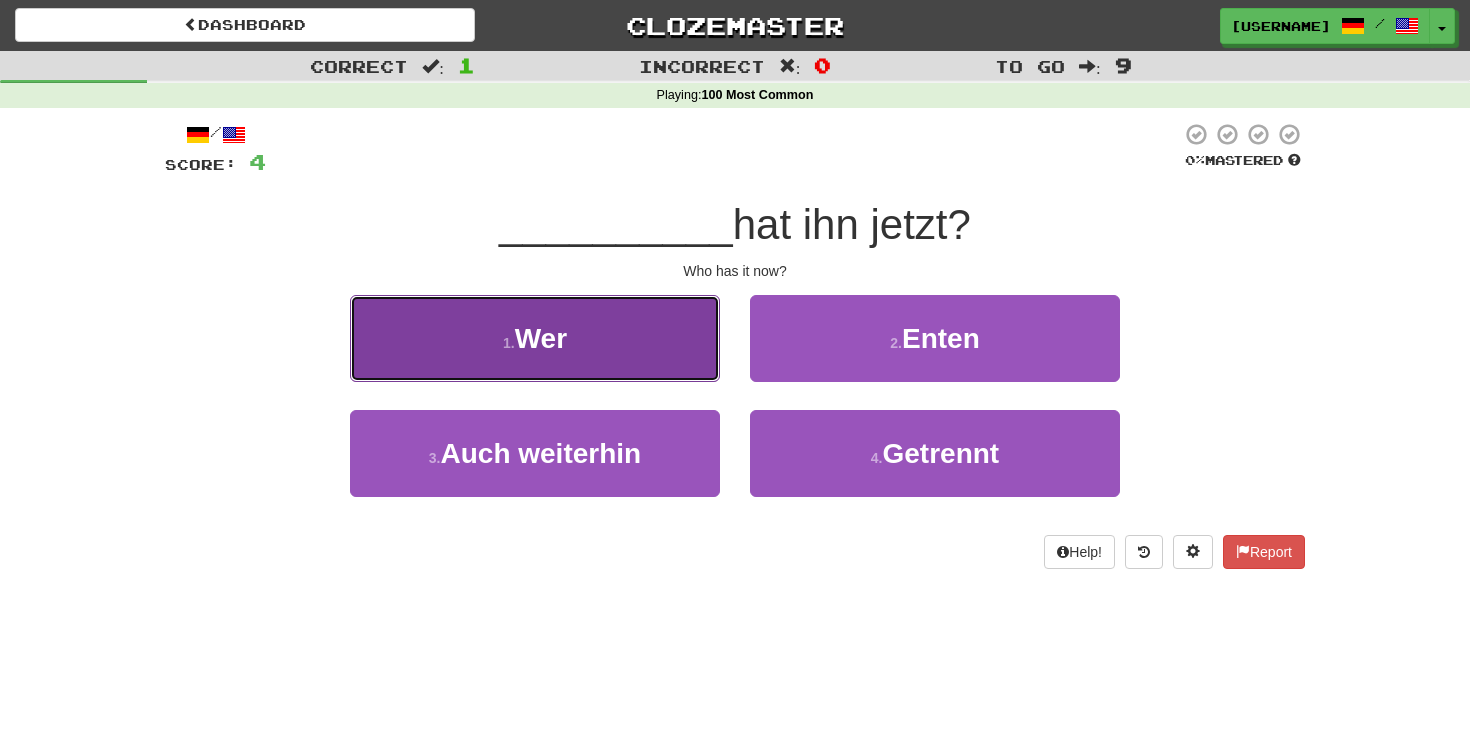 click on "1 .  Wer" at bounding box center (535, 338) 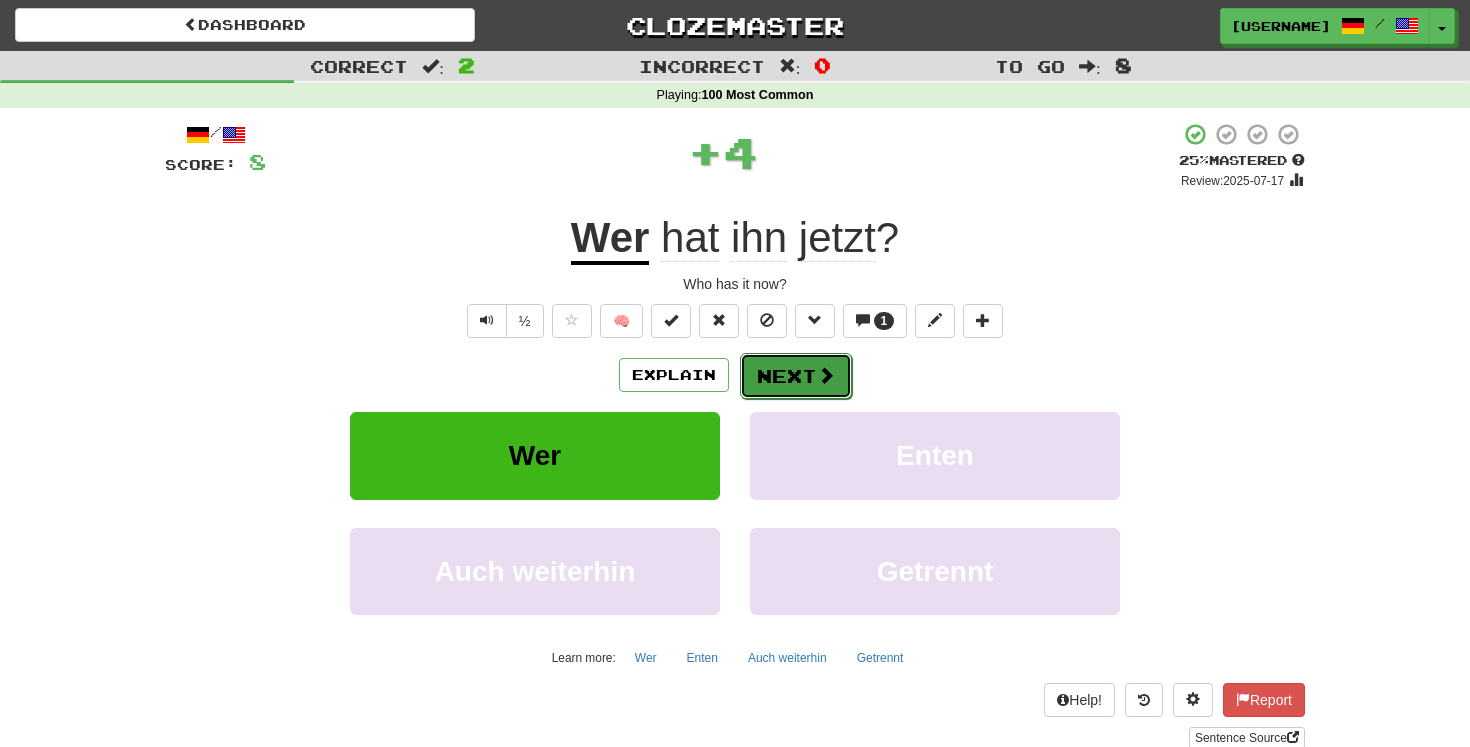 click on "Next" at bounding box center [796, 376] 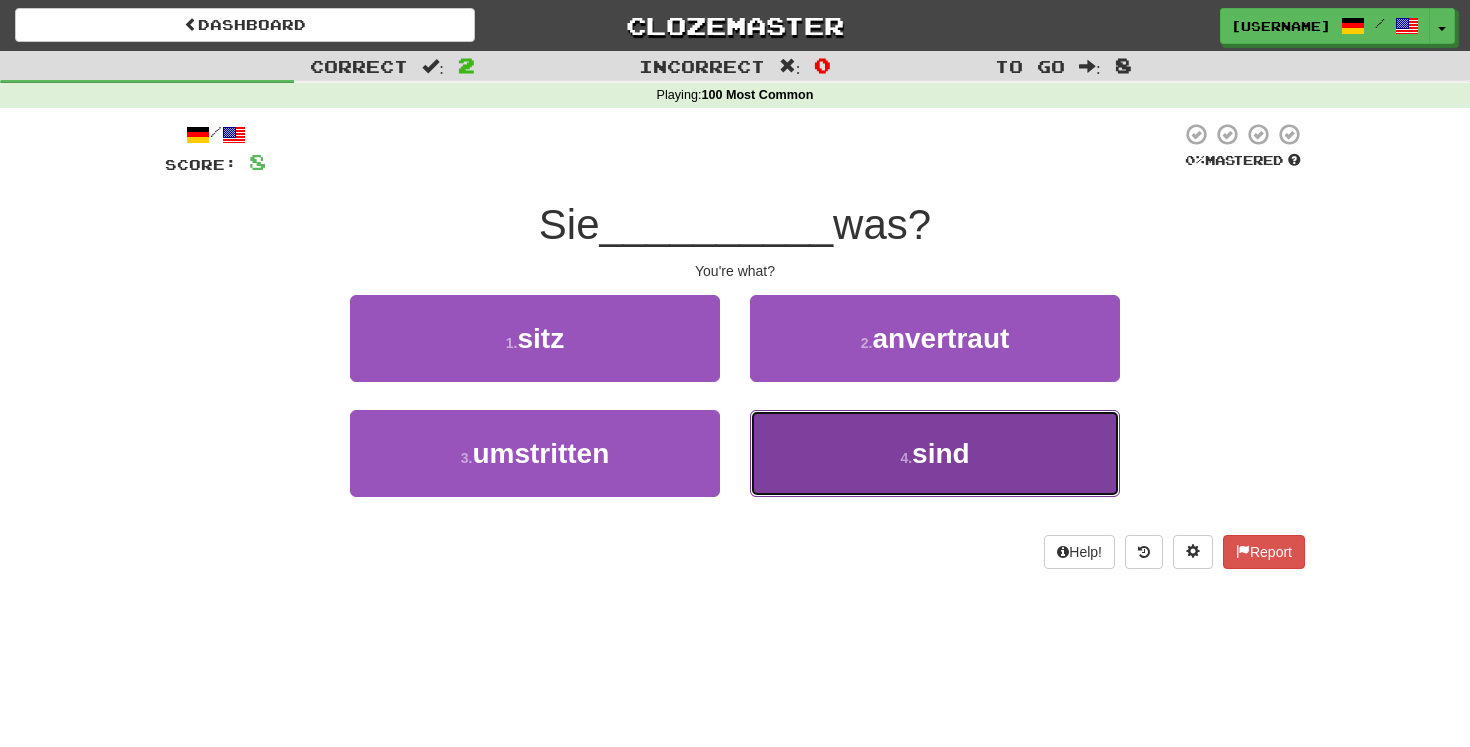 click on "4 .  sind" at bounding box center (935, 453) 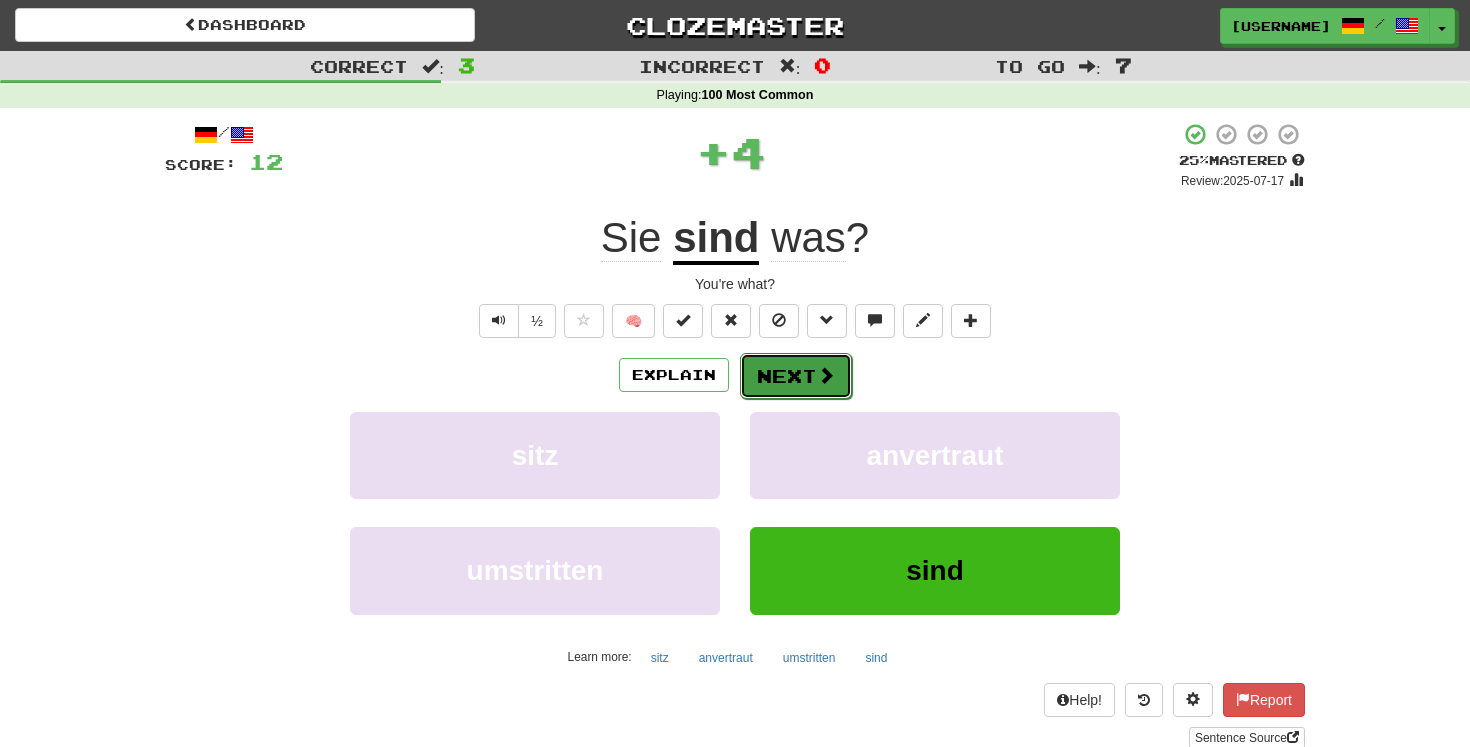 click on "Next" at bounding box center (796, 376) 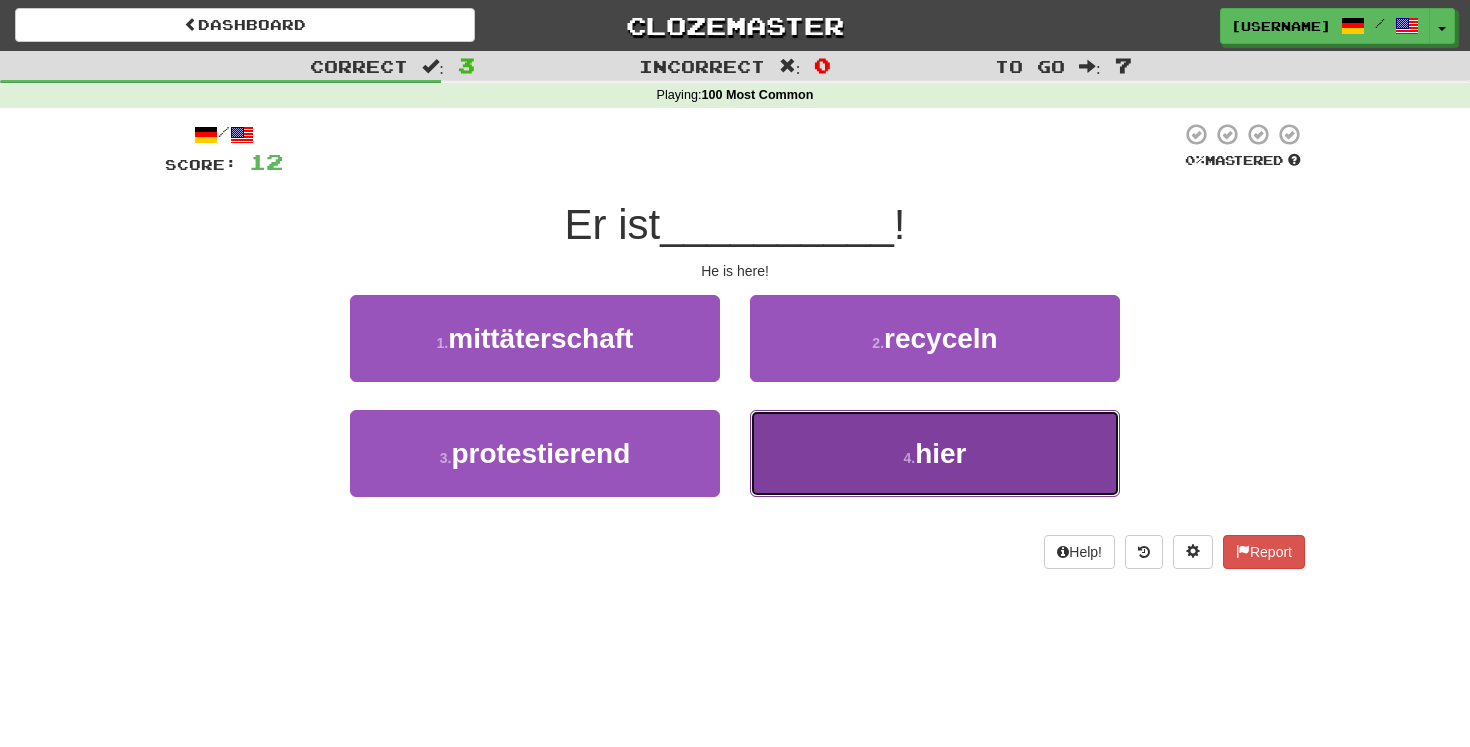 click on "4 .  hier" at bounding box center (935, 453) 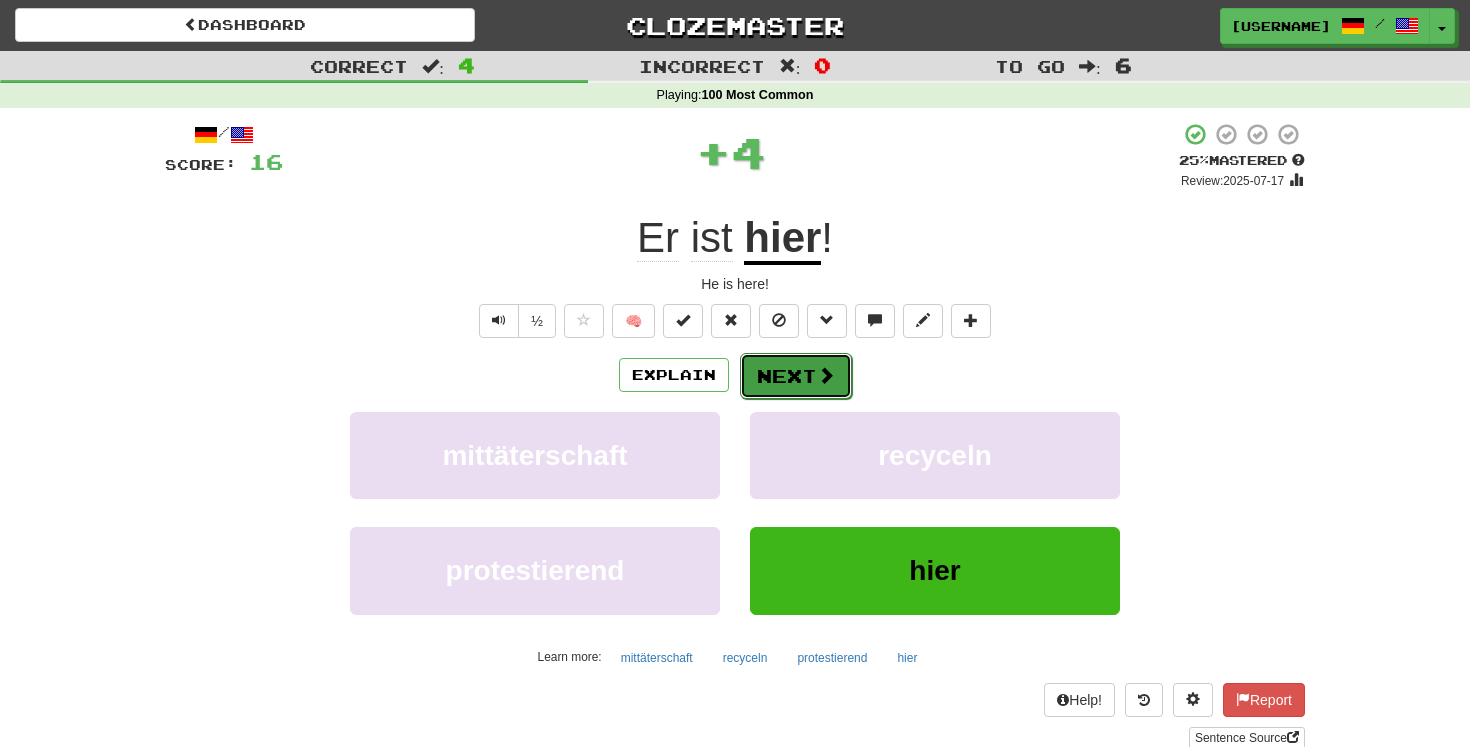 click on "Next" at bounding box center (796, 376) 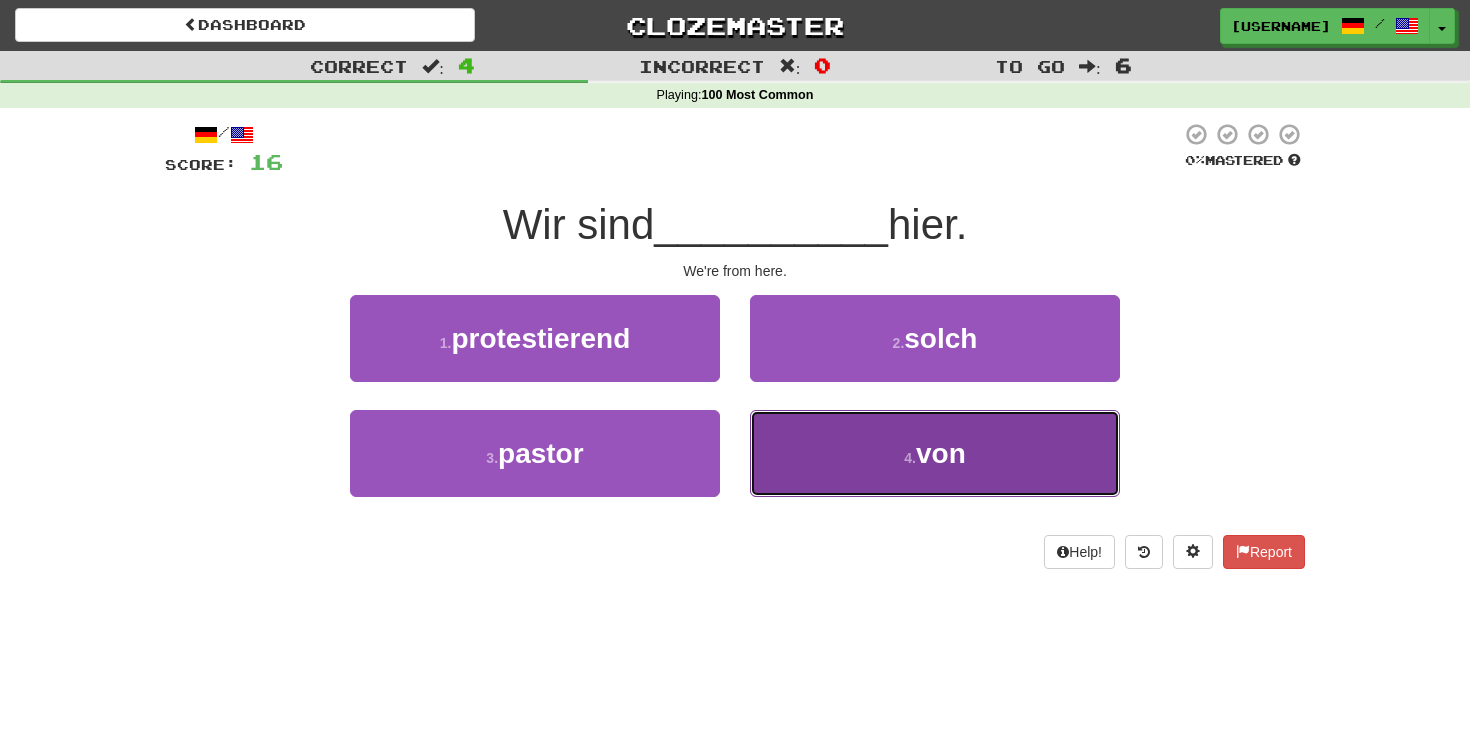 click on "4 .  von" at bounding box center [935, 453] 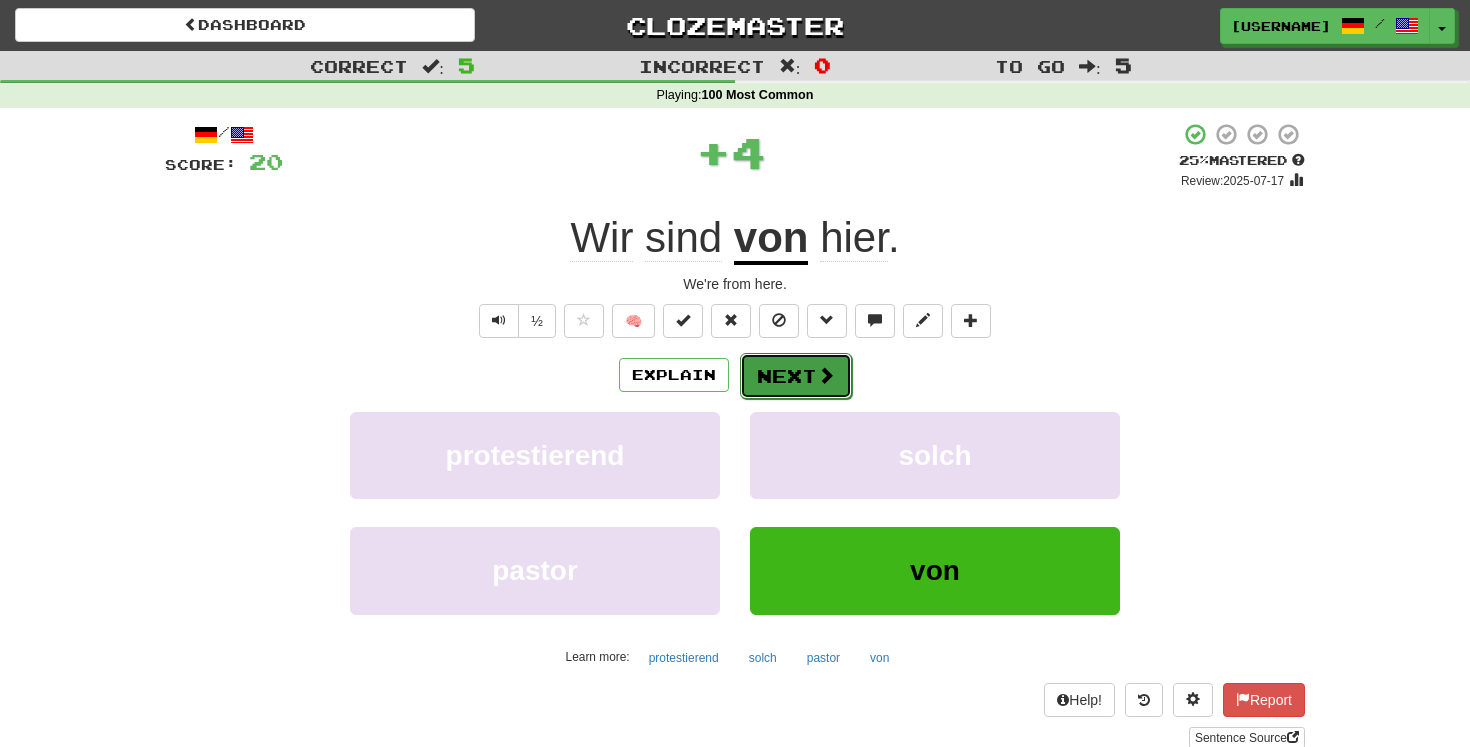 click on "Next" at bounding box center (796, 376) 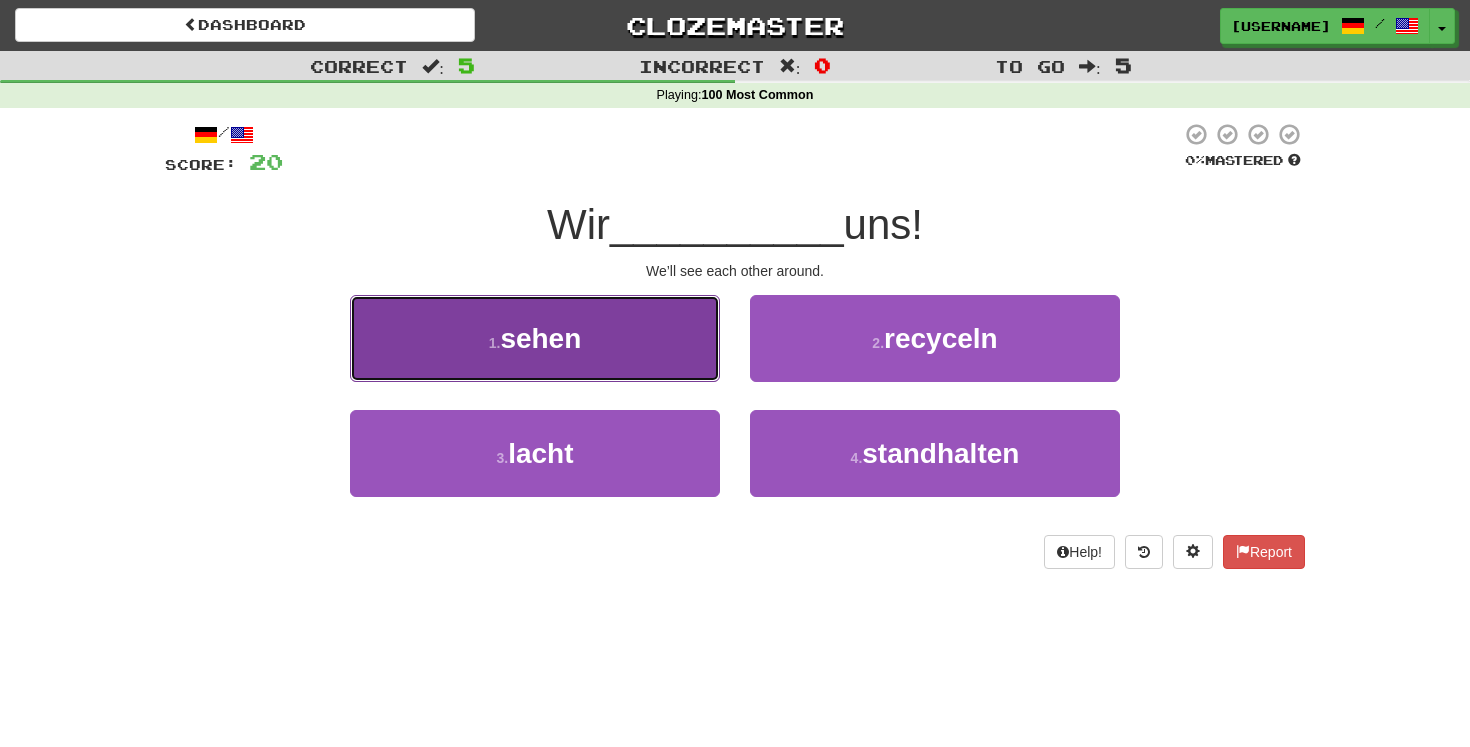 click on "1 .  sehen" at bounding box center (535, 338) 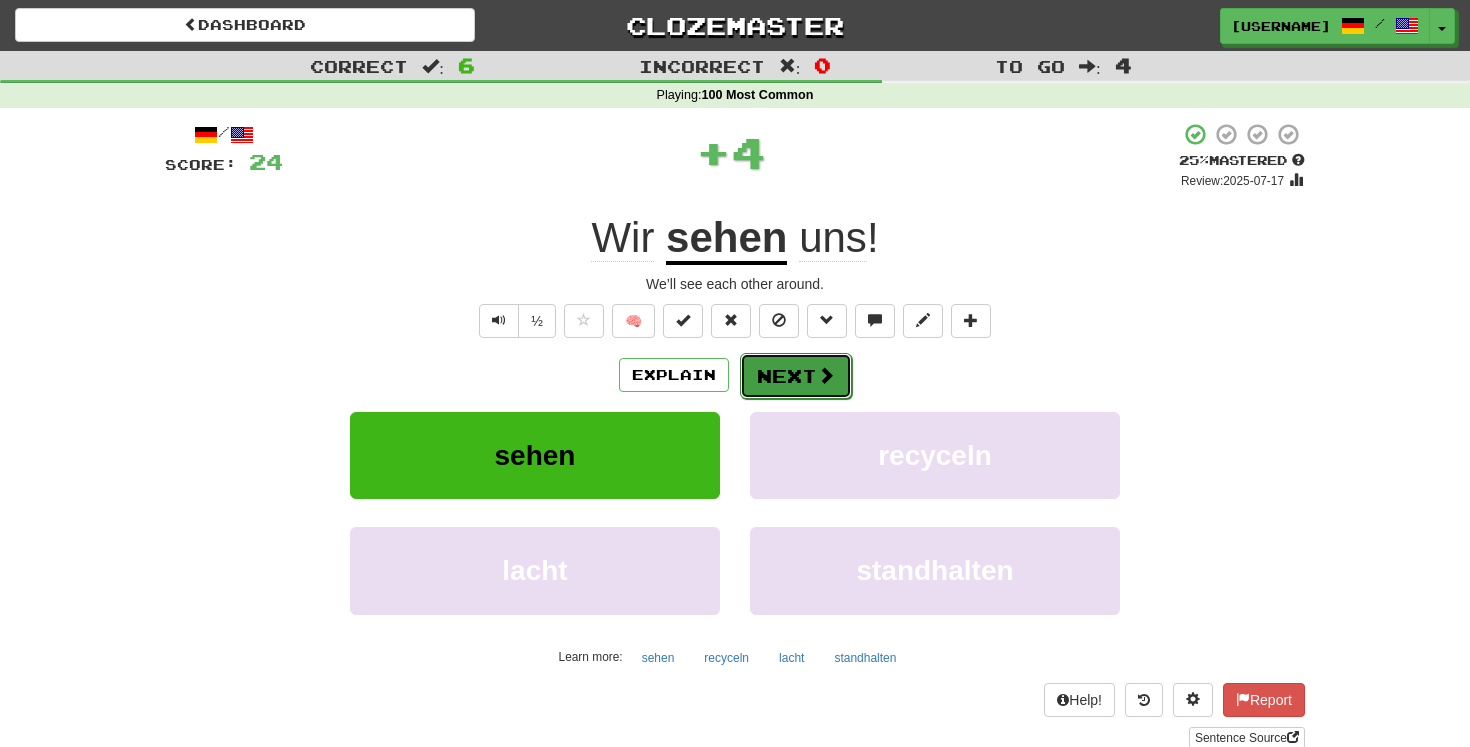 click on "Next" at bounding box center [796, 376] 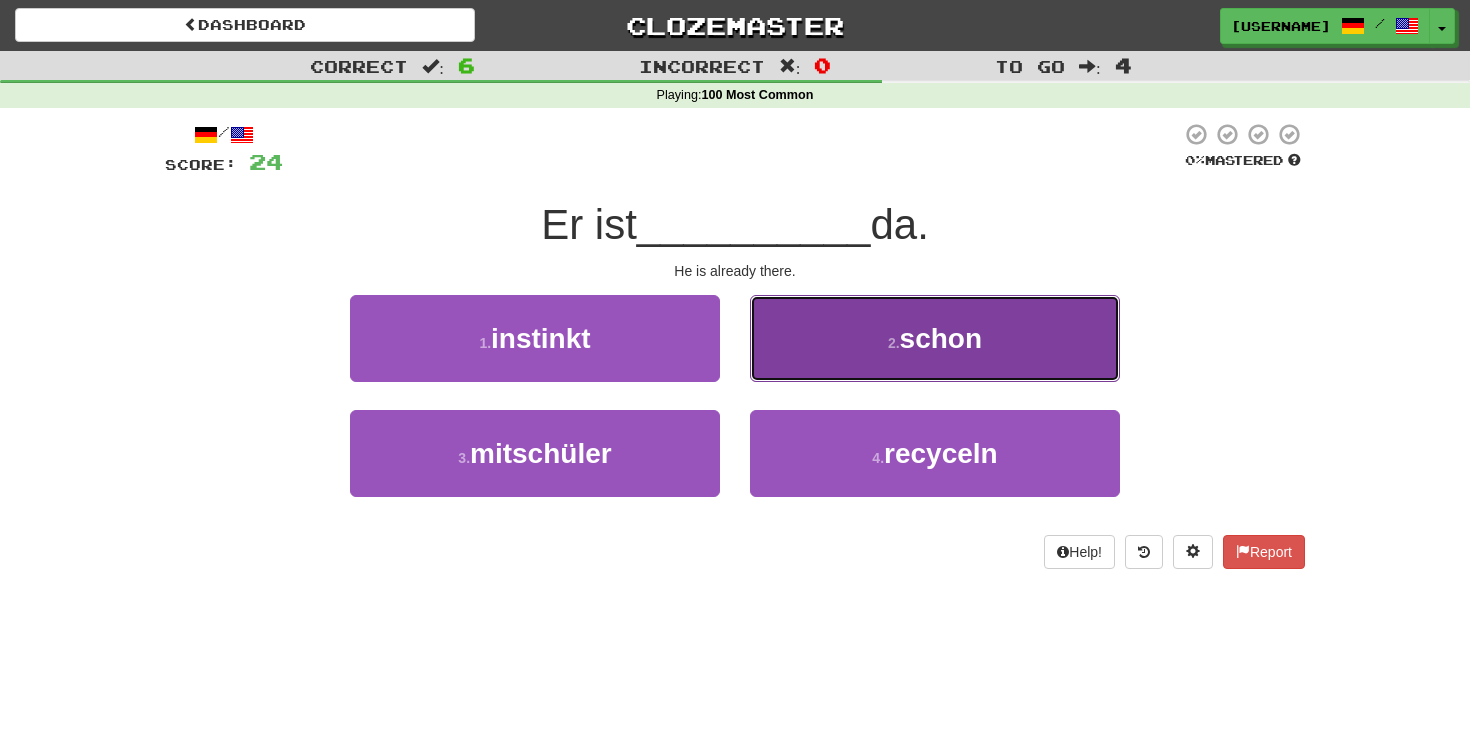 click on "schon" at bounding box center [941, 338] 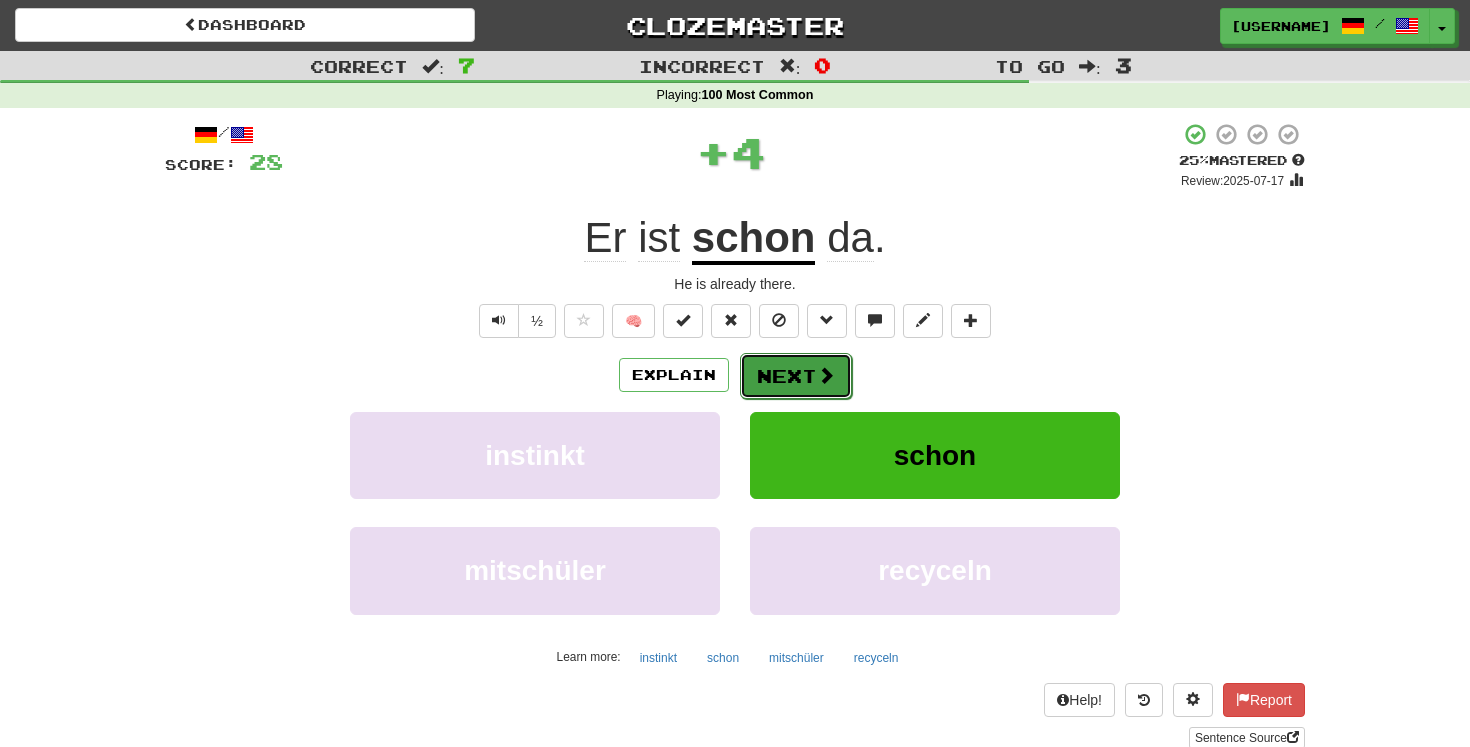 click on "Next" at bounding box center [796, 376] 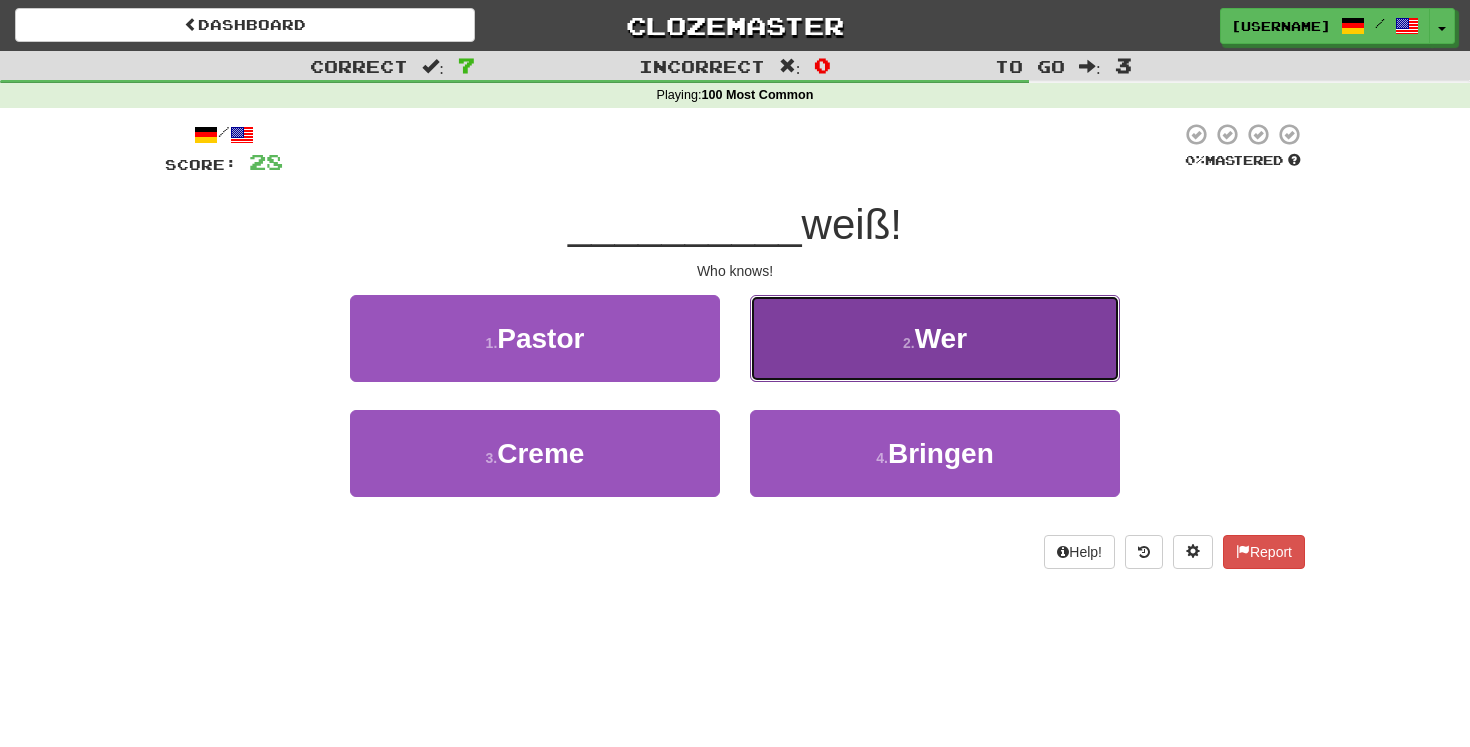 click on "Wer" at bounding box center [941, 338] 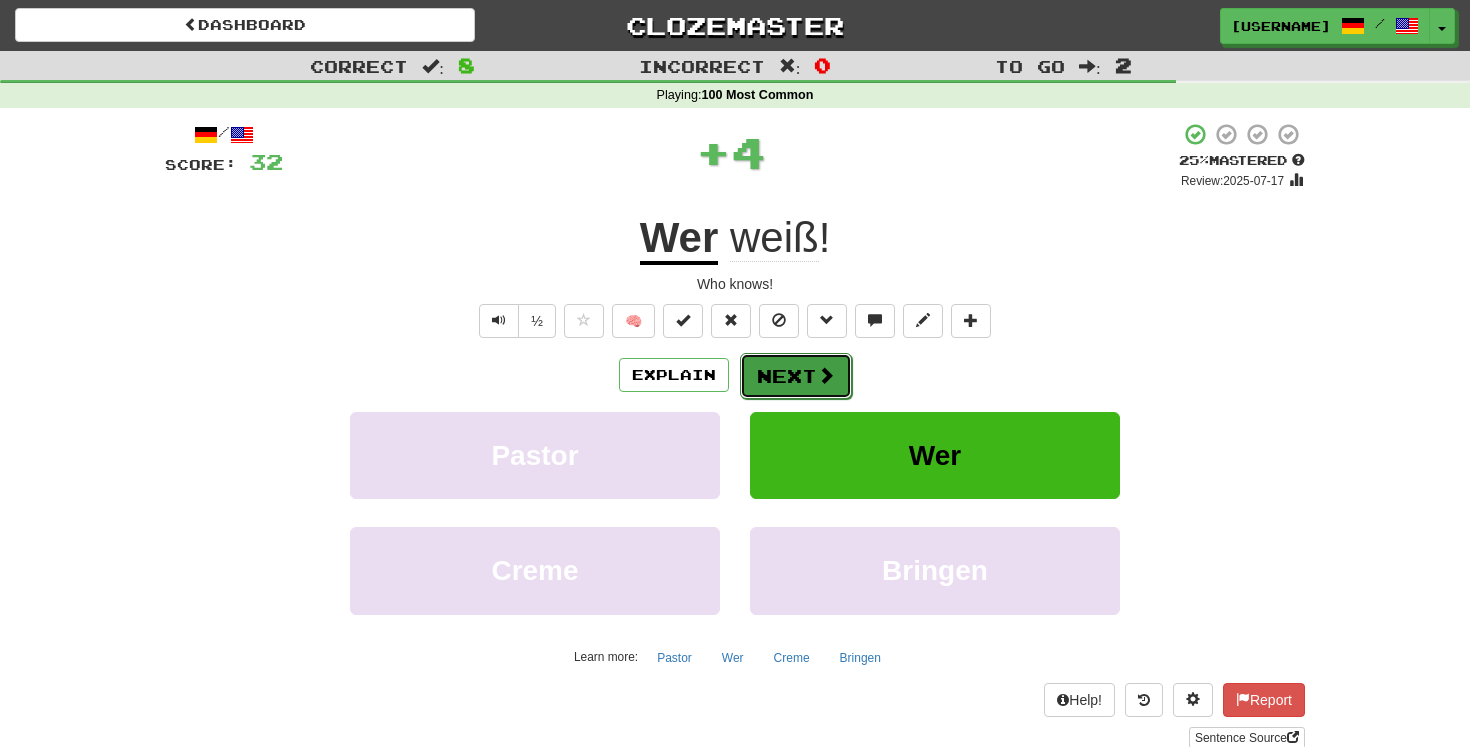 click on "Next" at bounding box center (796, 376) 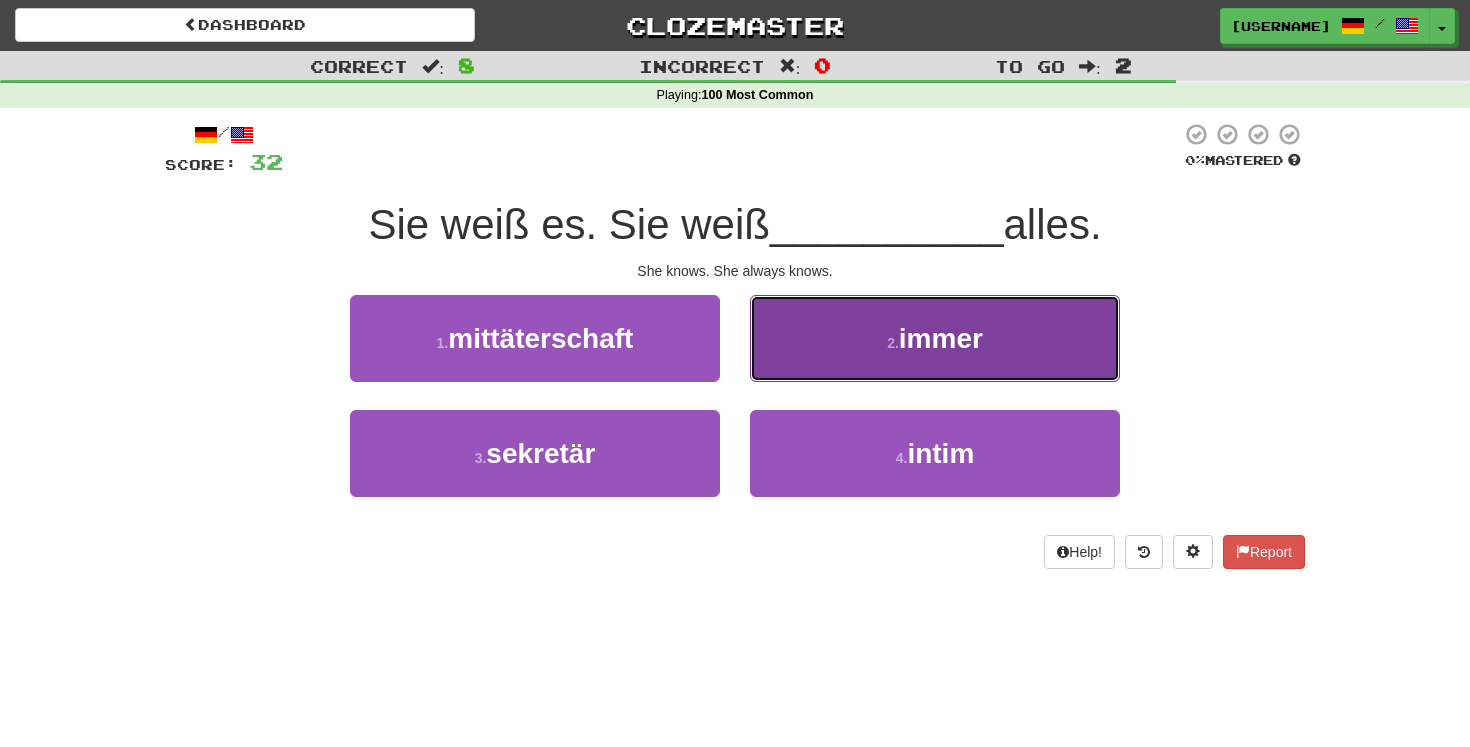 click on "2 .  immer" at bounding box center (935, 338) 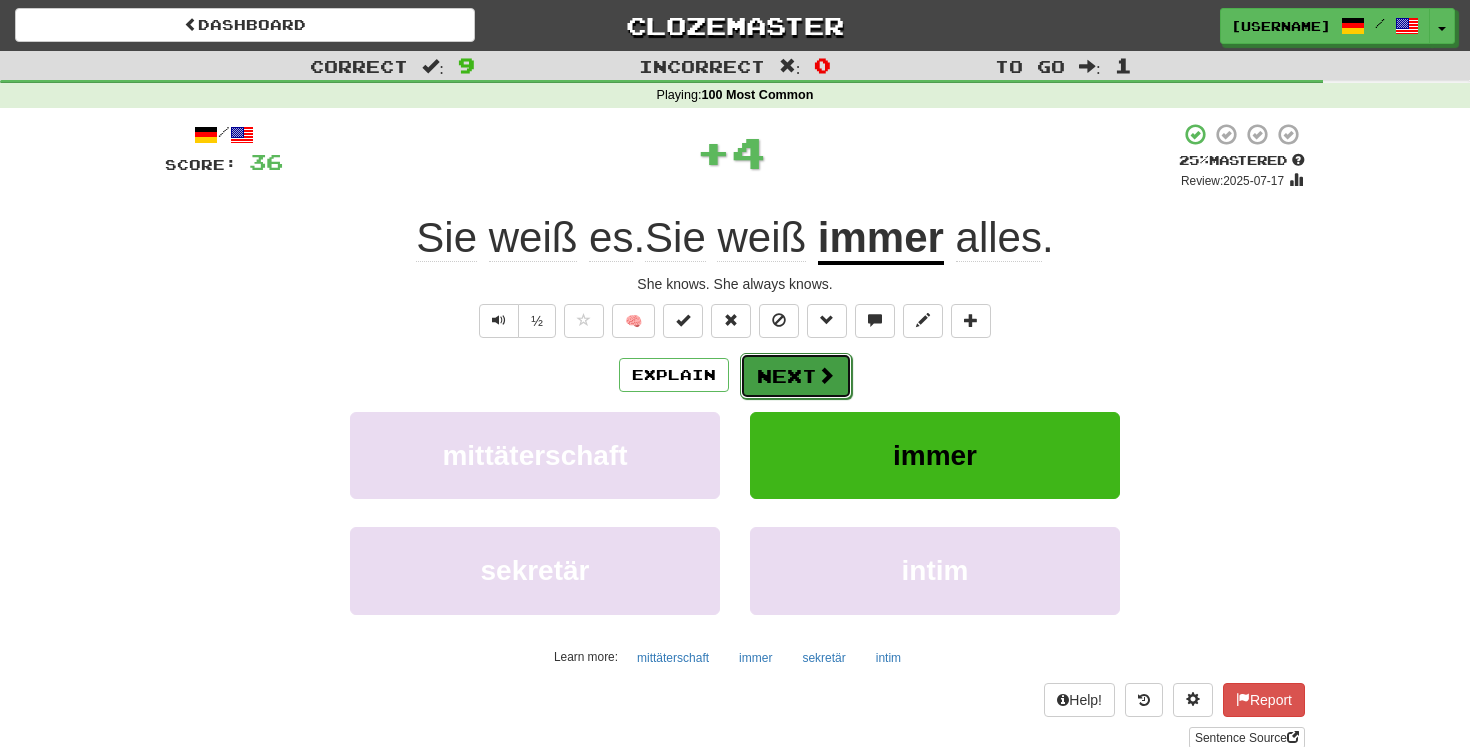click at bounding box center (826, 375) 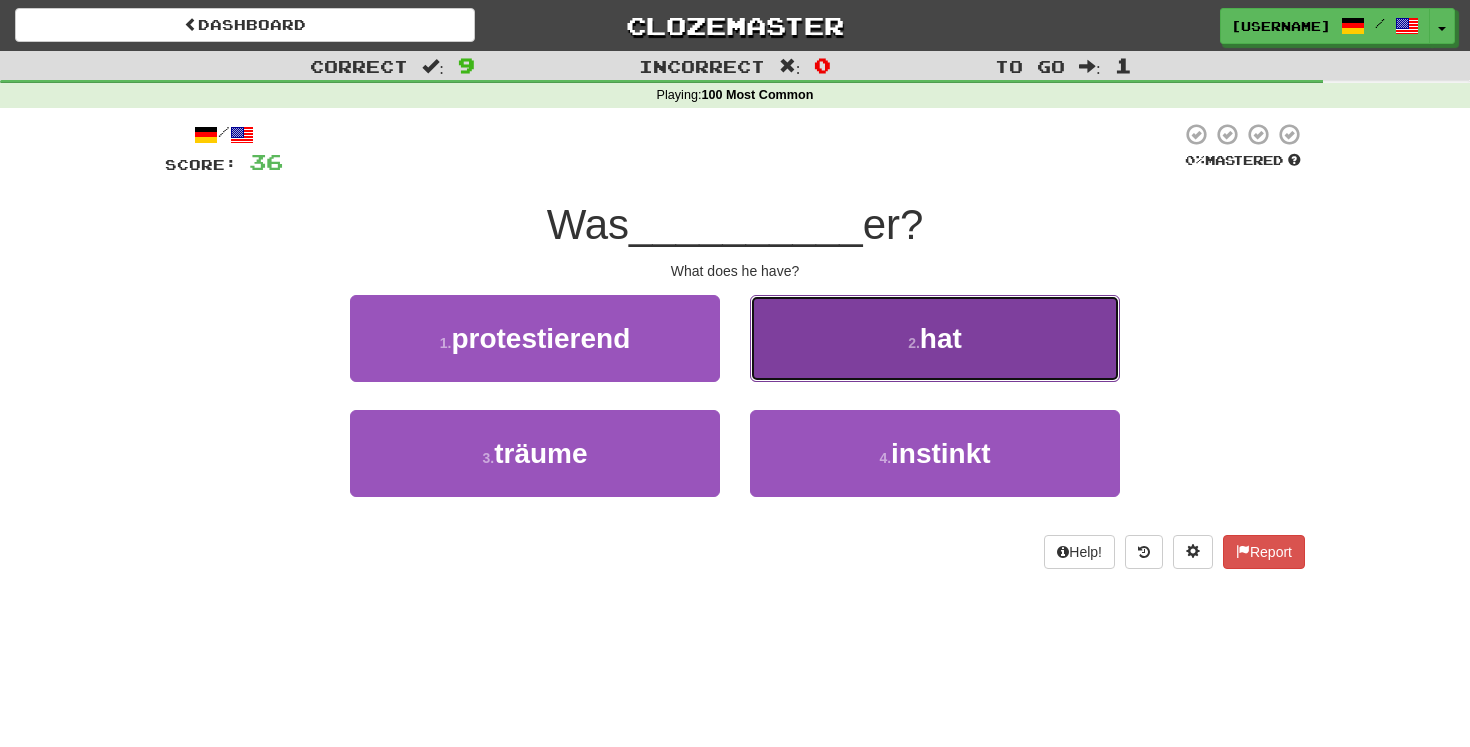 click on "2 .  hat" at bounding box center [935, 338] 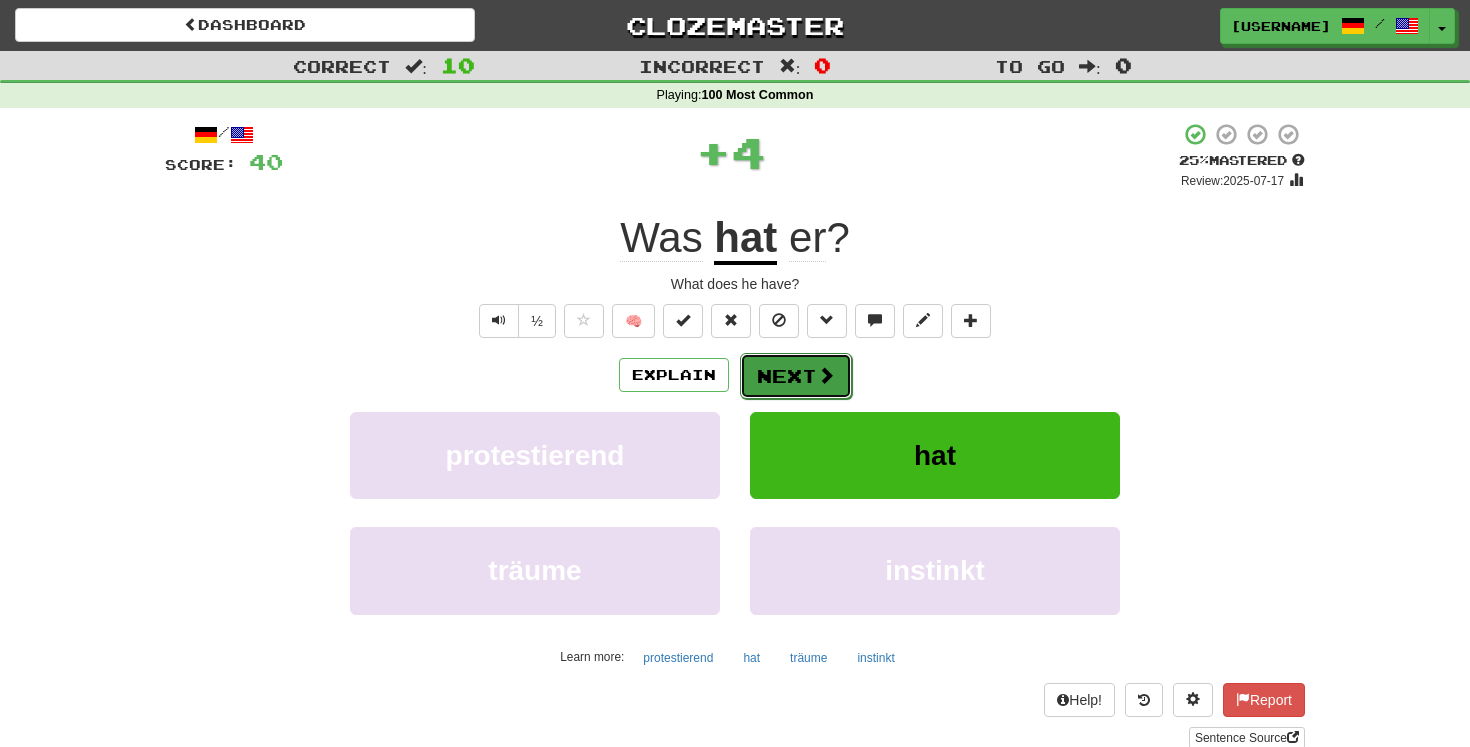 click on "Next" at bounding box center [796, 376] 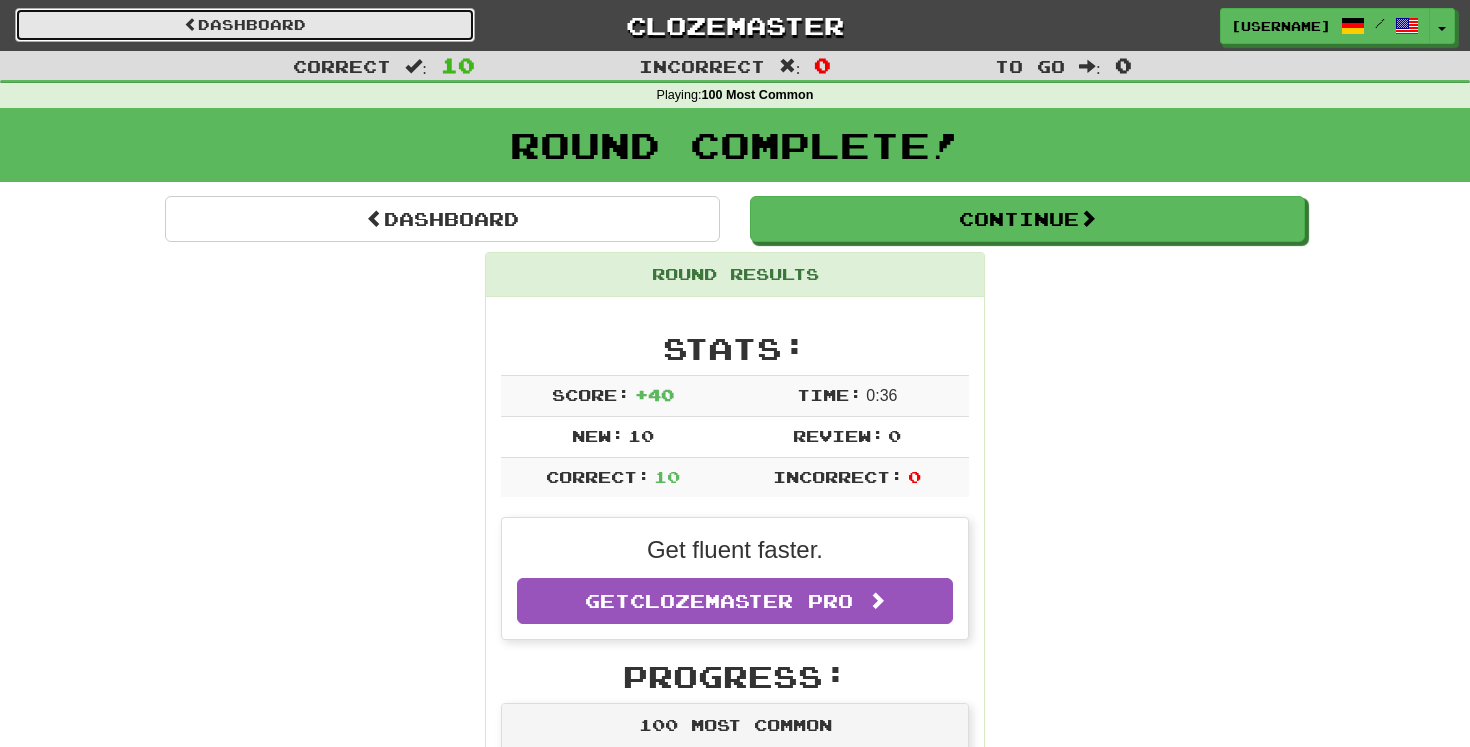 click on "Dashboard" at bounding box center (245, 25) 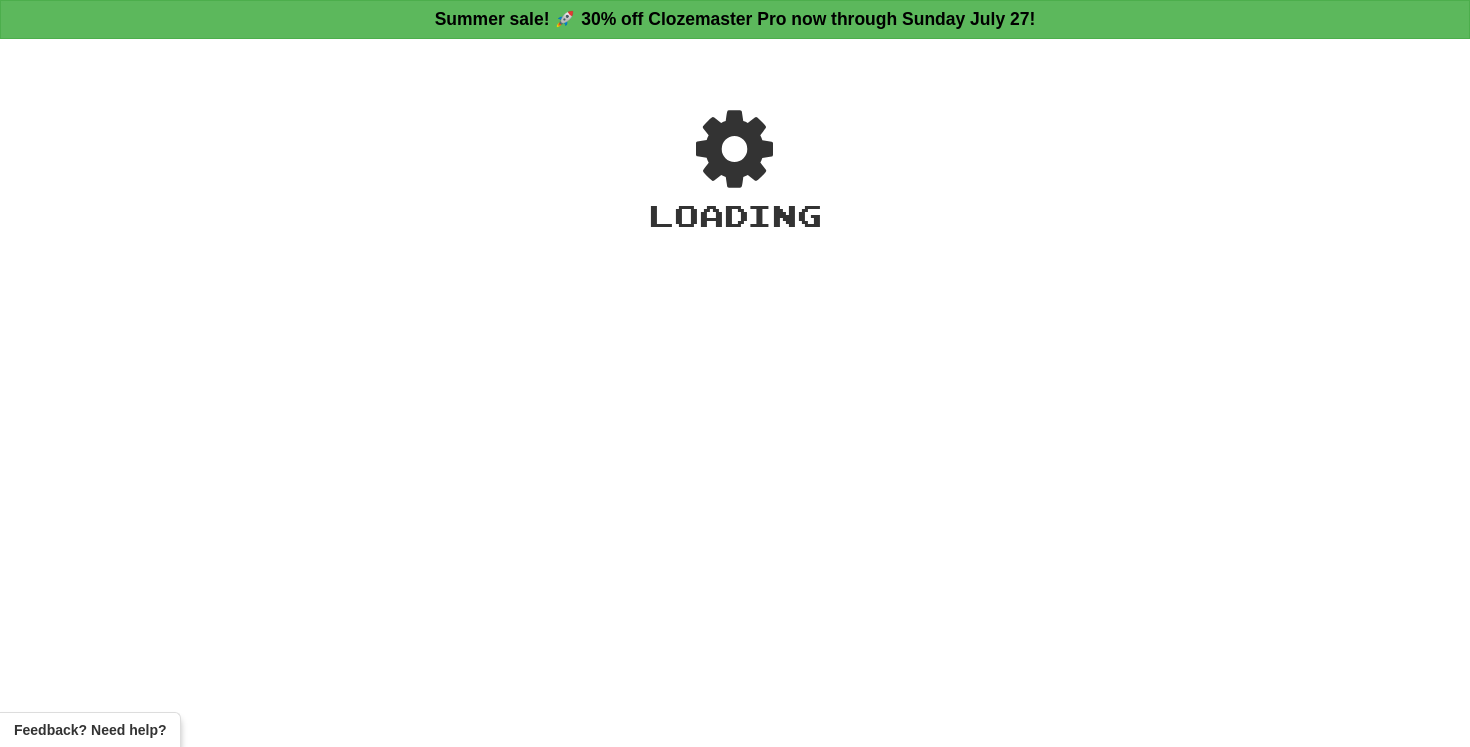 scroll, scrollTop: 0, scrollLeft: 0, axis: both 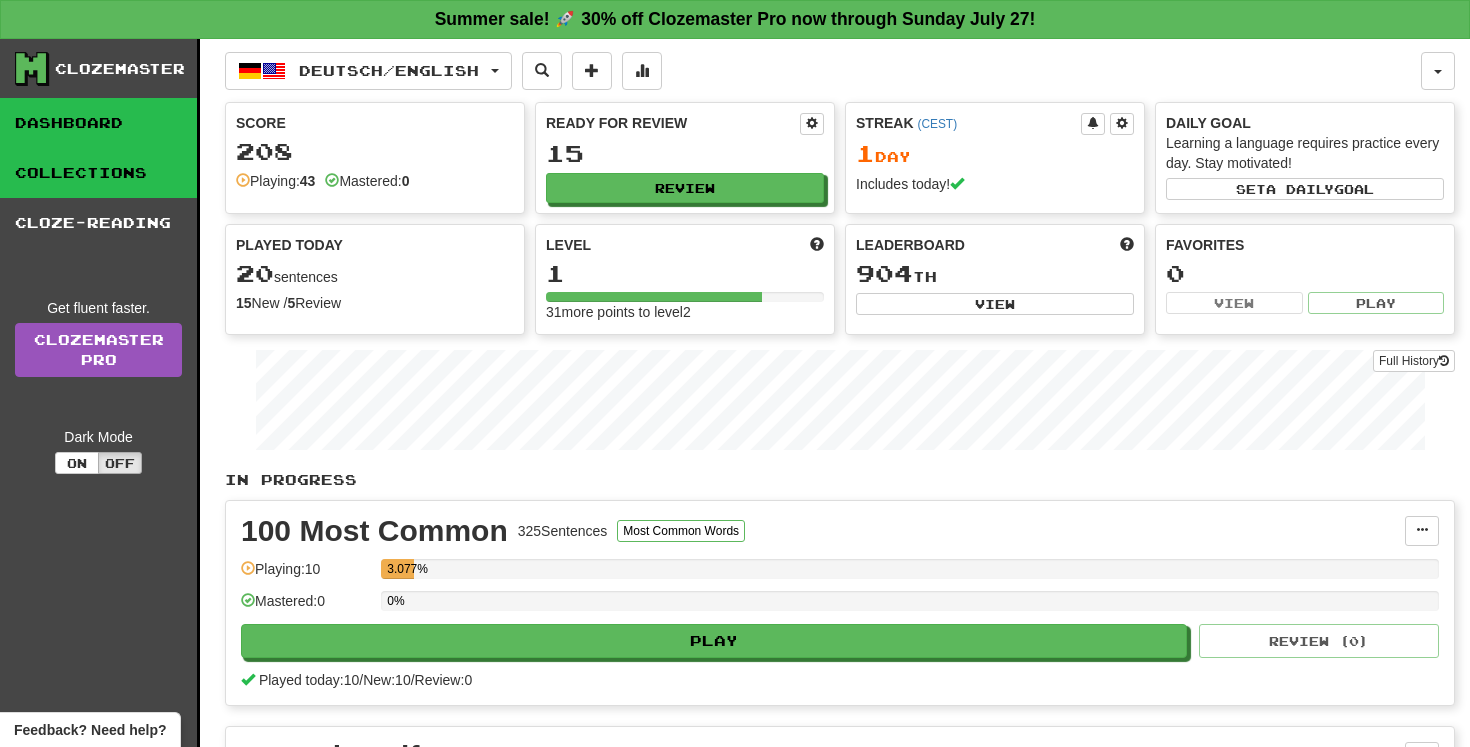 click on "Collections" at bounding box center (98, 173) 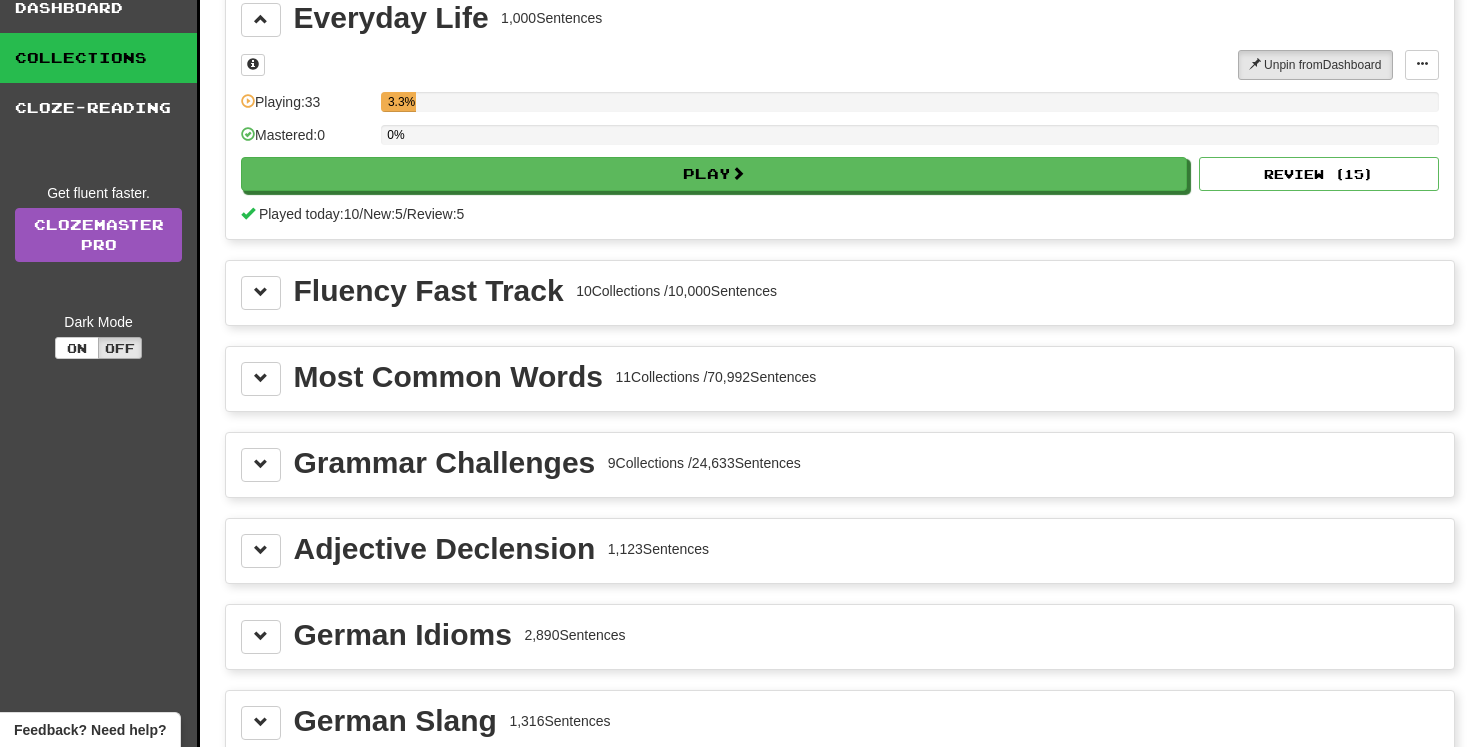 scroll, scrollTop: 211, scrollLeft: 0, axis: vertical 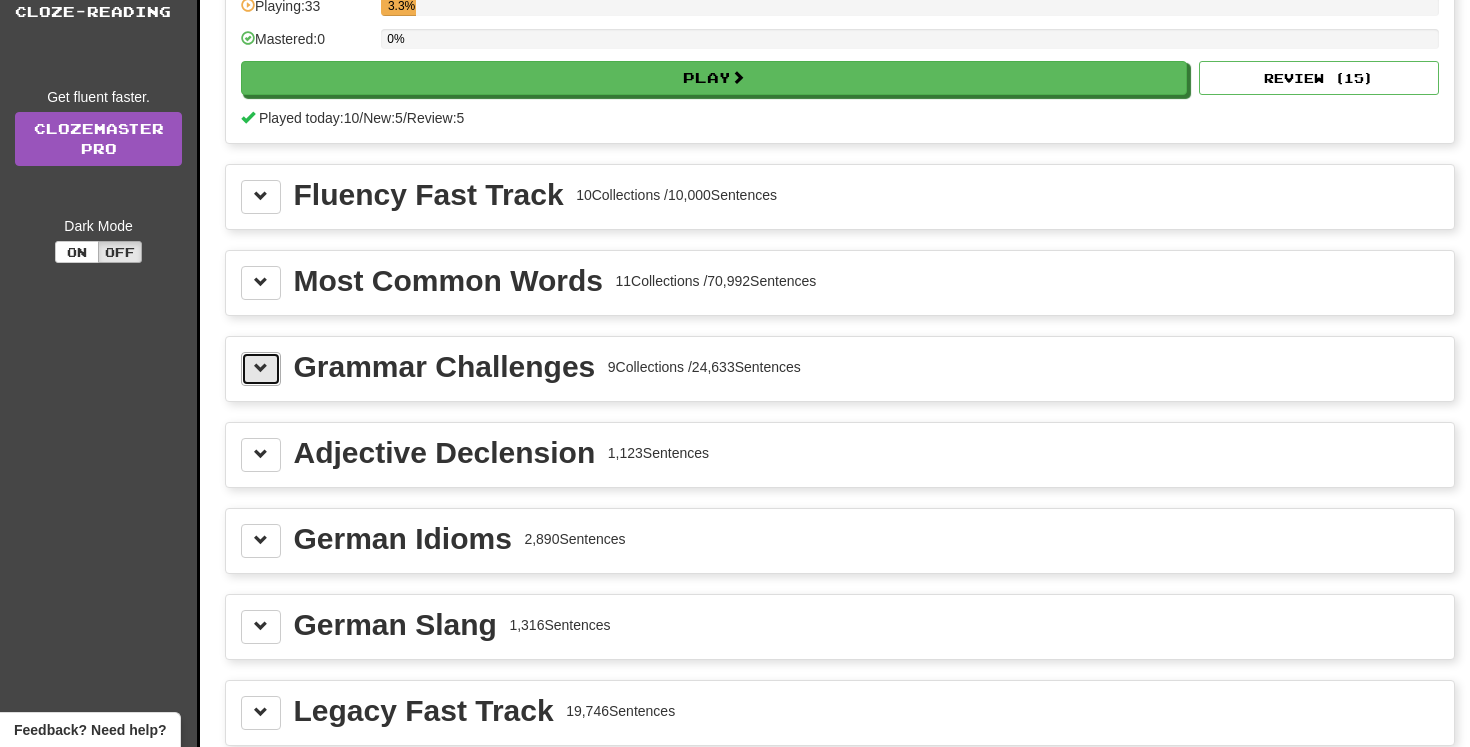 click at bounding box center (261, 369) 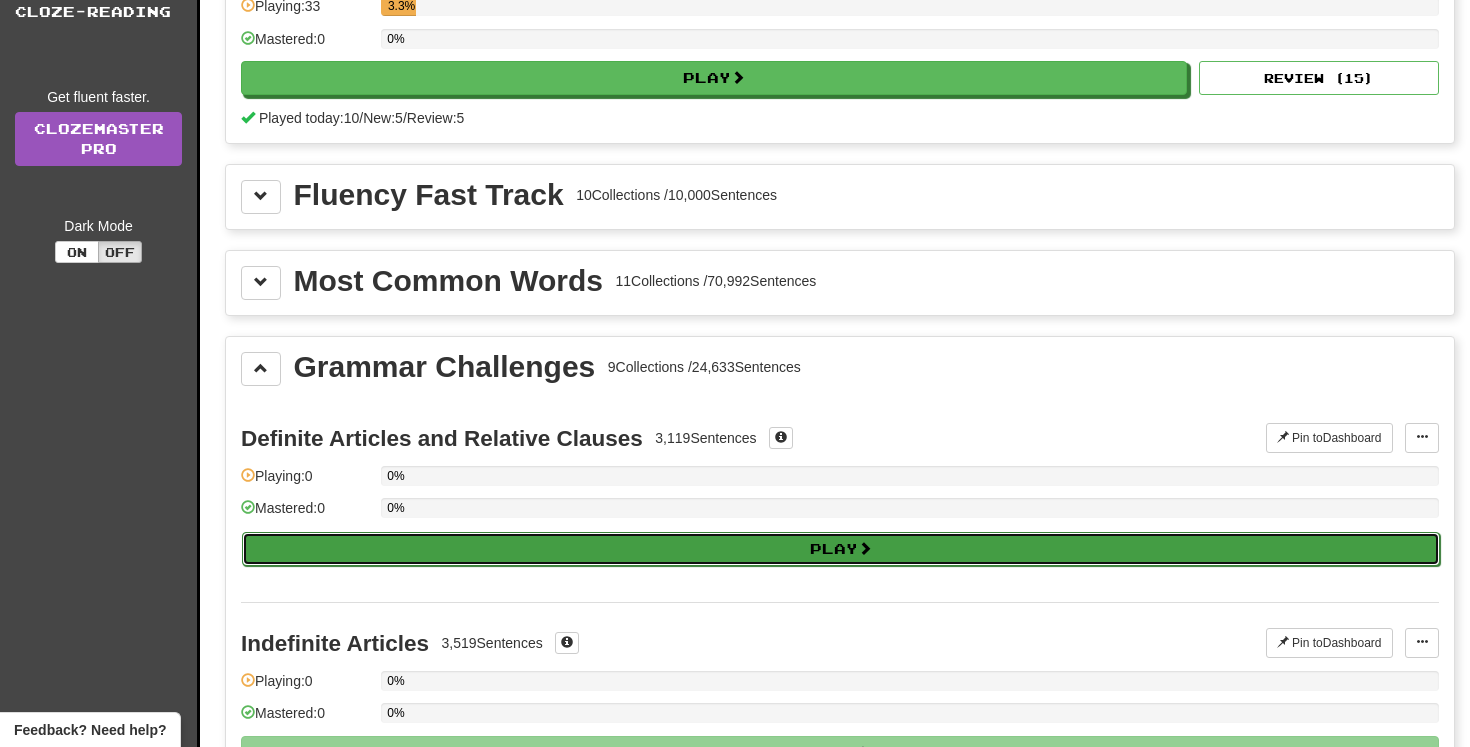 click on "Play" at bounding box center (841, 549) 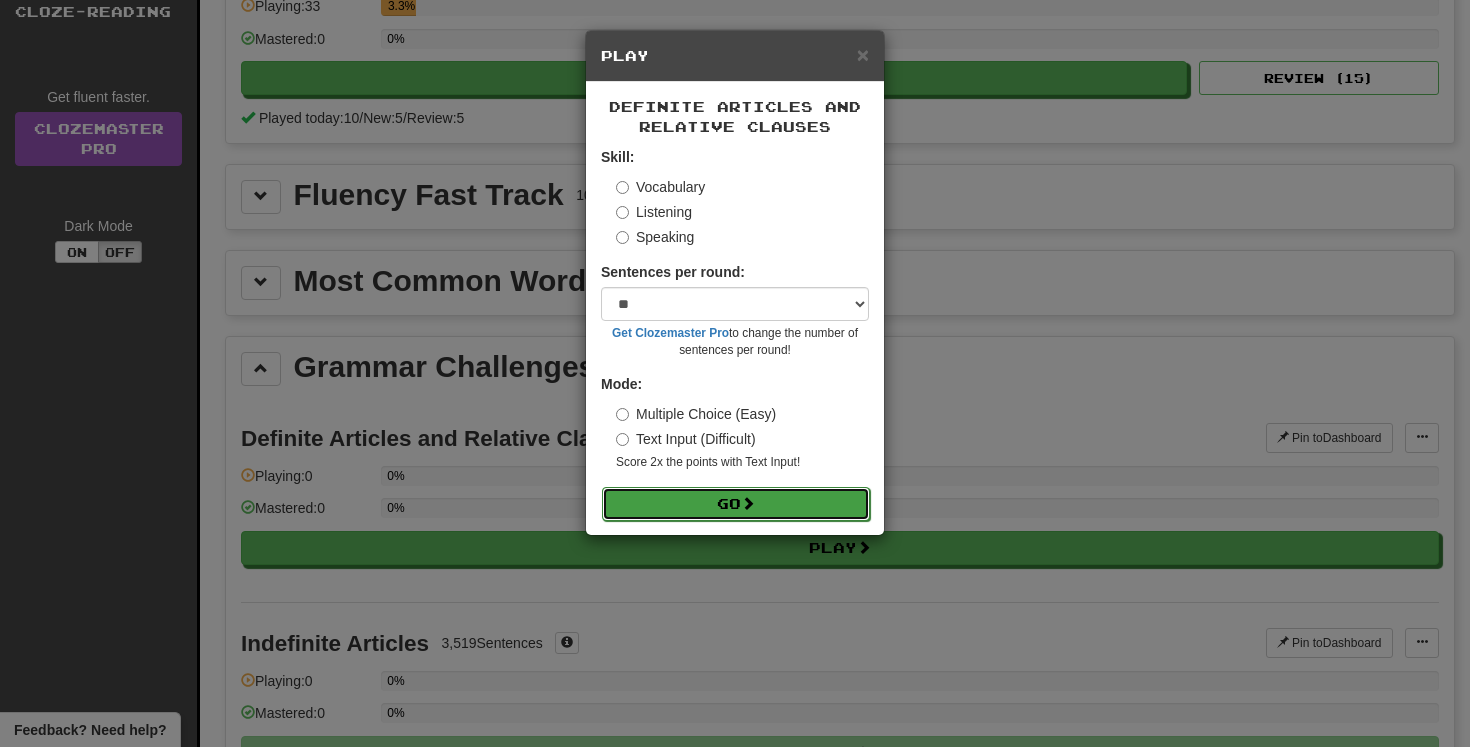 click on "Go" at bounding box center [736, 504] 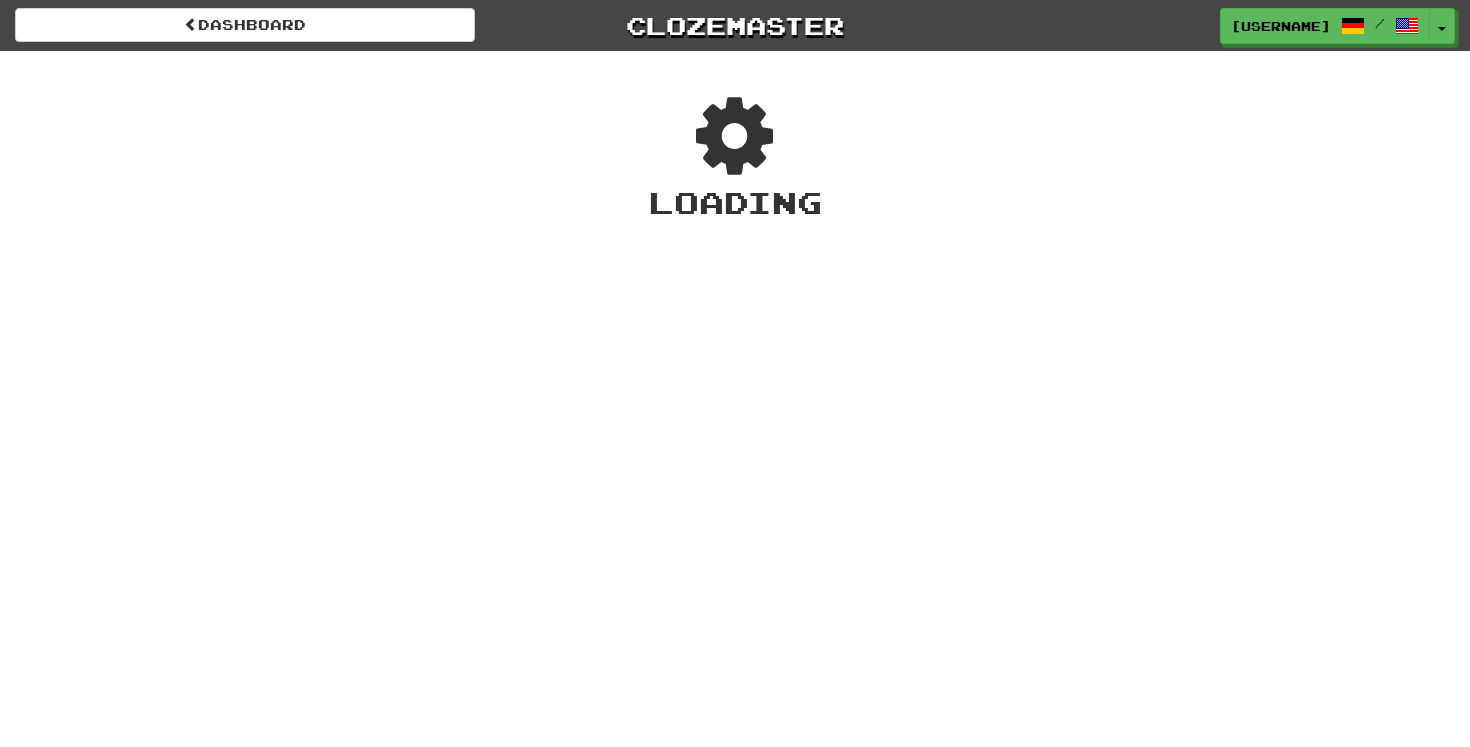 scroll, scrollTop: 0, scrollLeft: 0, axis: both 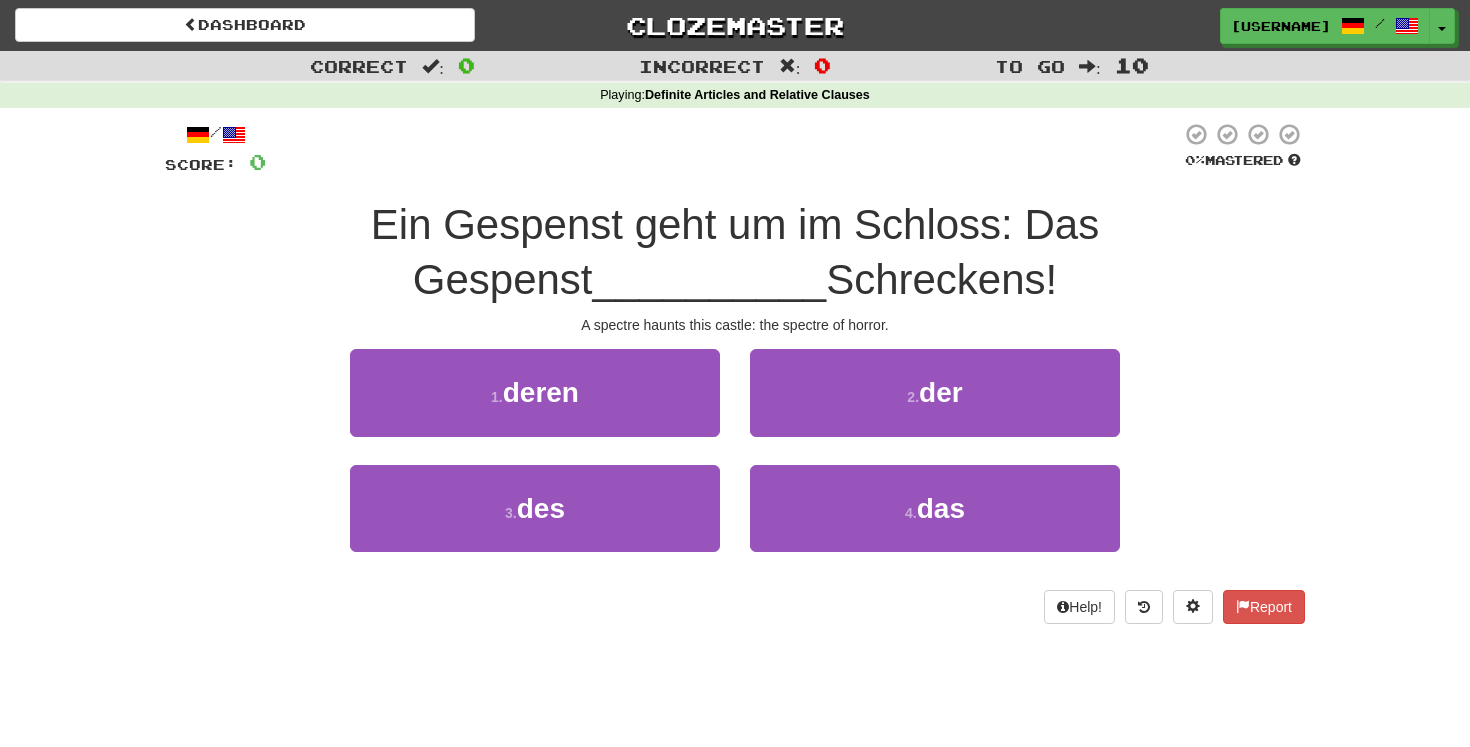 click on "Ein Gespenst geht um im Schloss: Das Gespenst  [NAME]  Schreckens!" at bounding box center (735, 252) 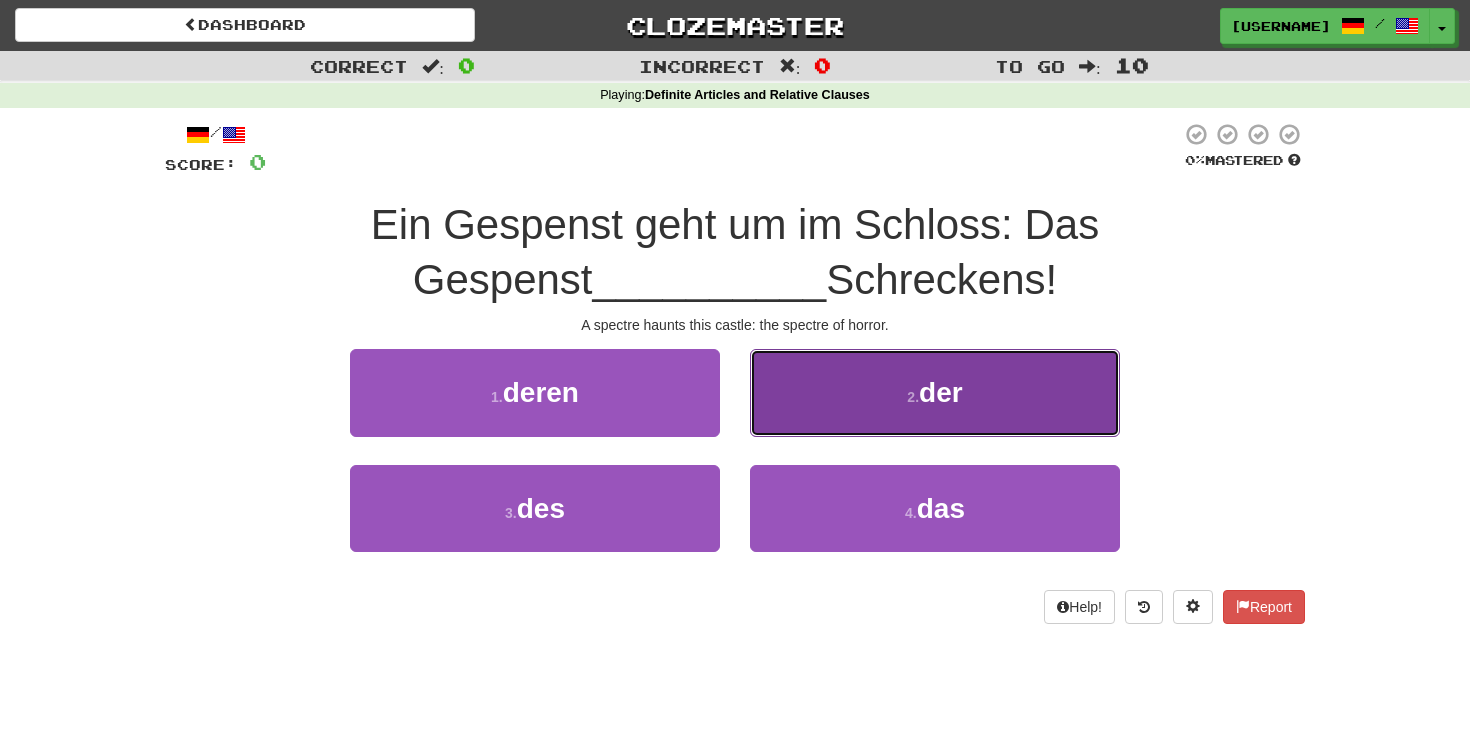 click on "2 .  der" at bounding box center (935, 392) 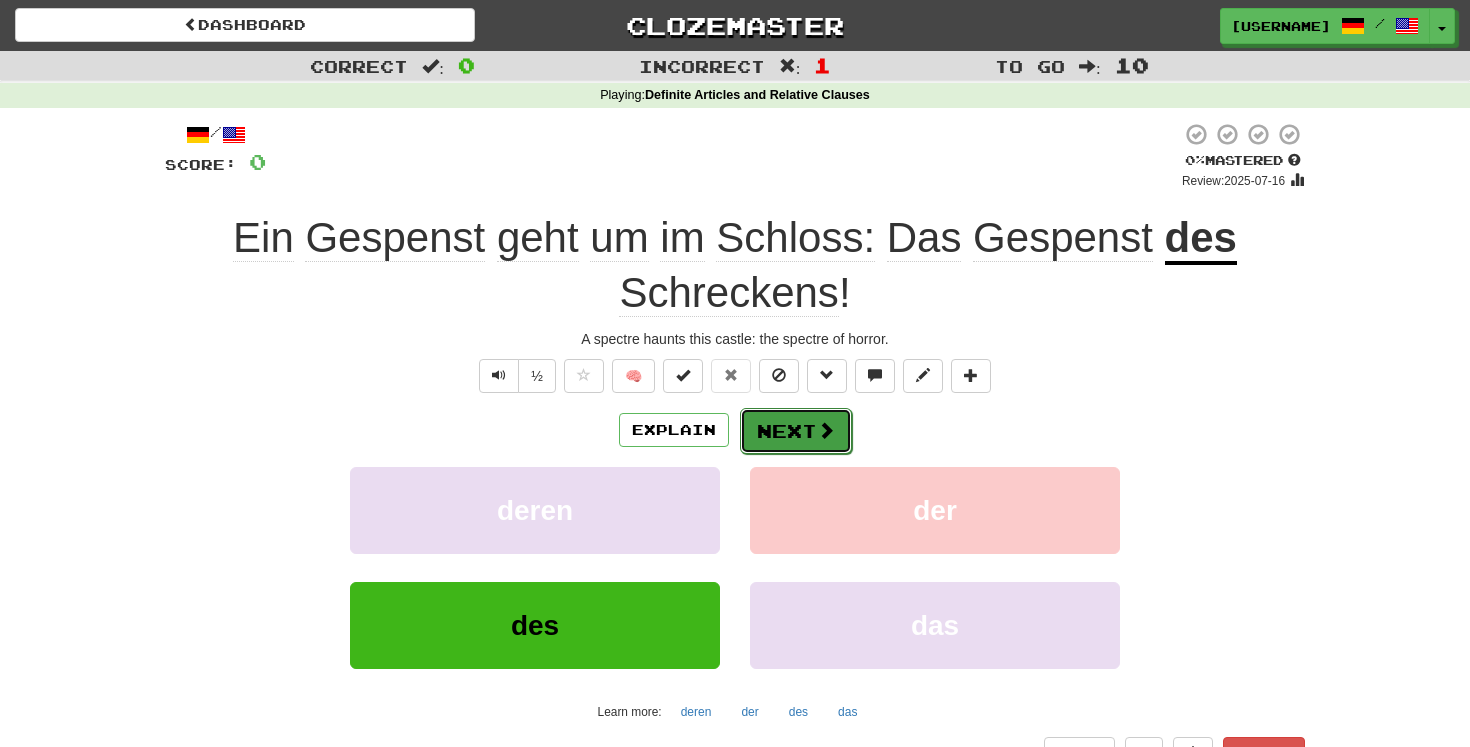 click at bounding box center (826, 430) 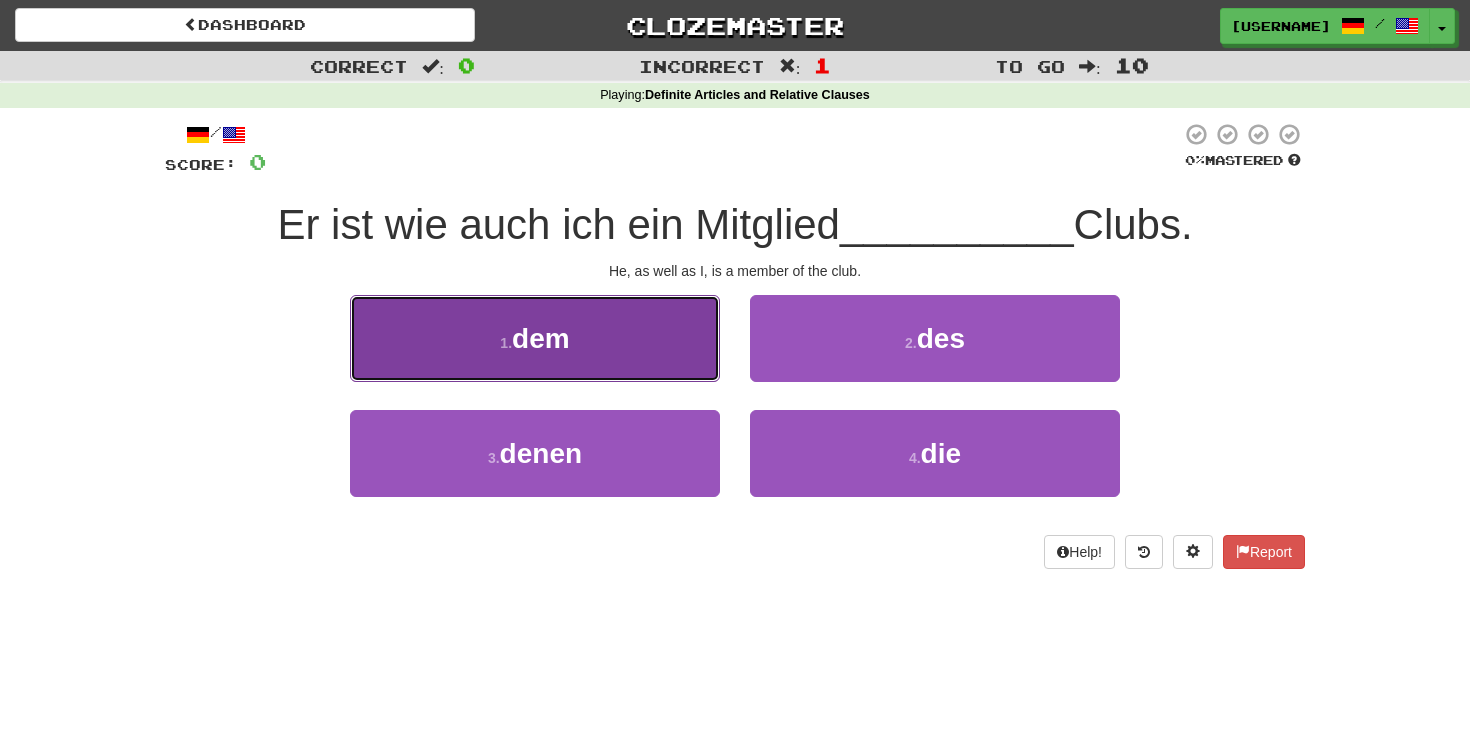 click on "1 .  dem" at bounding box center (535, 338) 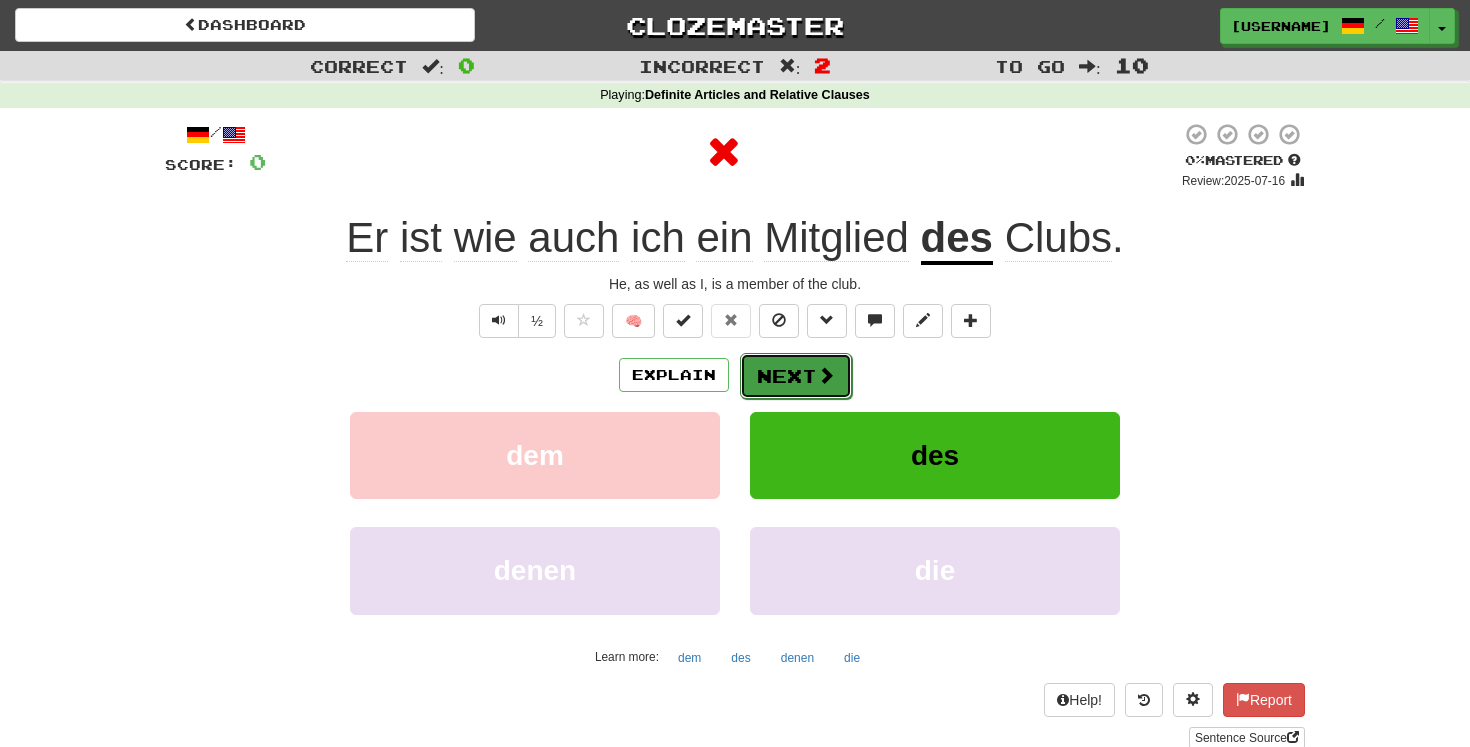 click on "Next" at bounding box center (796, 376) 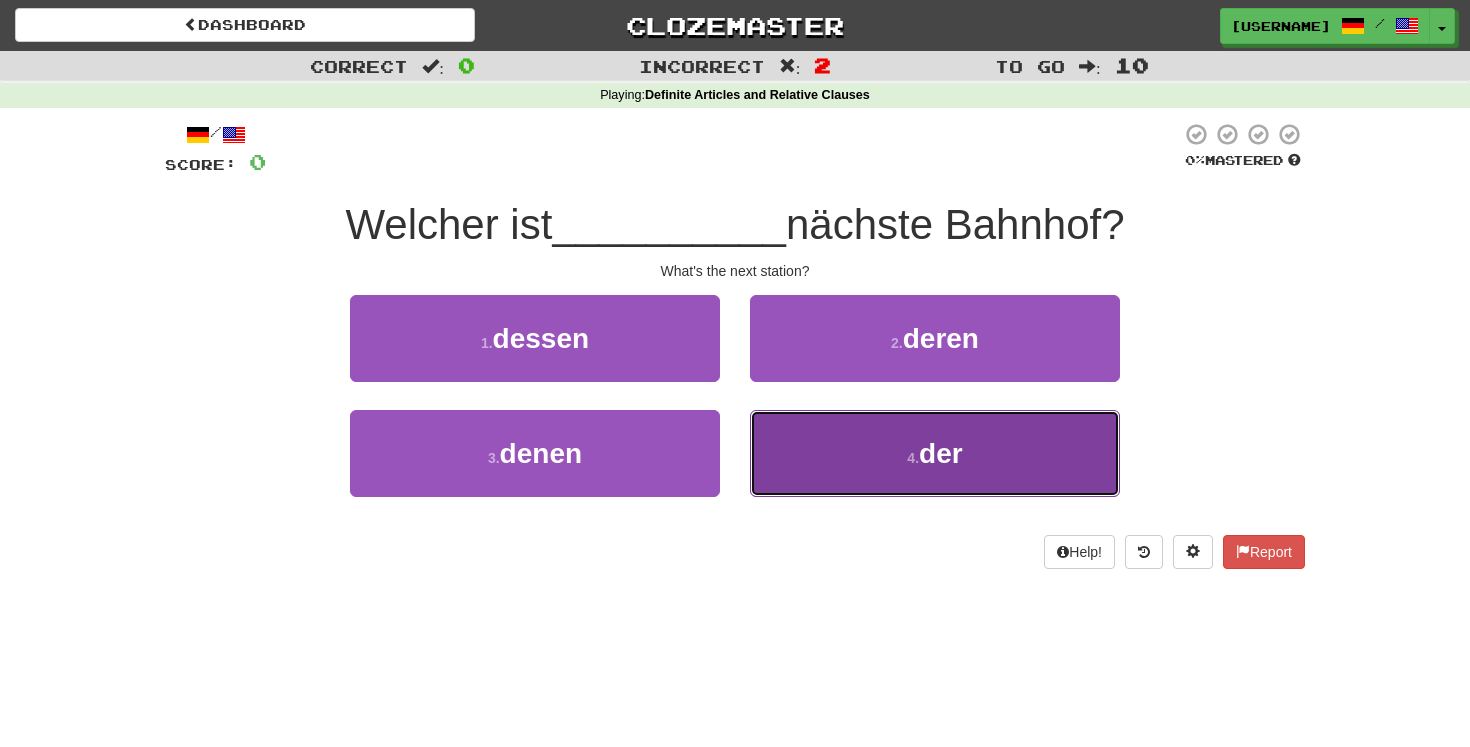 click on "4 .  der" at bounding box center (935, 453) 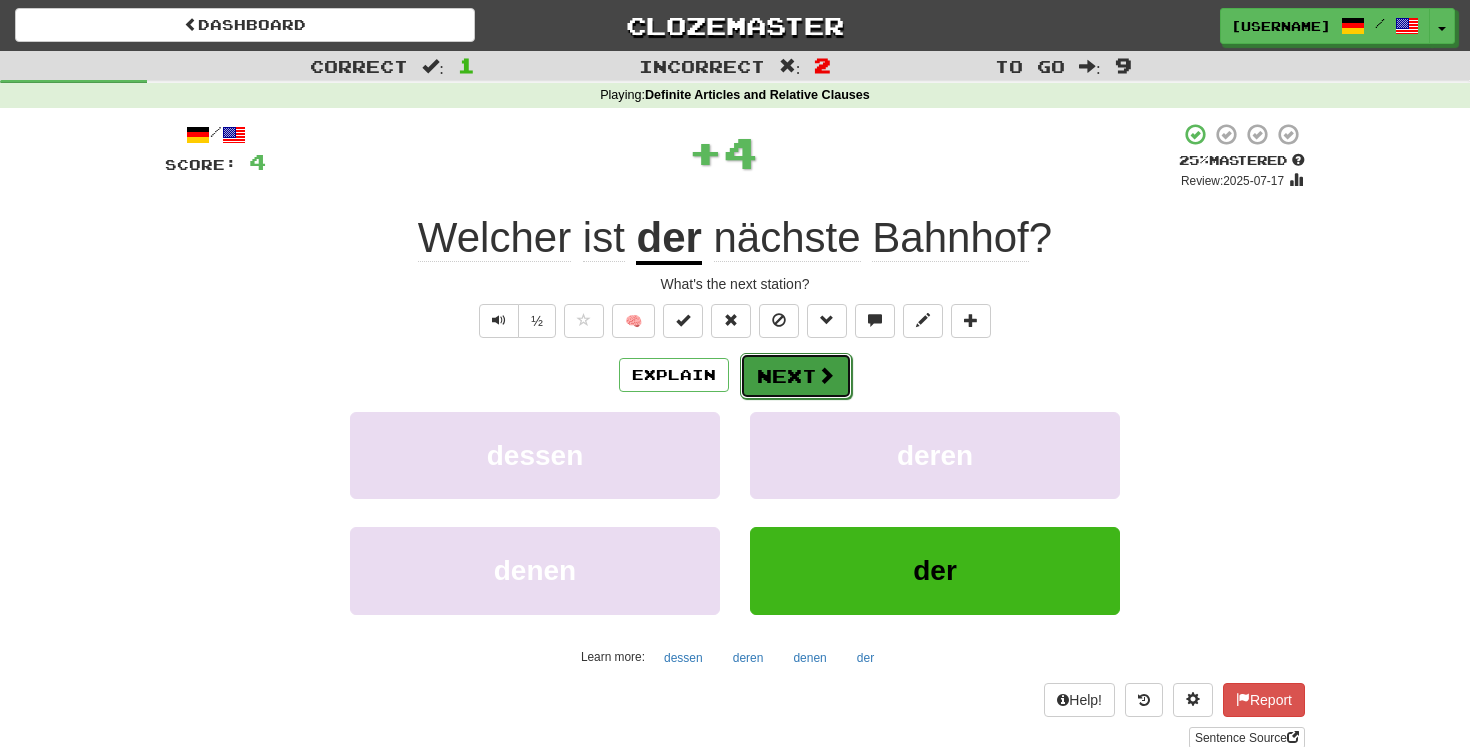 click on "Next" at bounding box center [796, 376] 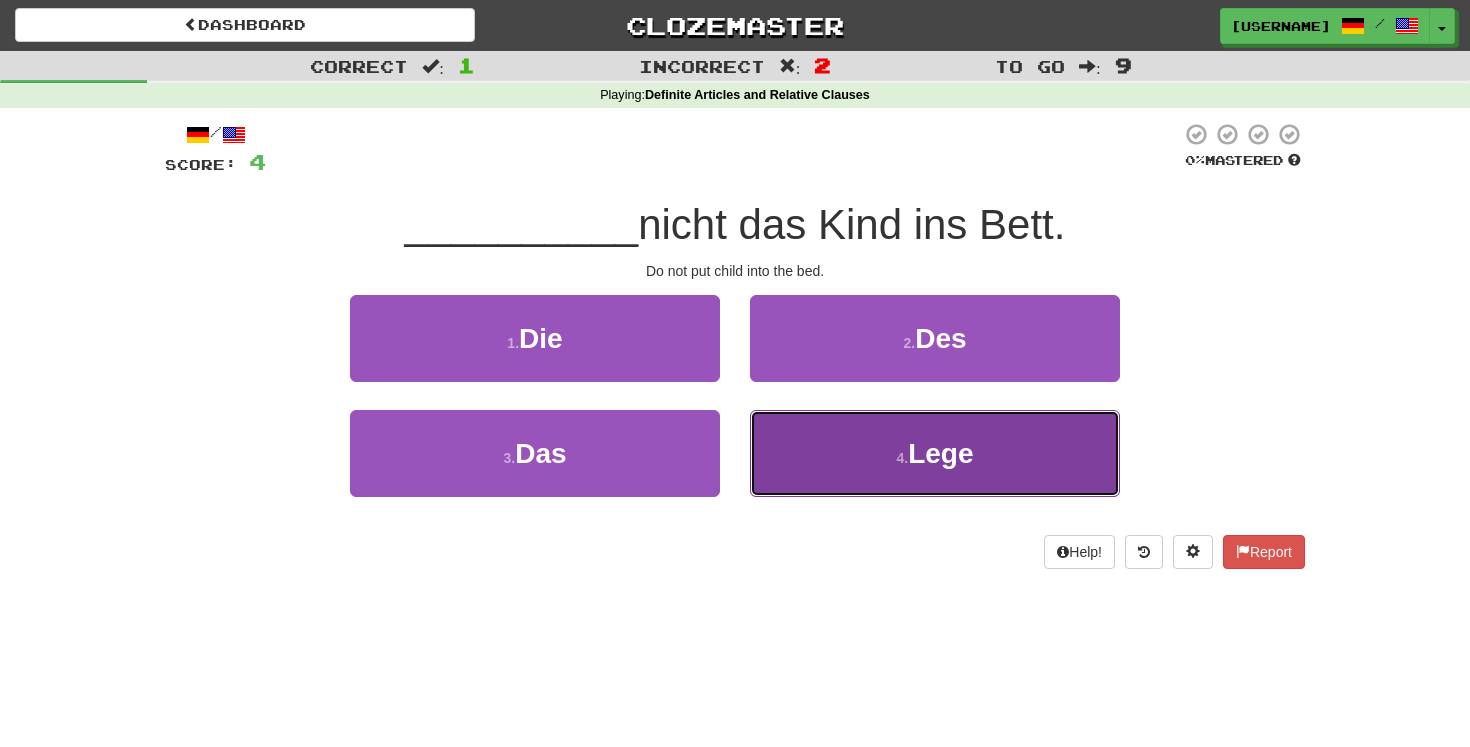 click on "Lege" at bounding box center [940, 453] 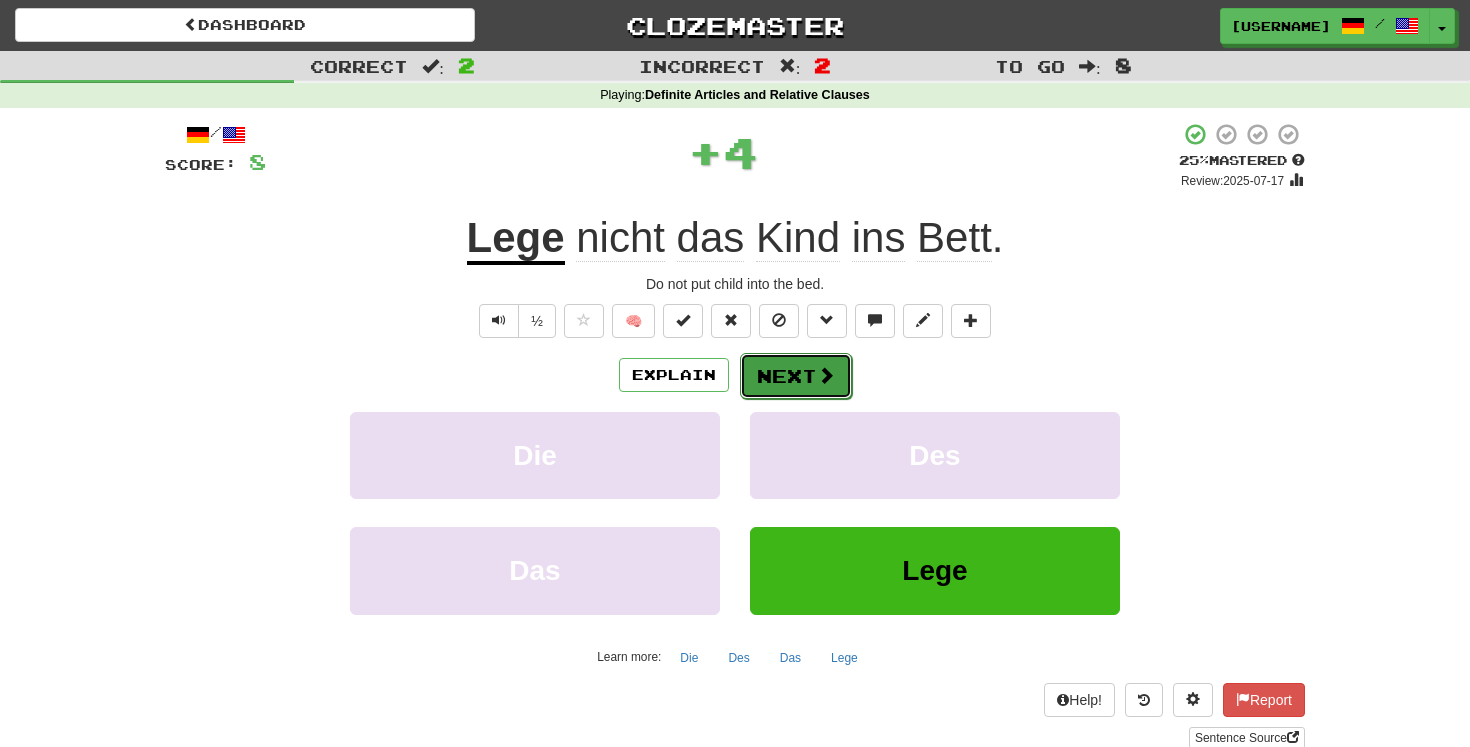 click on "Next" at bounding box center (796, 376) 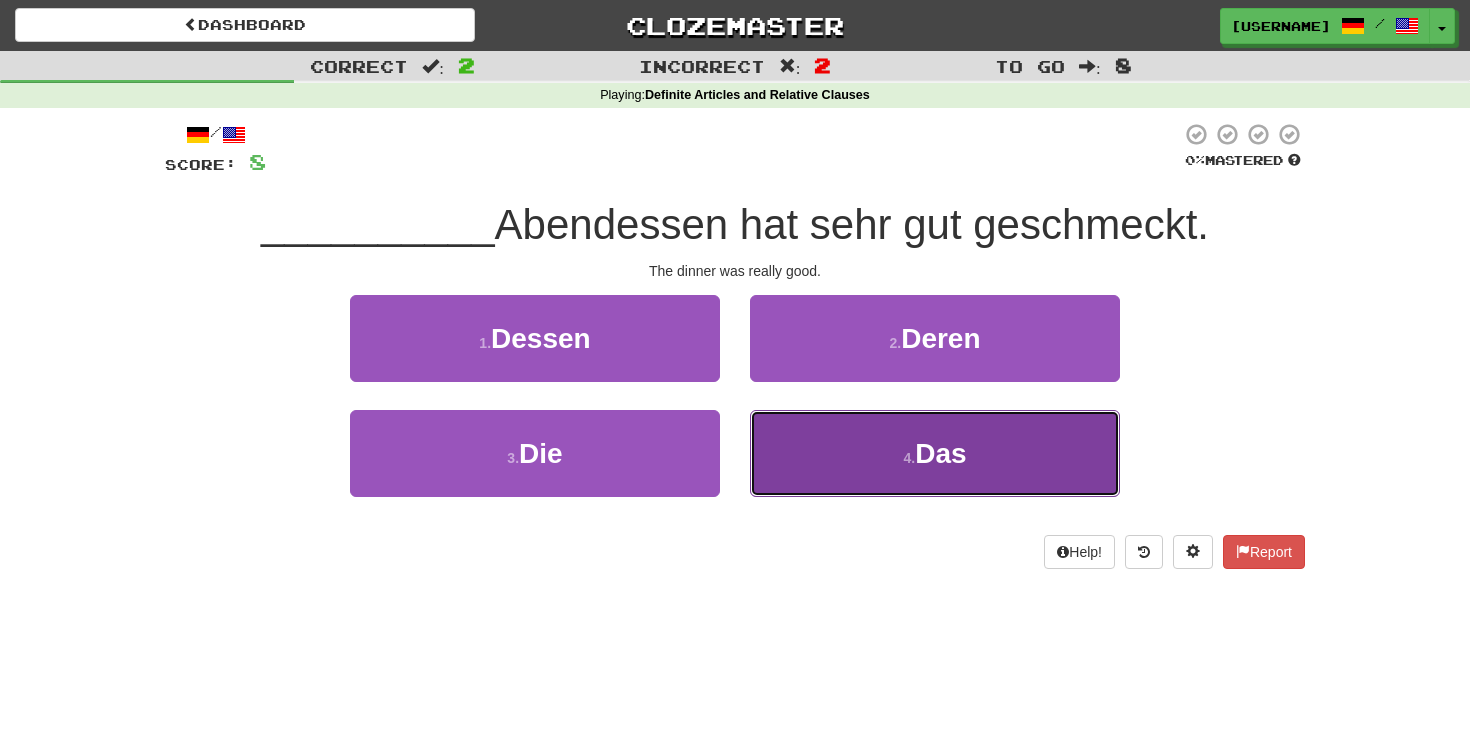 click on "4 .  Das" at bounding box center (935, 453) 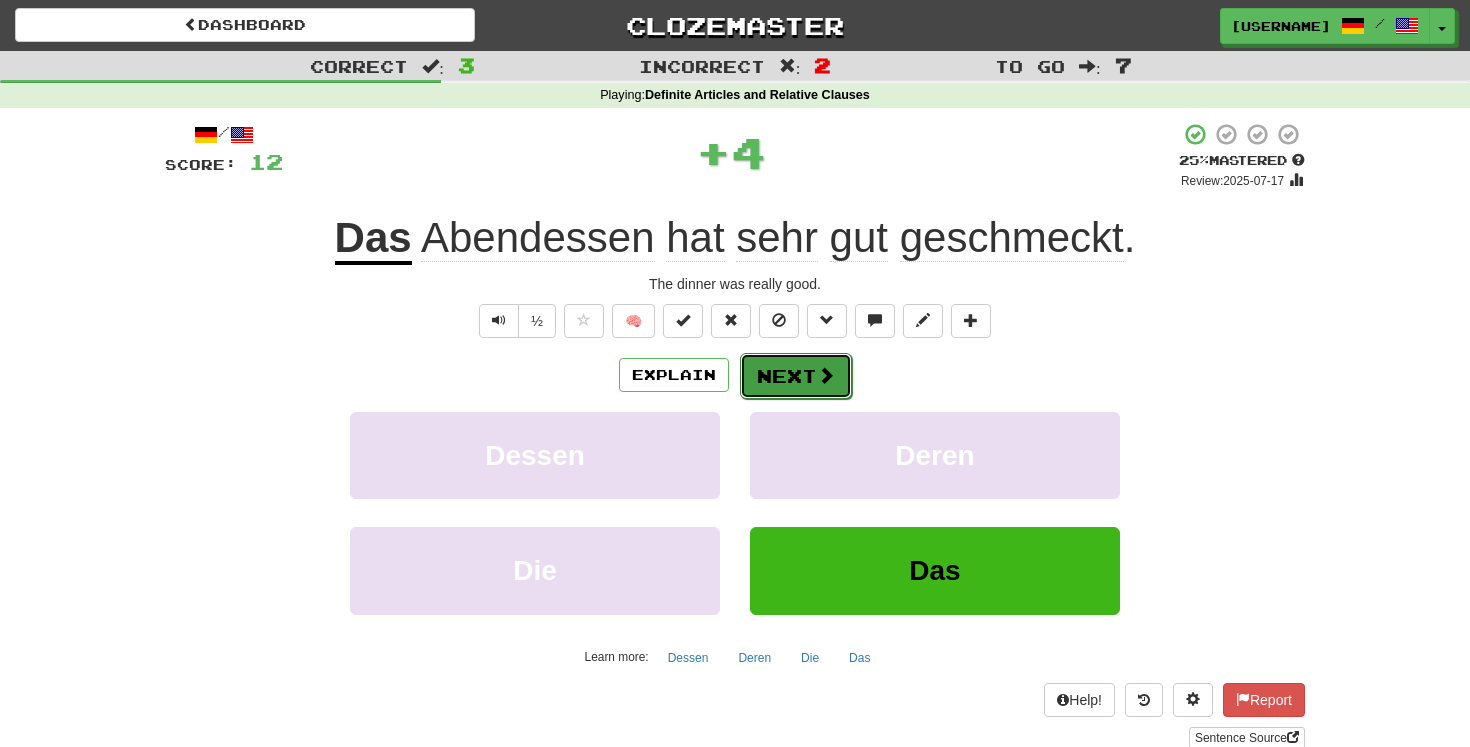 click at bounding box center [826, 375] 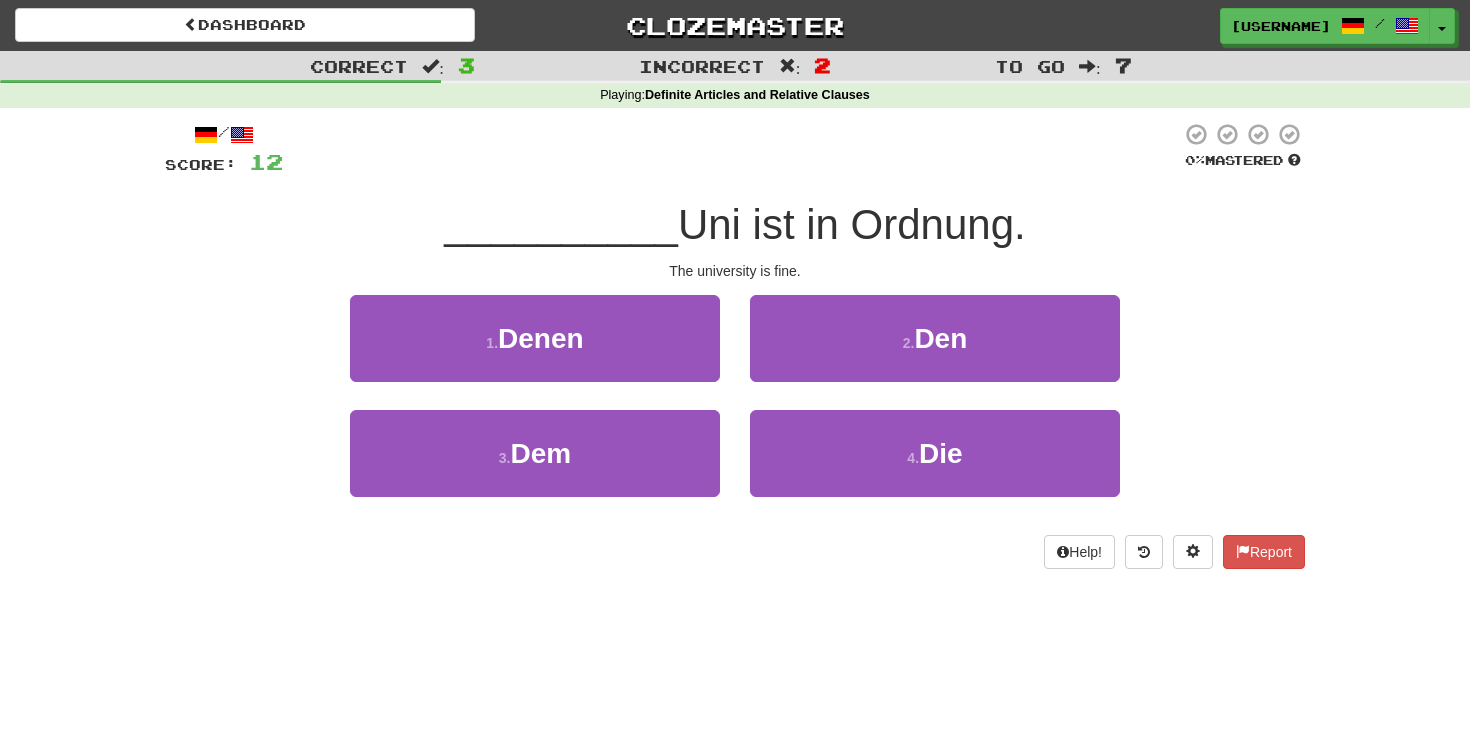 click on "4 .  Die" at bounding box center (935, 467) 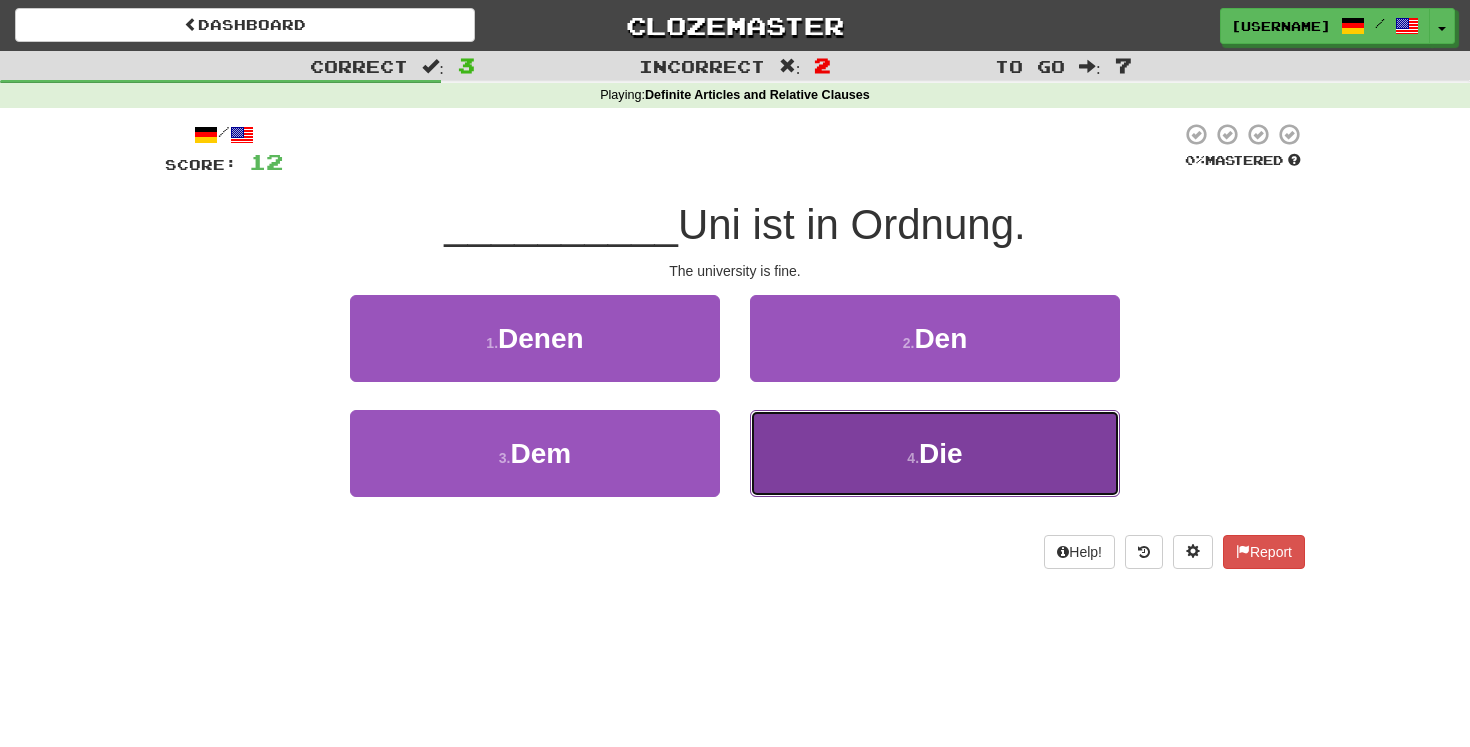 click on "4 .  Die" at bounding box center (935, 453) 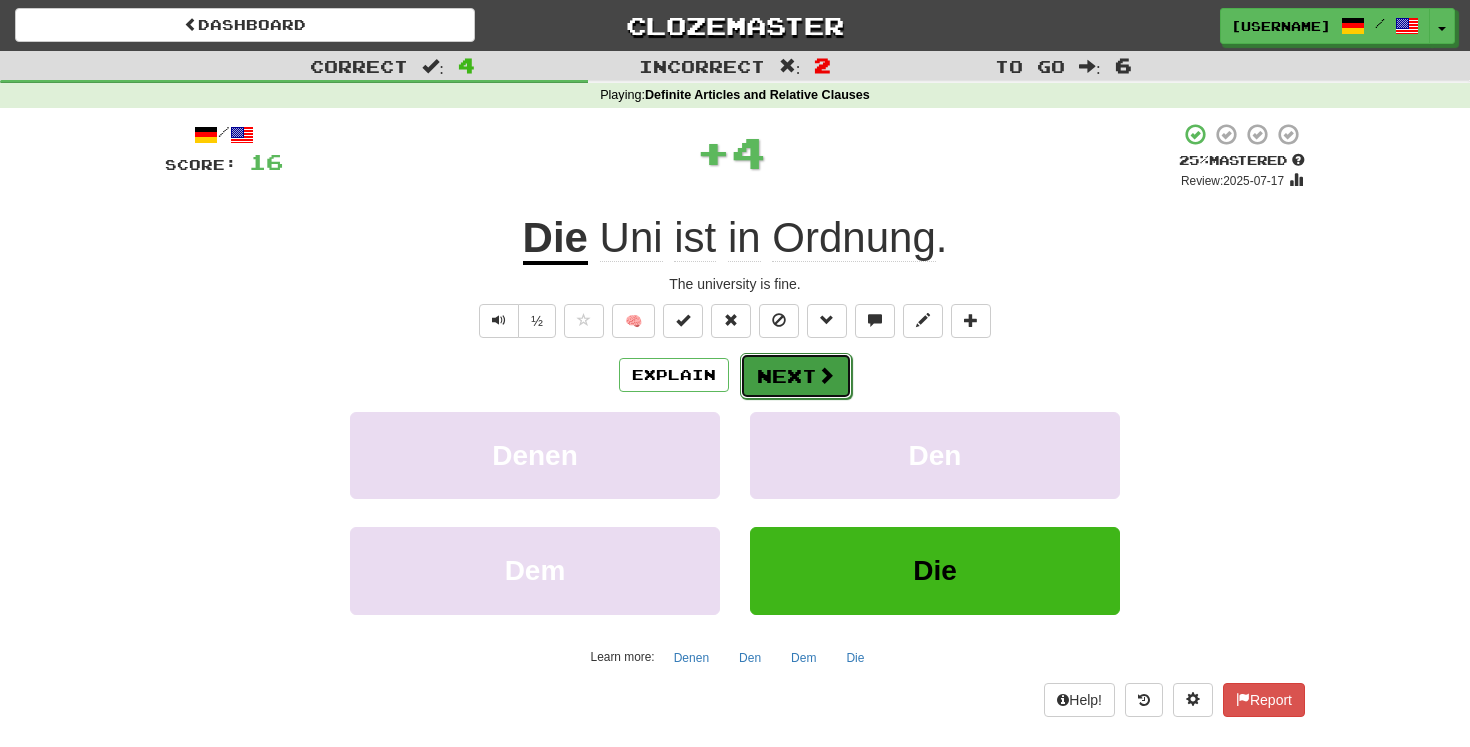 click at bounding box center (826, 375) 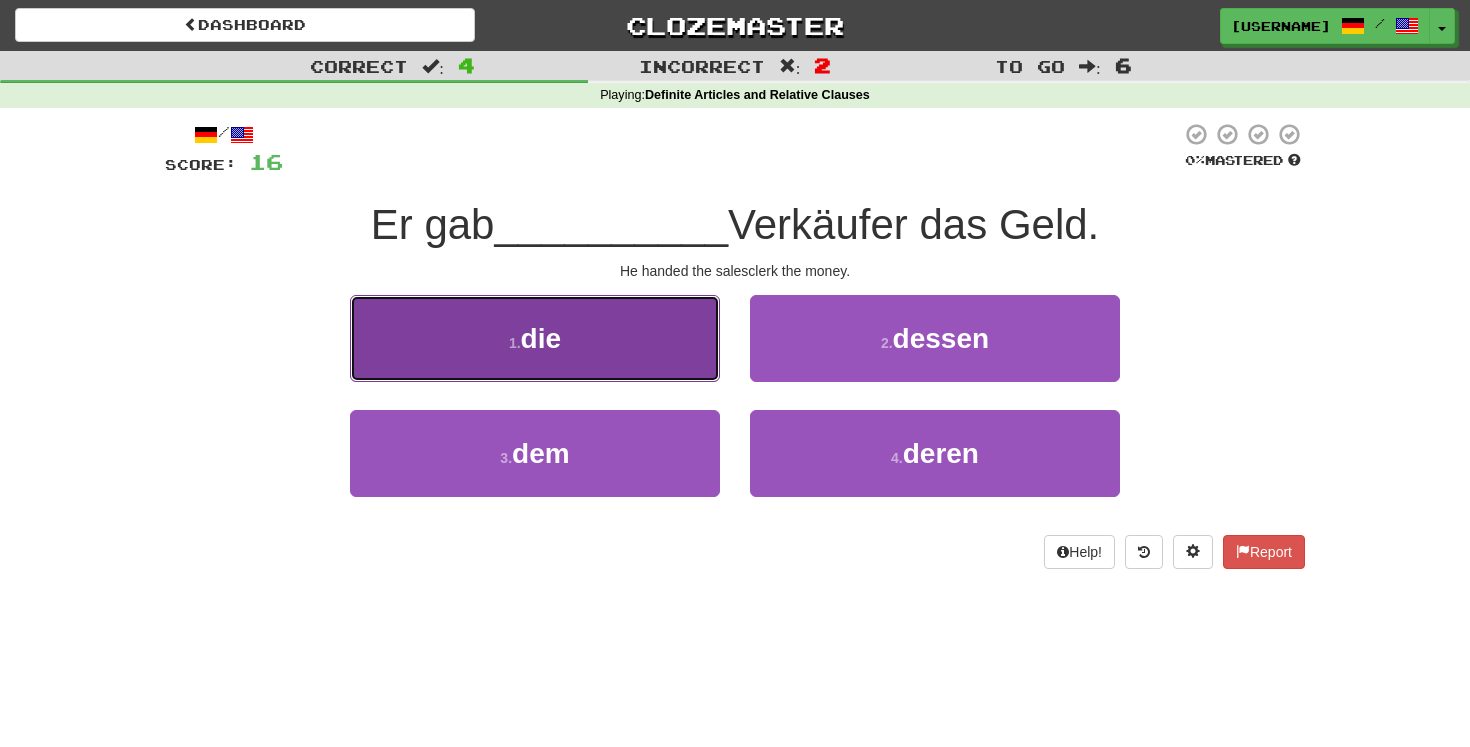 click on "1 .  die" at bounding box center (535, 338) 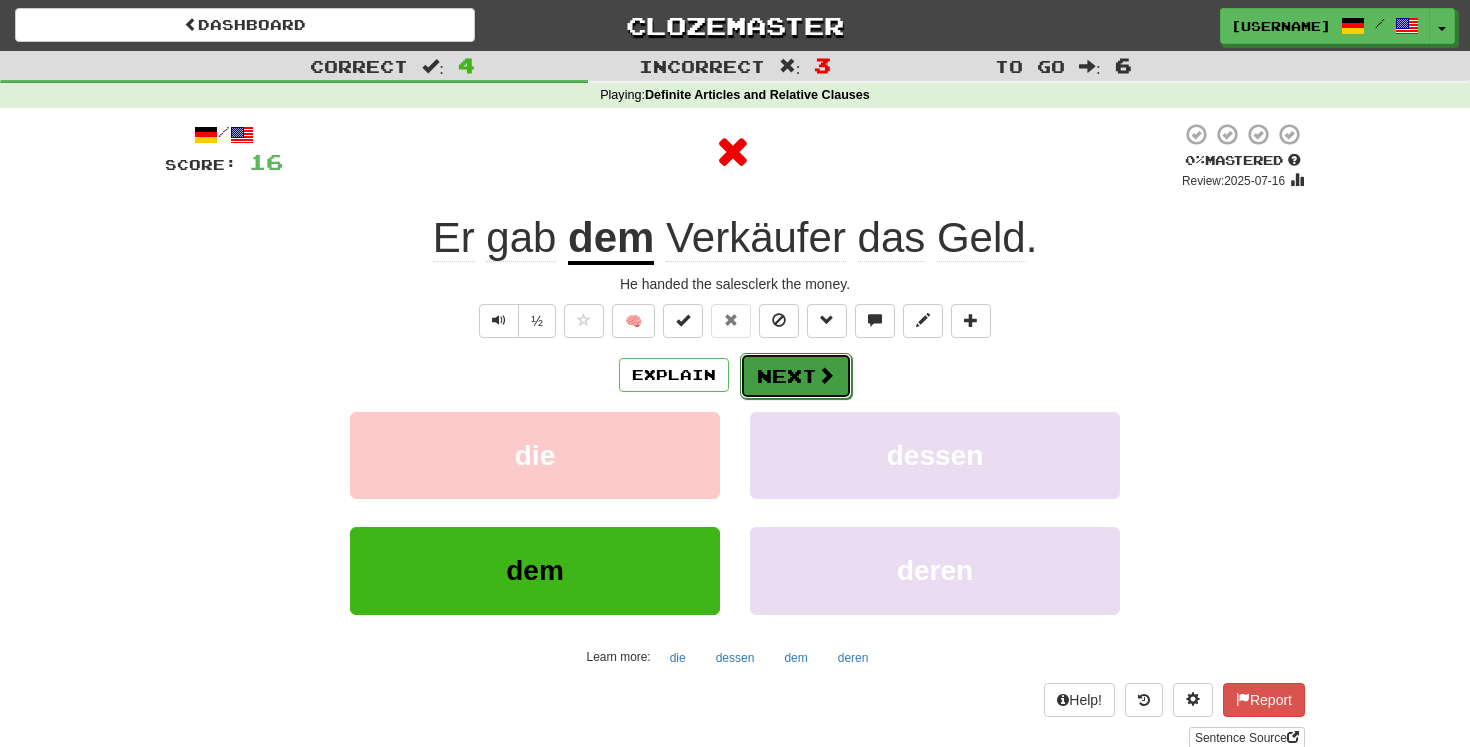 click on "Next" at bounding box center [796, 376] 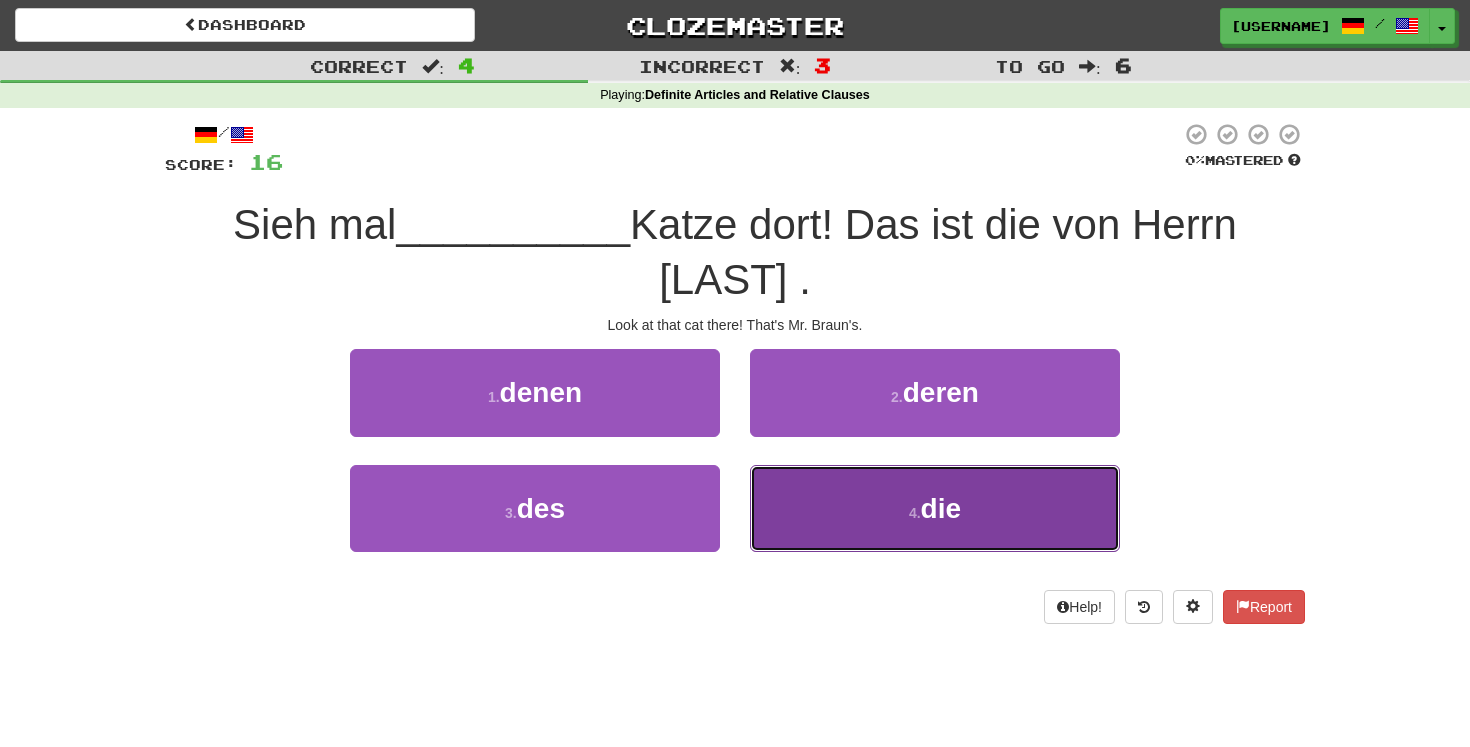 click on "4 ." at bounding box center (915, 513) 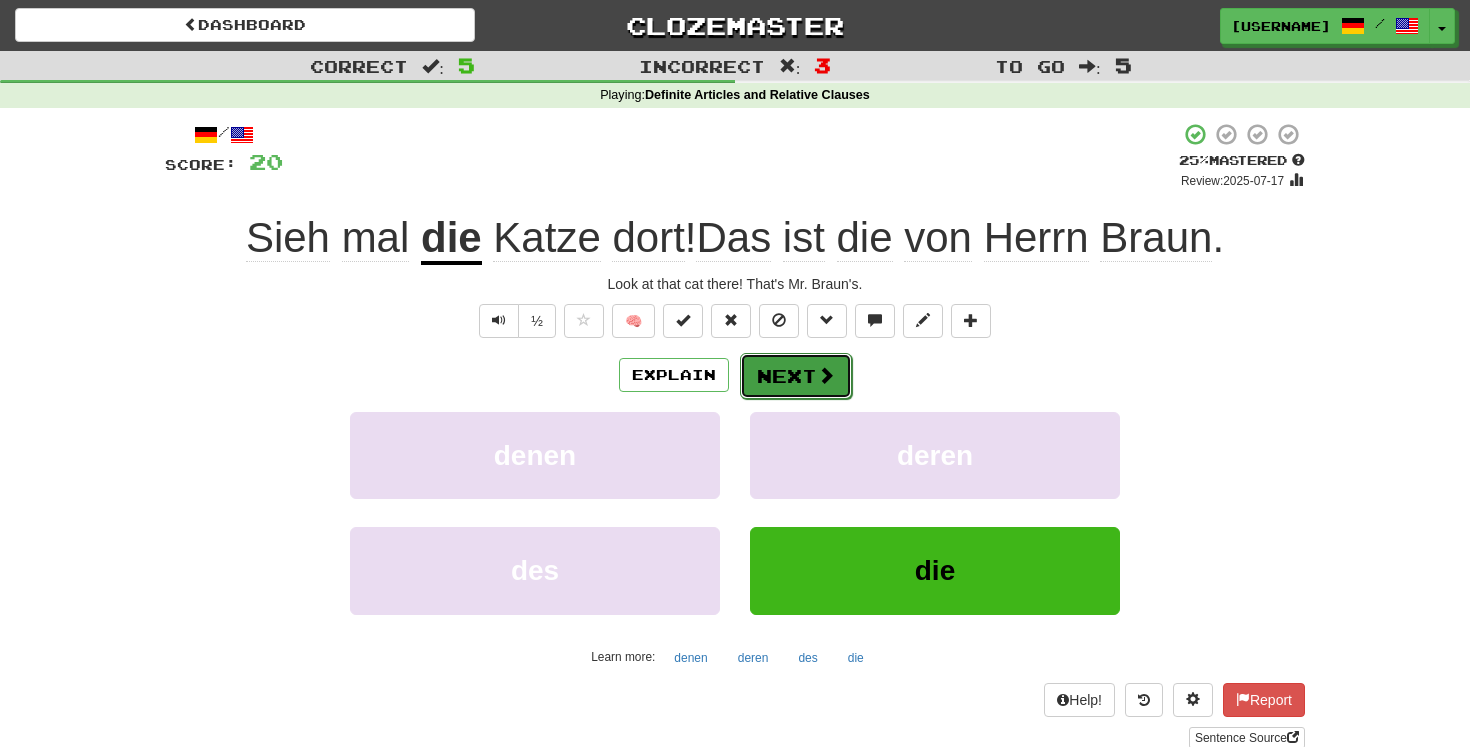 click at bounding box center [826, 375] 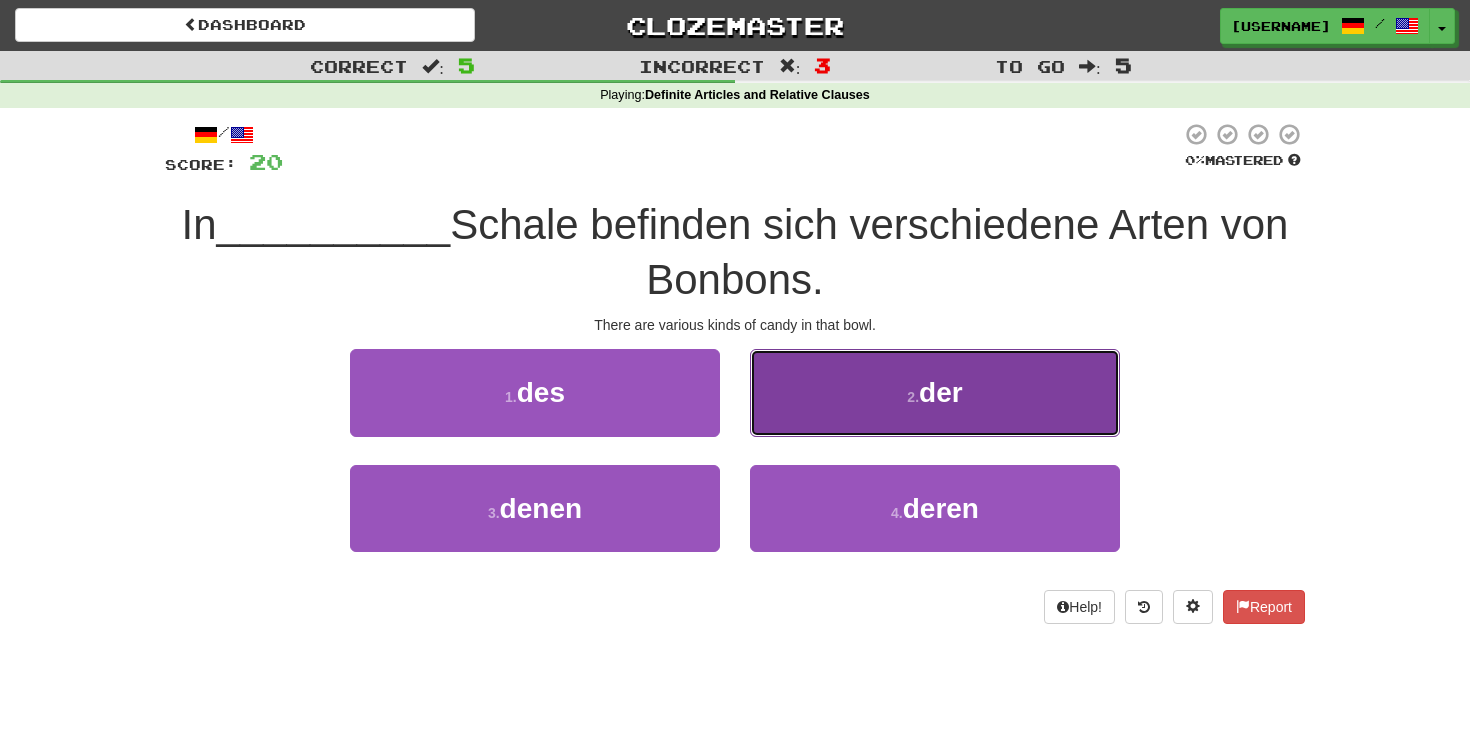 click on "2 .  der" at bounding box center (935, 392) 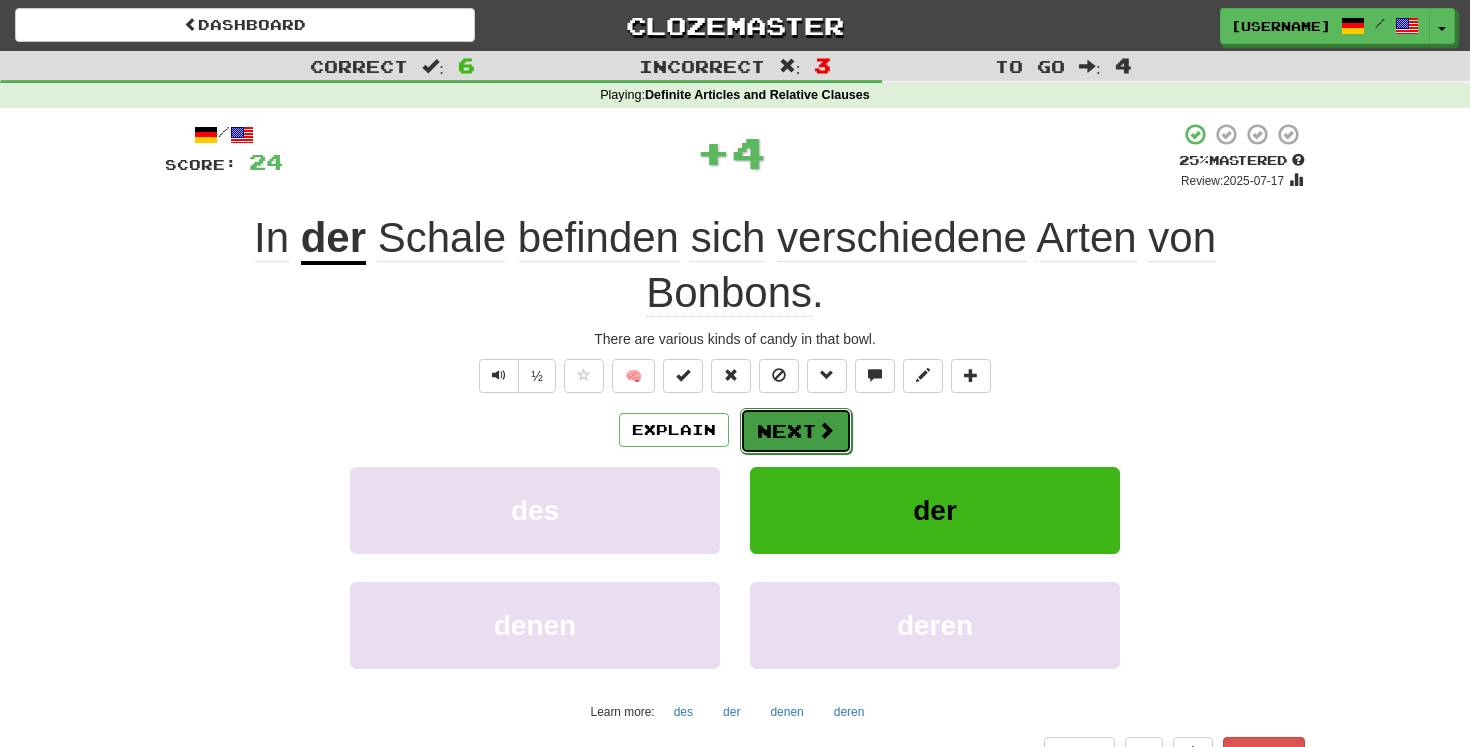 click on "Next" at bounding box center (796, 431) 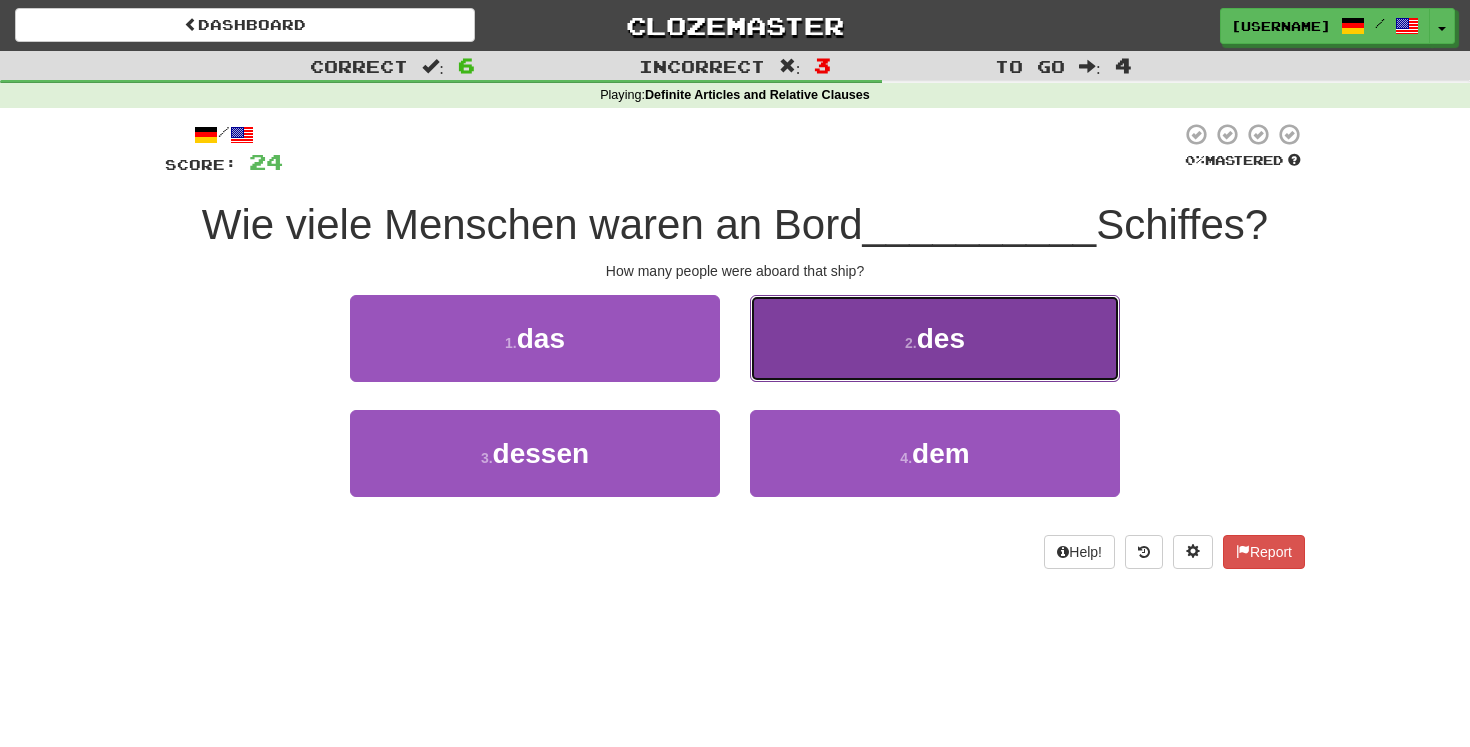 click on "2 .  des" at bounding box center (935, 338) 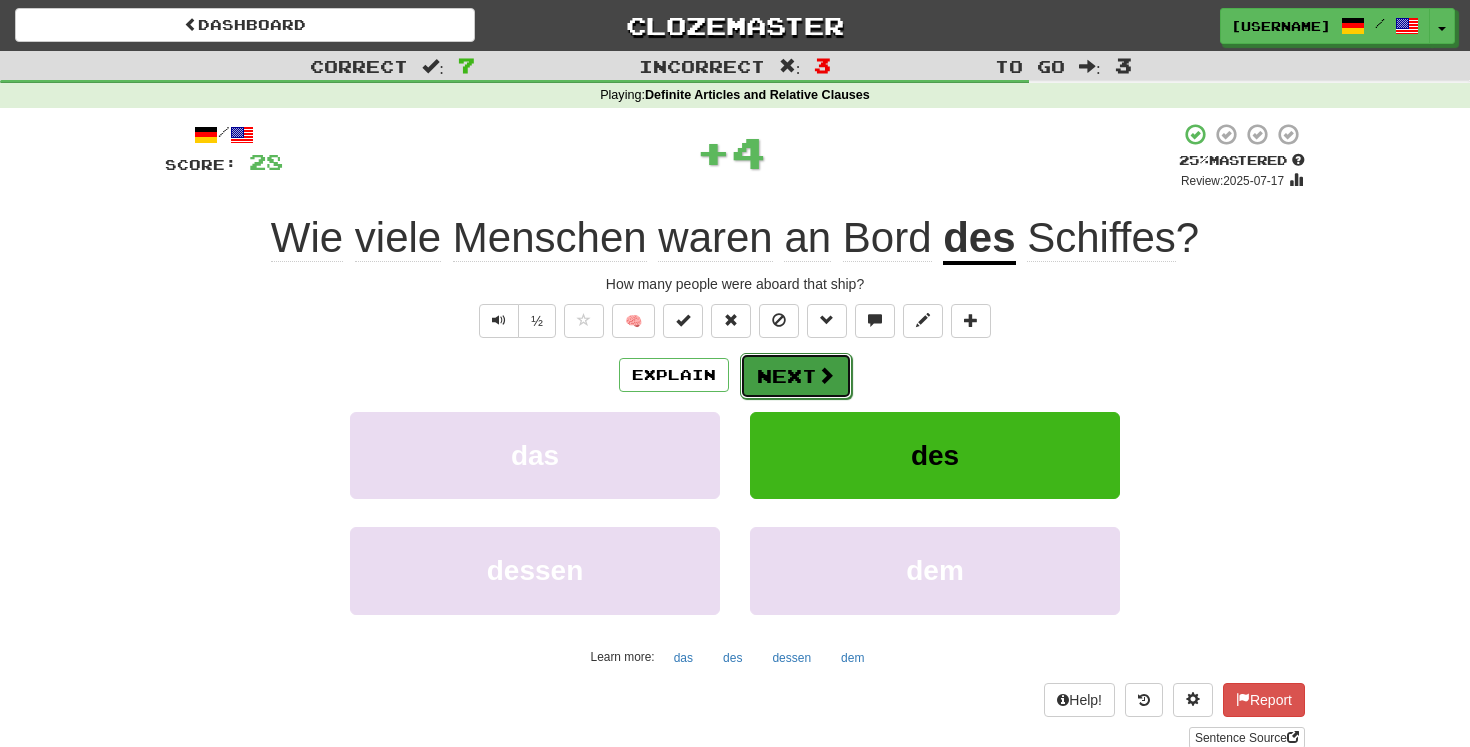 click on "Next" at bounding box center [796, 376] 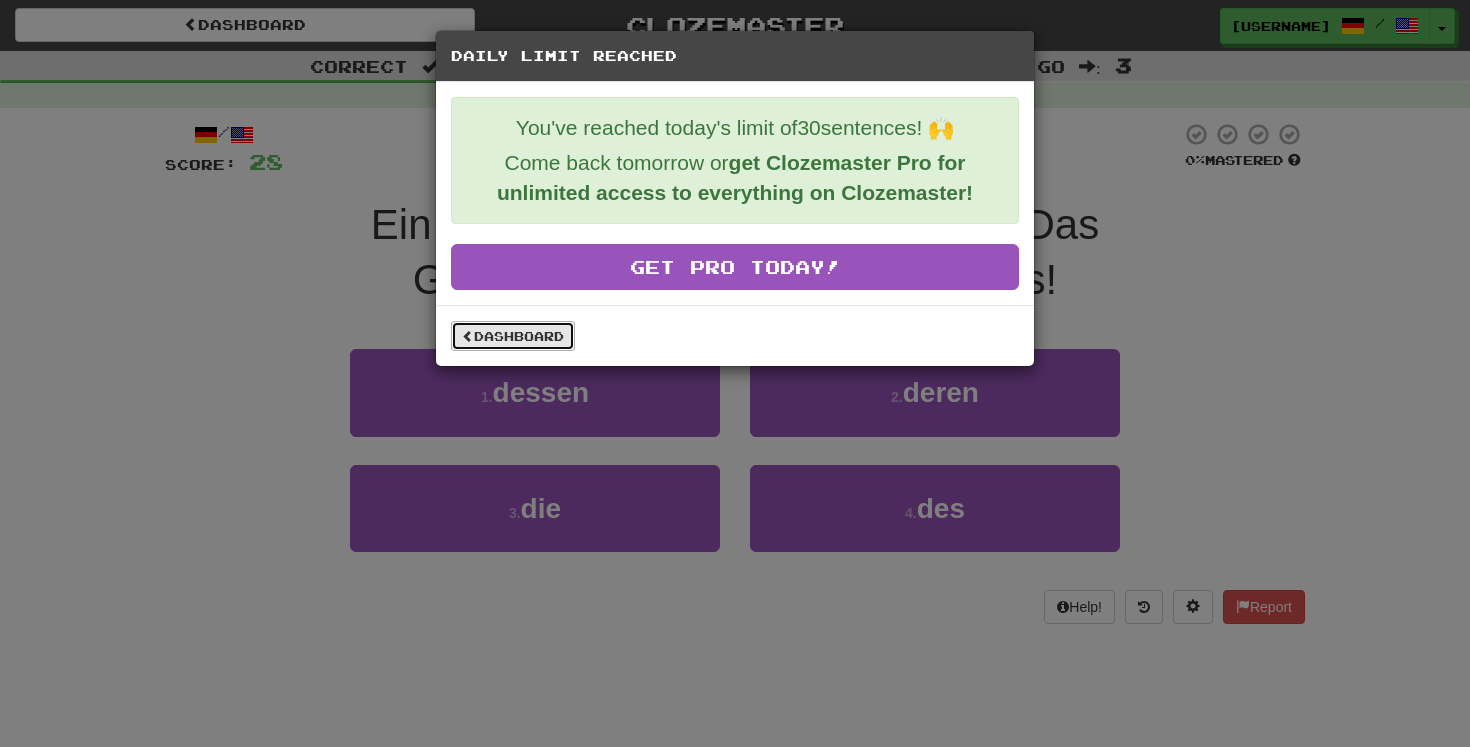 click on "Dashboard" at bounding box center [513, 336] 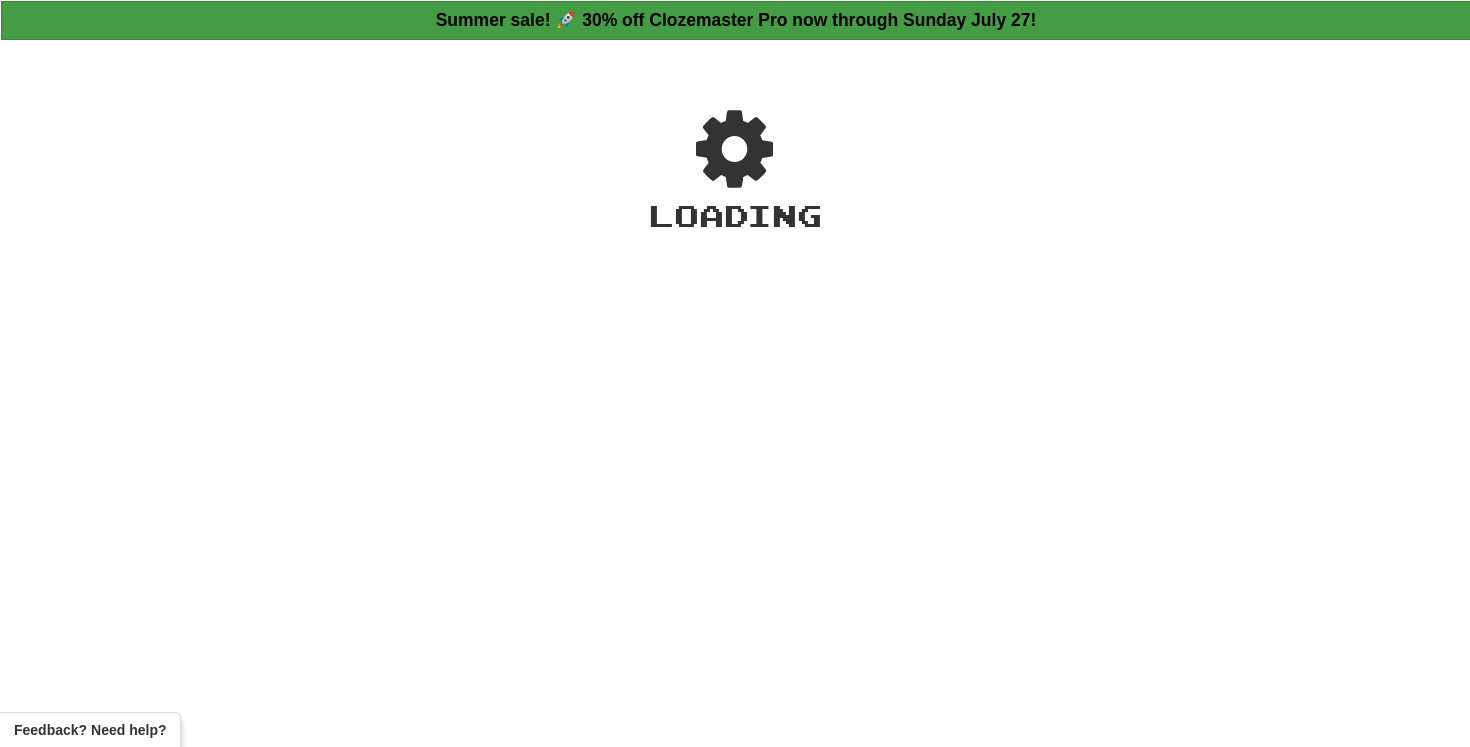 scroll, scrollTop: 0, scrollLeft: 0, axis: both 